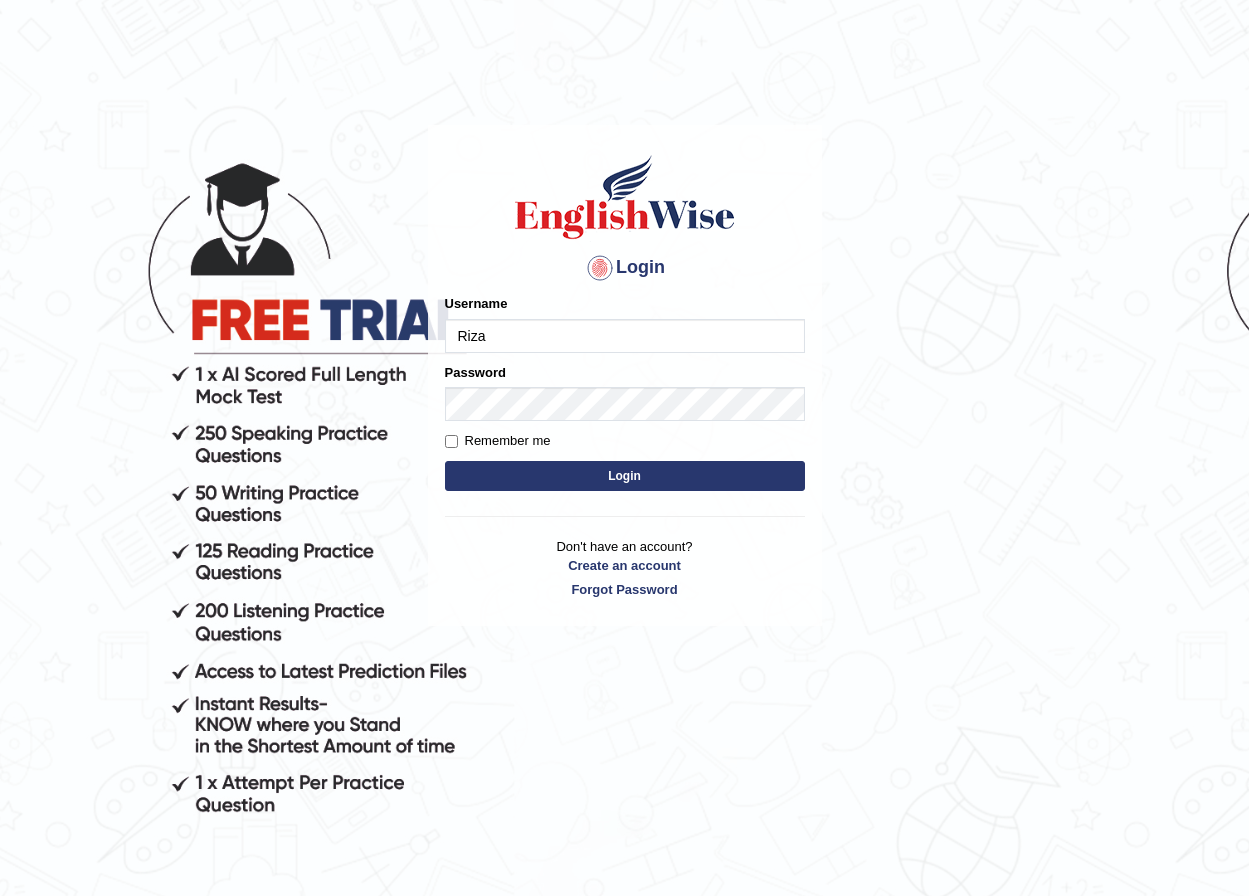 scroll, scrollTop: 0, scrollLeft: 0, axis: both 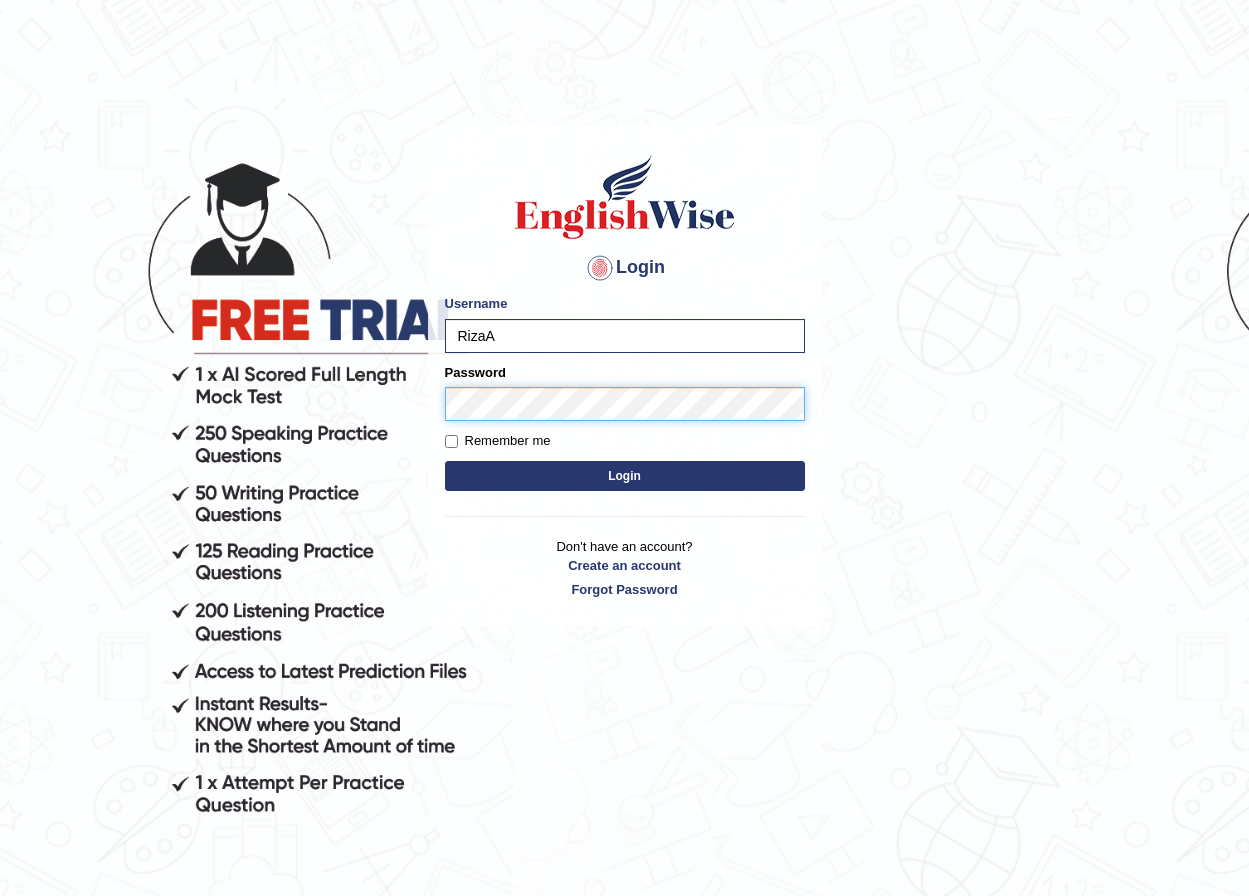 click on "Login" at bounding box center (625, 476) 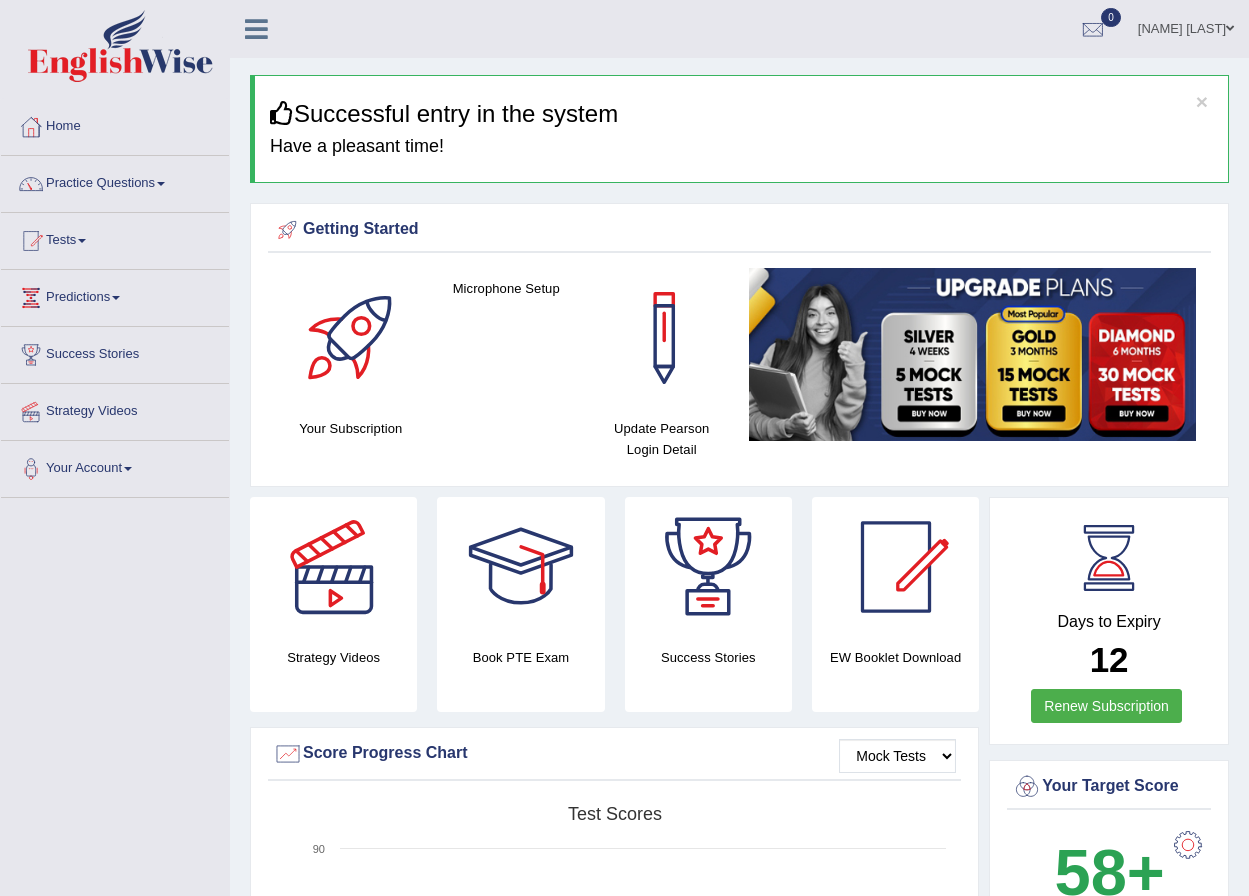 scroll, scrollTop: 0, scrollLeft: 0, axis: both 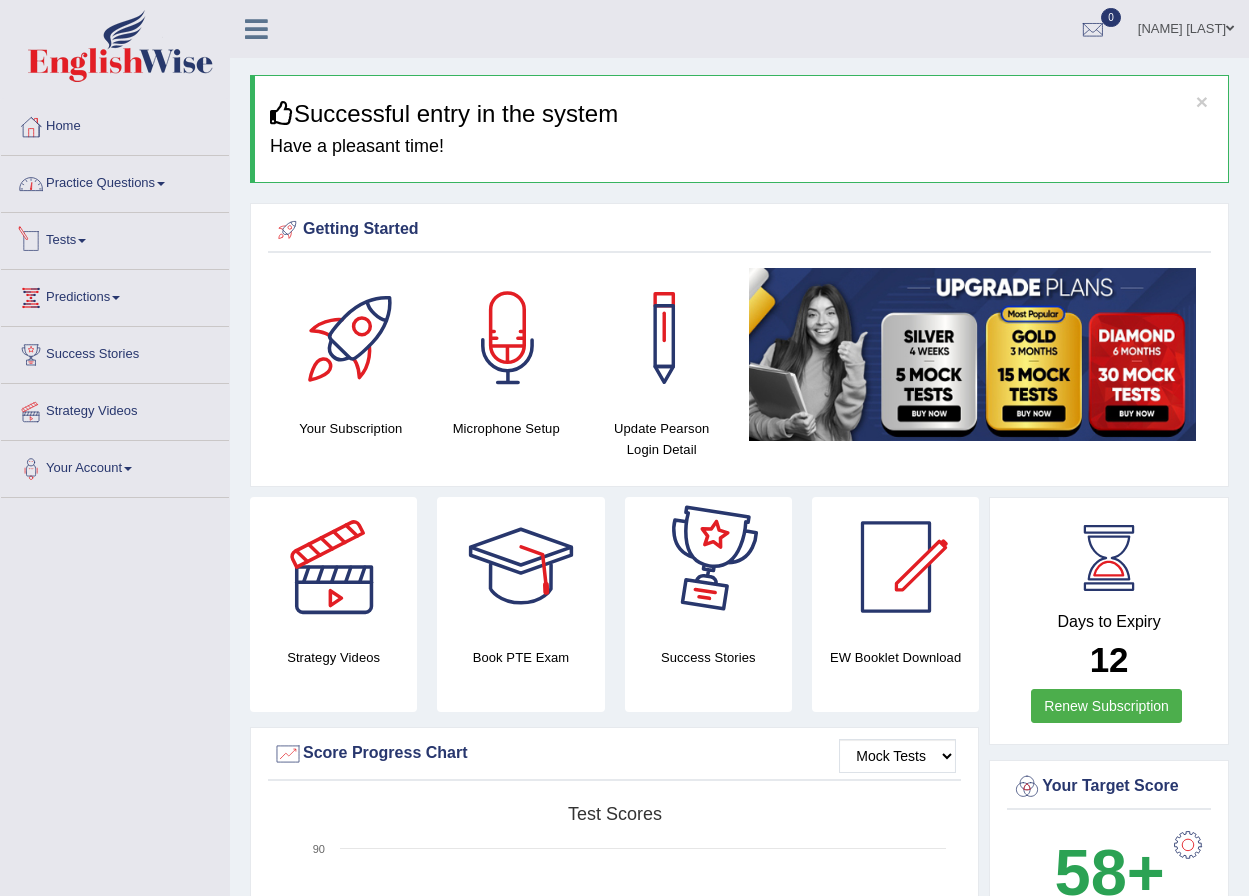 click on "Practice Questions" at bounding box center [115, 181] 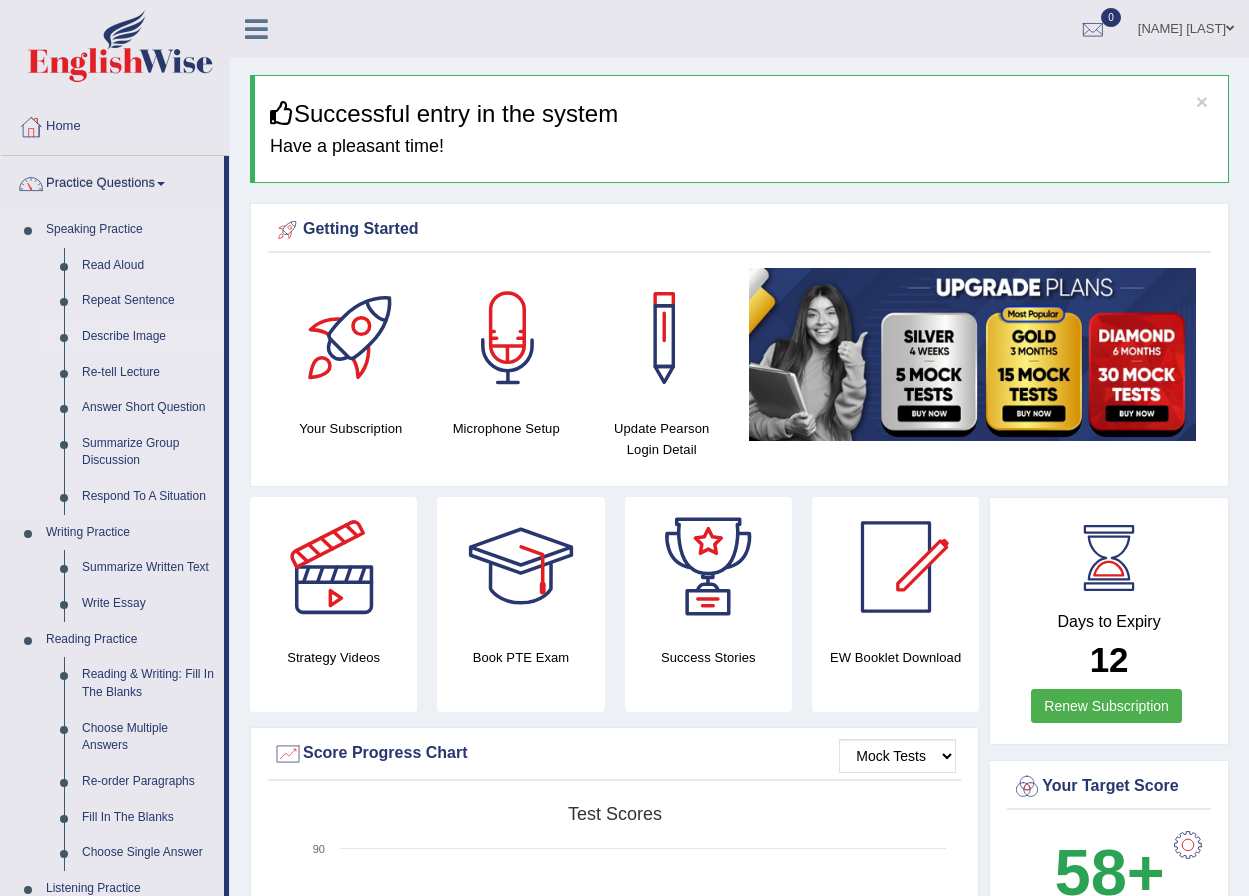 click on "Describe Image" at bounding box center (148, 337) 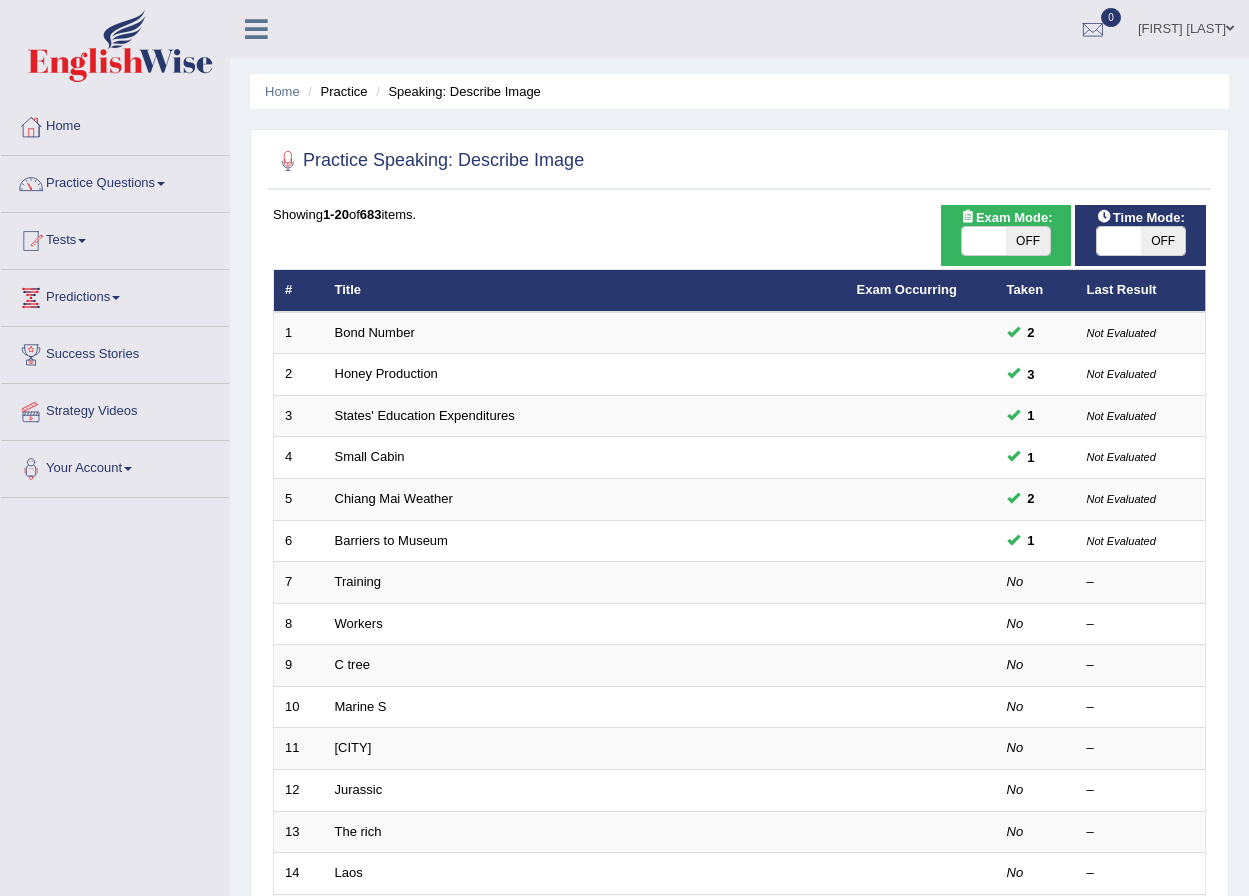 scroll, scrollTop: 0, scrollLeft: 0, axis: both 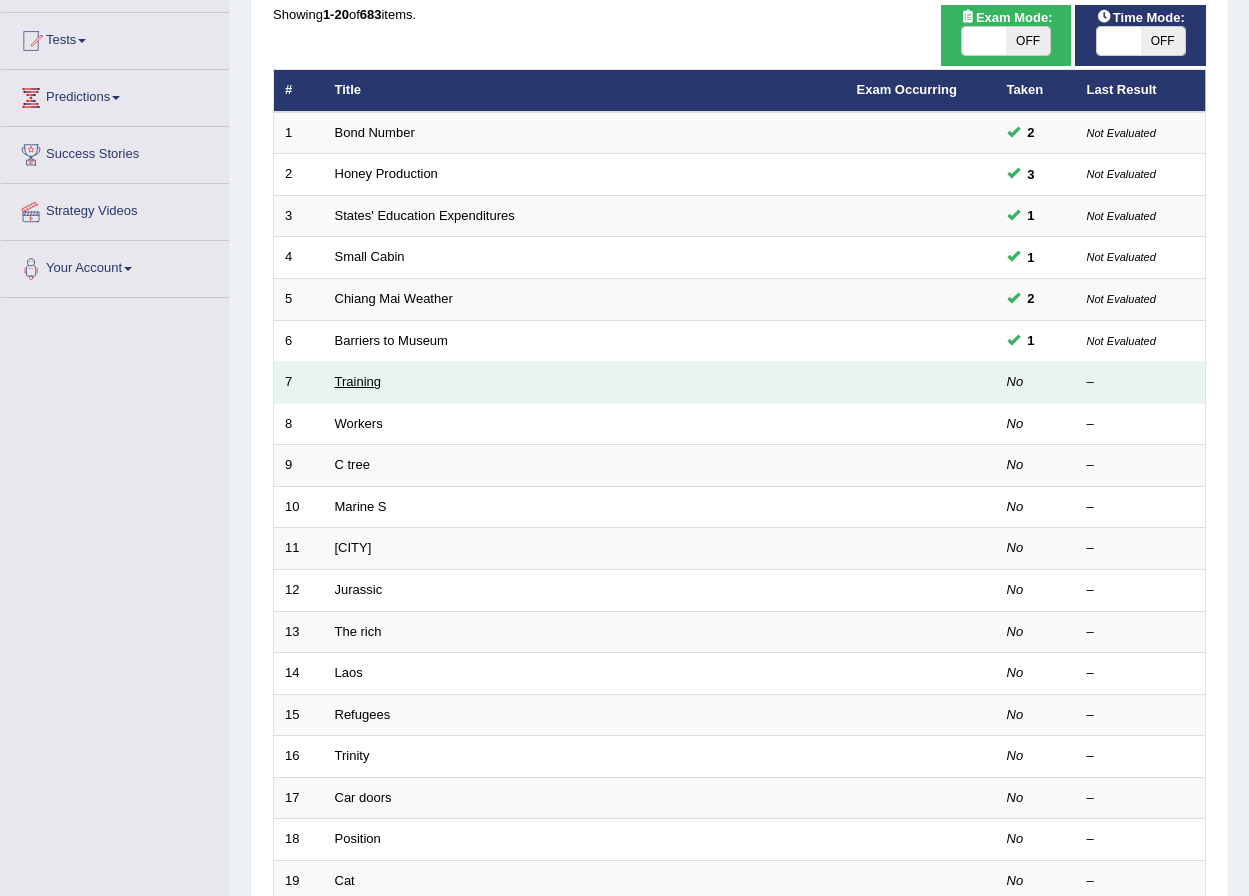 click on "Training" at bounding box center (358, 381) 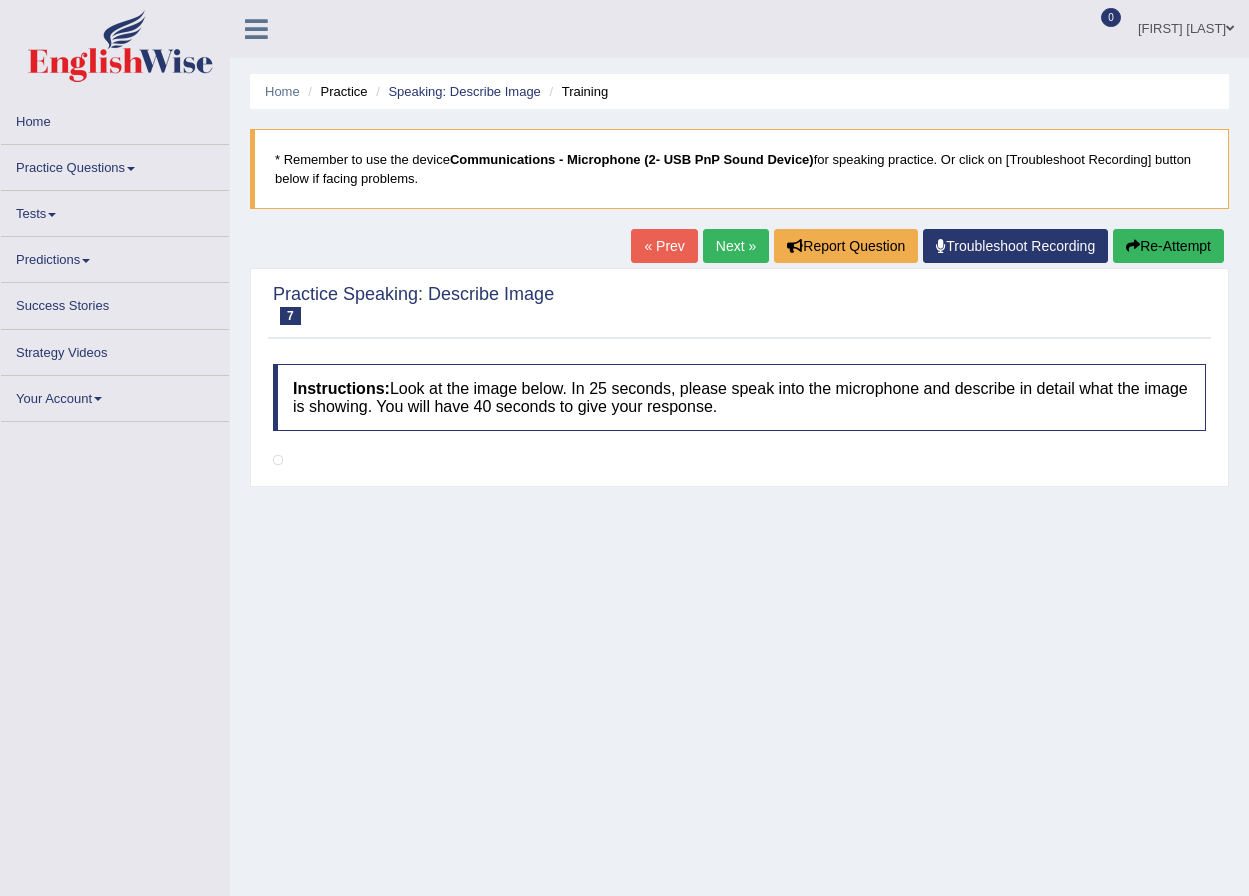 scroll, scrollTop: 0, scrollLeft: 0, axis: both 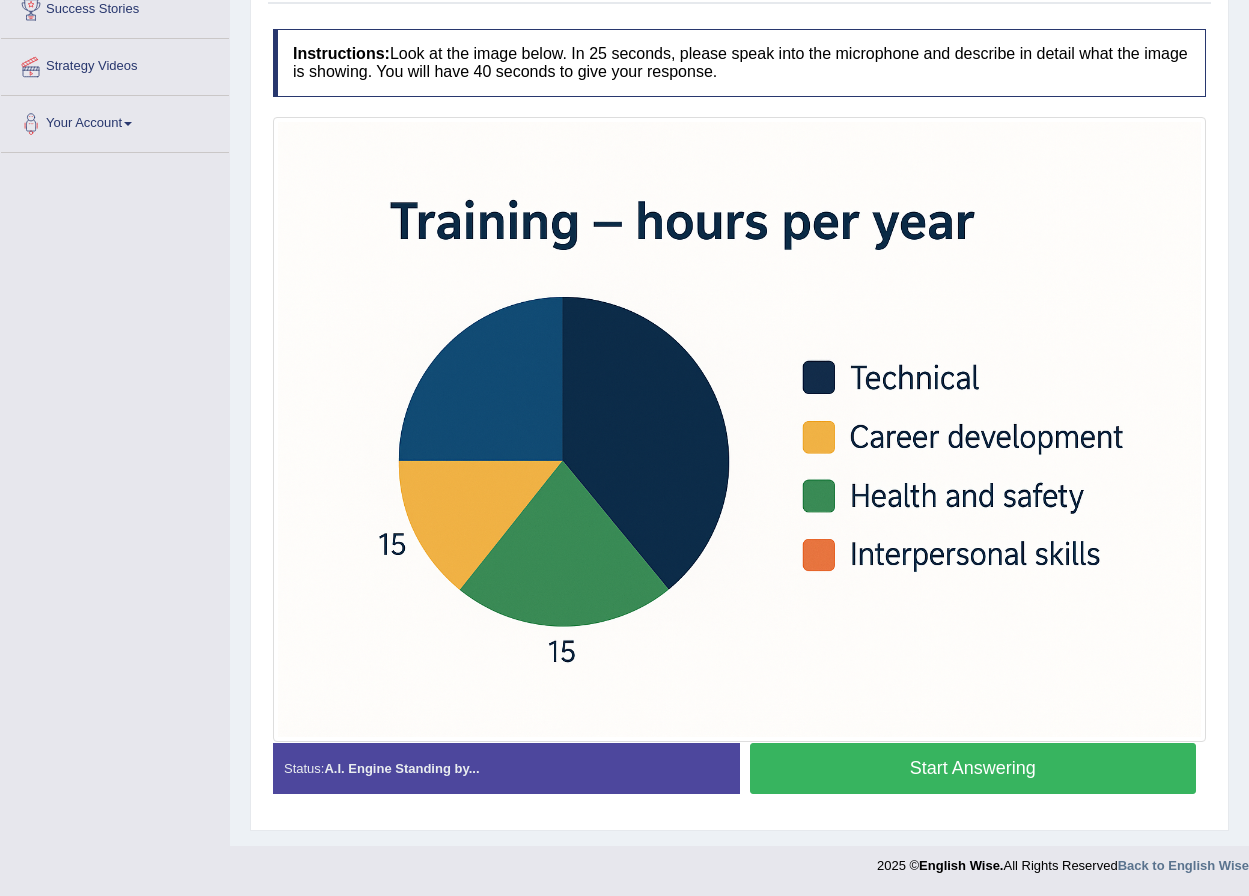 click on "Start Answering" at bounding box center [973, 768] 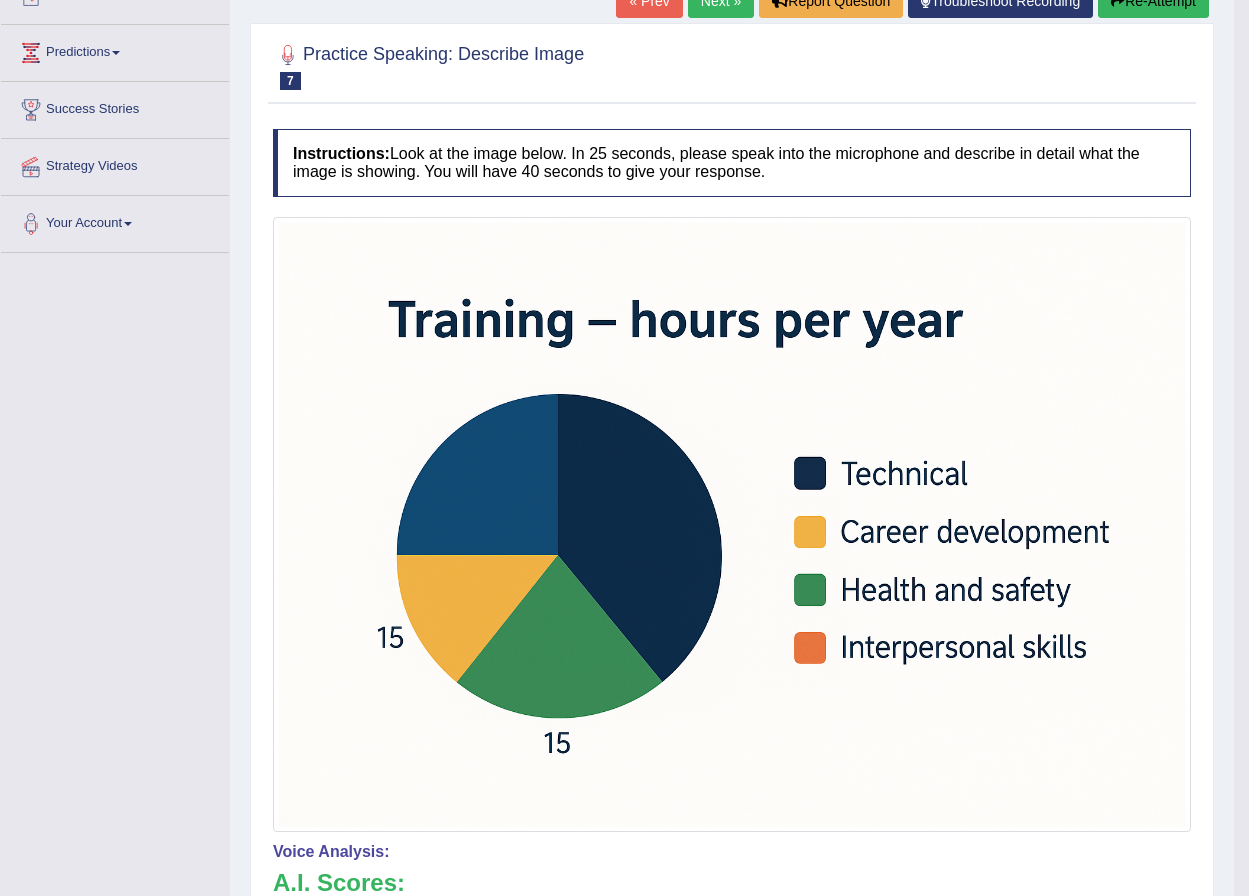 scroll, scrollTop: 0, scrollLeft: 0, axis: both 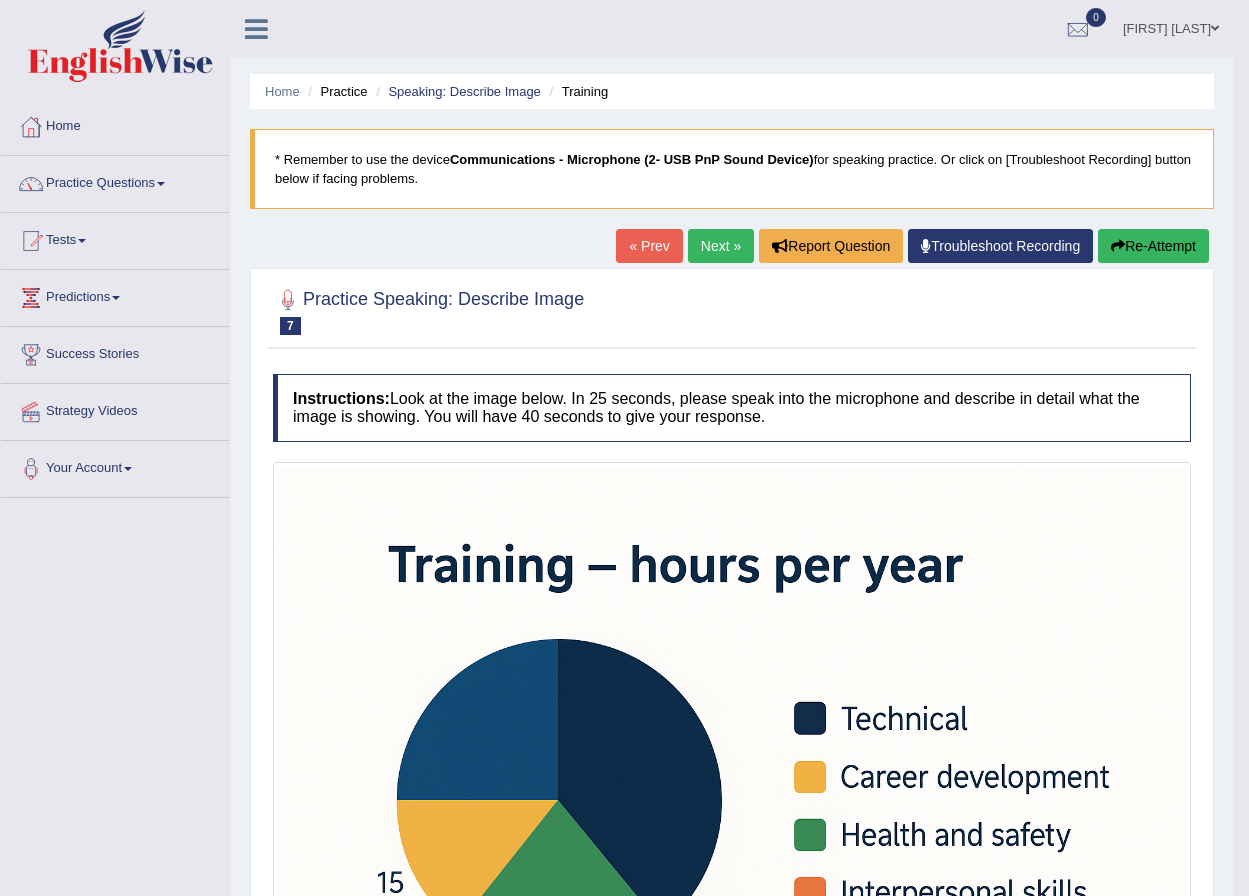 click on "Next »" at bounding box center (721, 246) 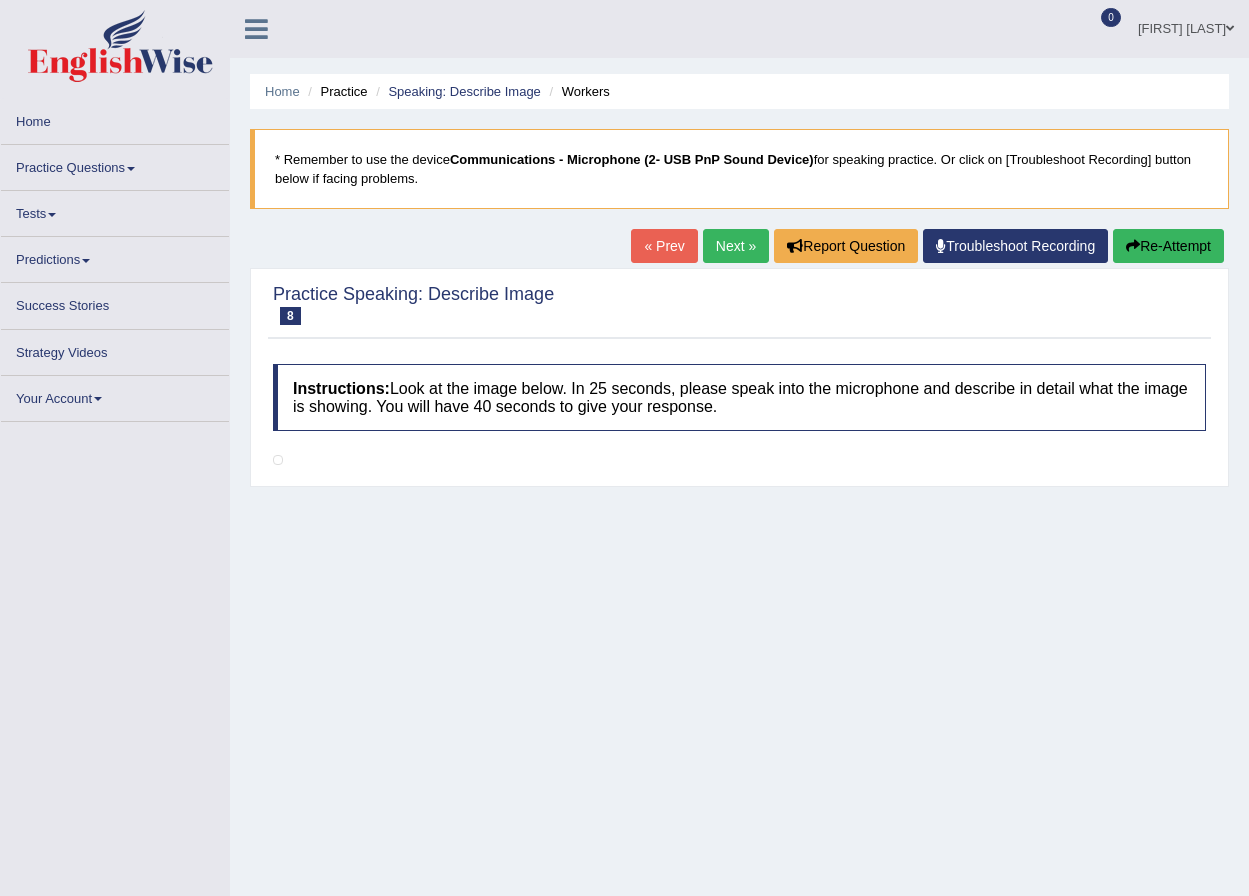 scroll, scrollTop: 0, scrollLeft: 0, axis: both 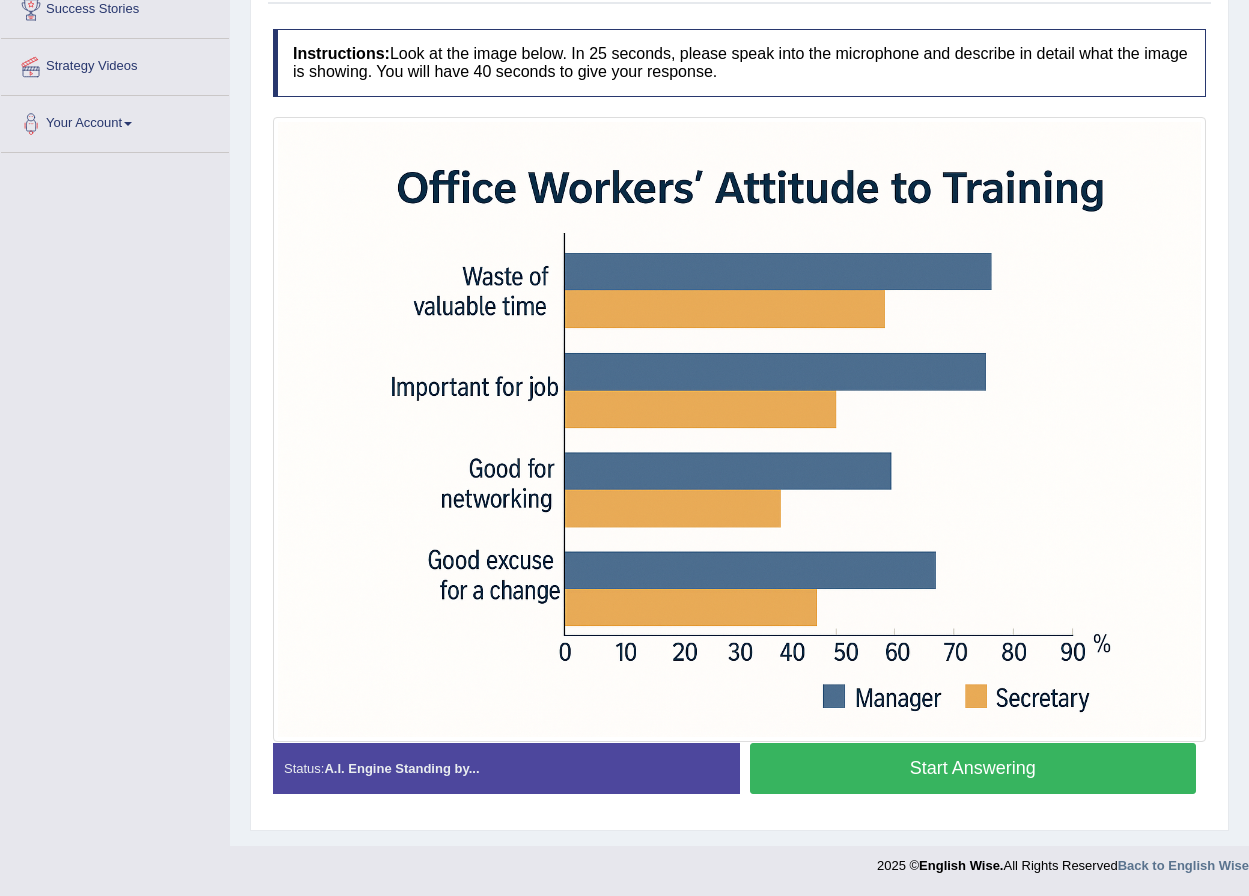 click on "Start Answering" at bounding box center [973, 768] 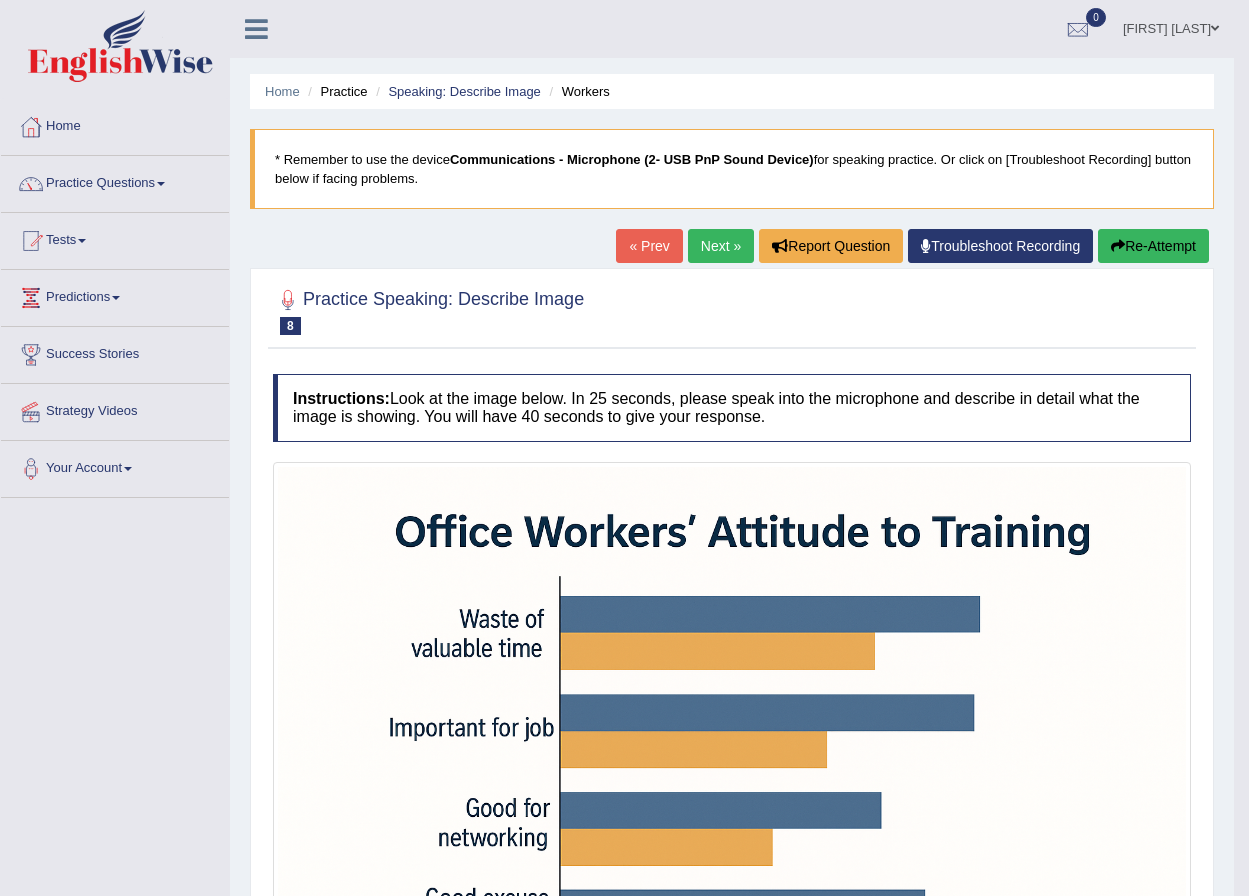 scroll, scrollTop: 100, scrollLeft: 0, axis: vertical 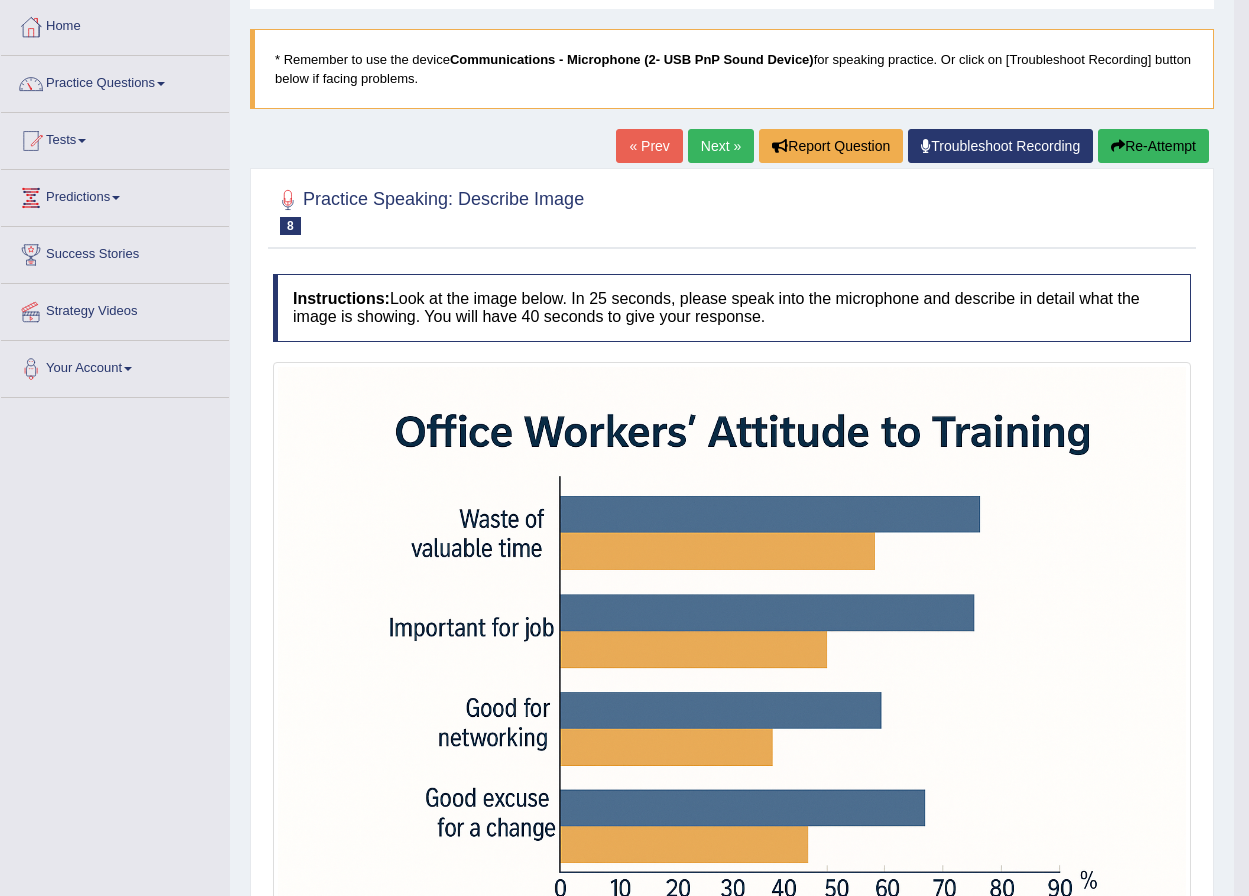 click on "Next »" at bounding box center (721, 146) 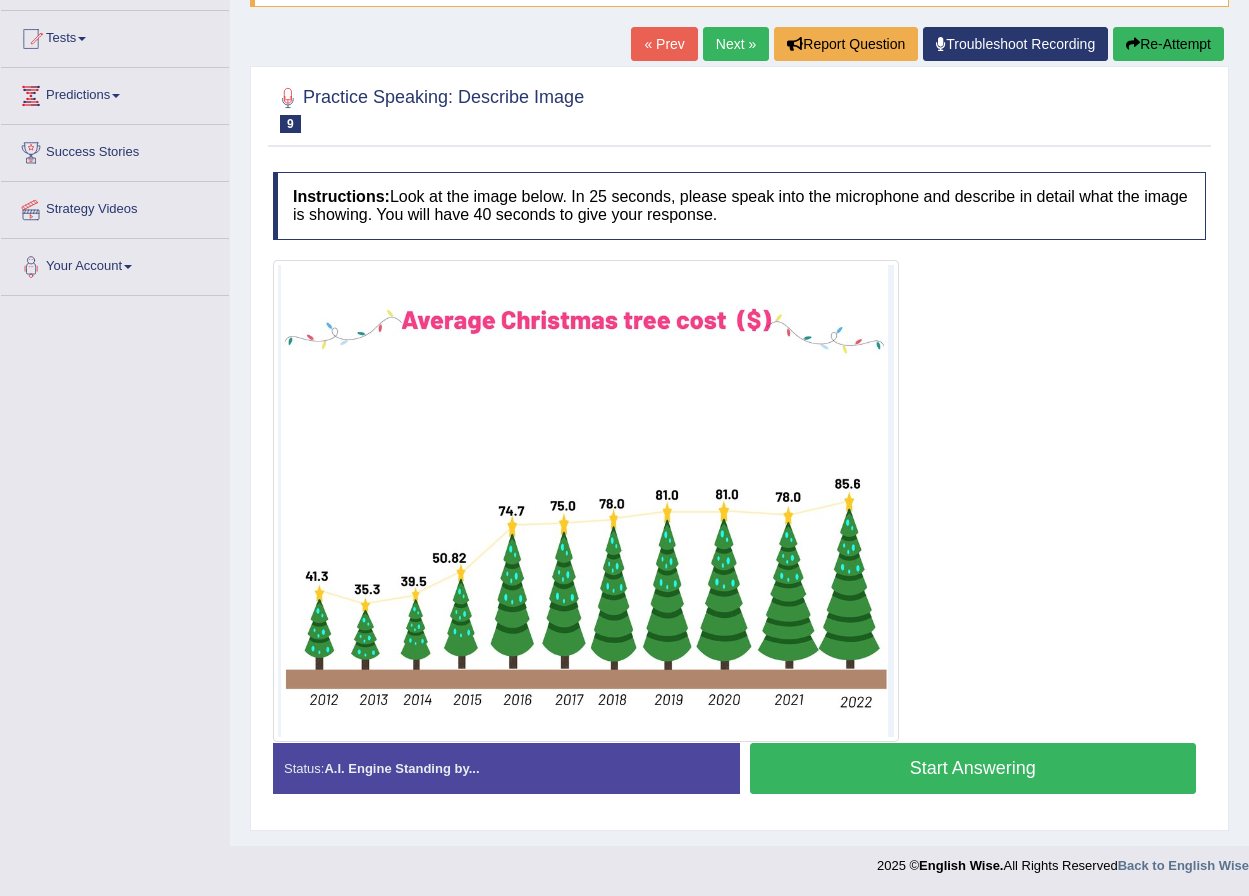 scroll, scrollTop: 202, scrollLeft: 0, axis: vertical 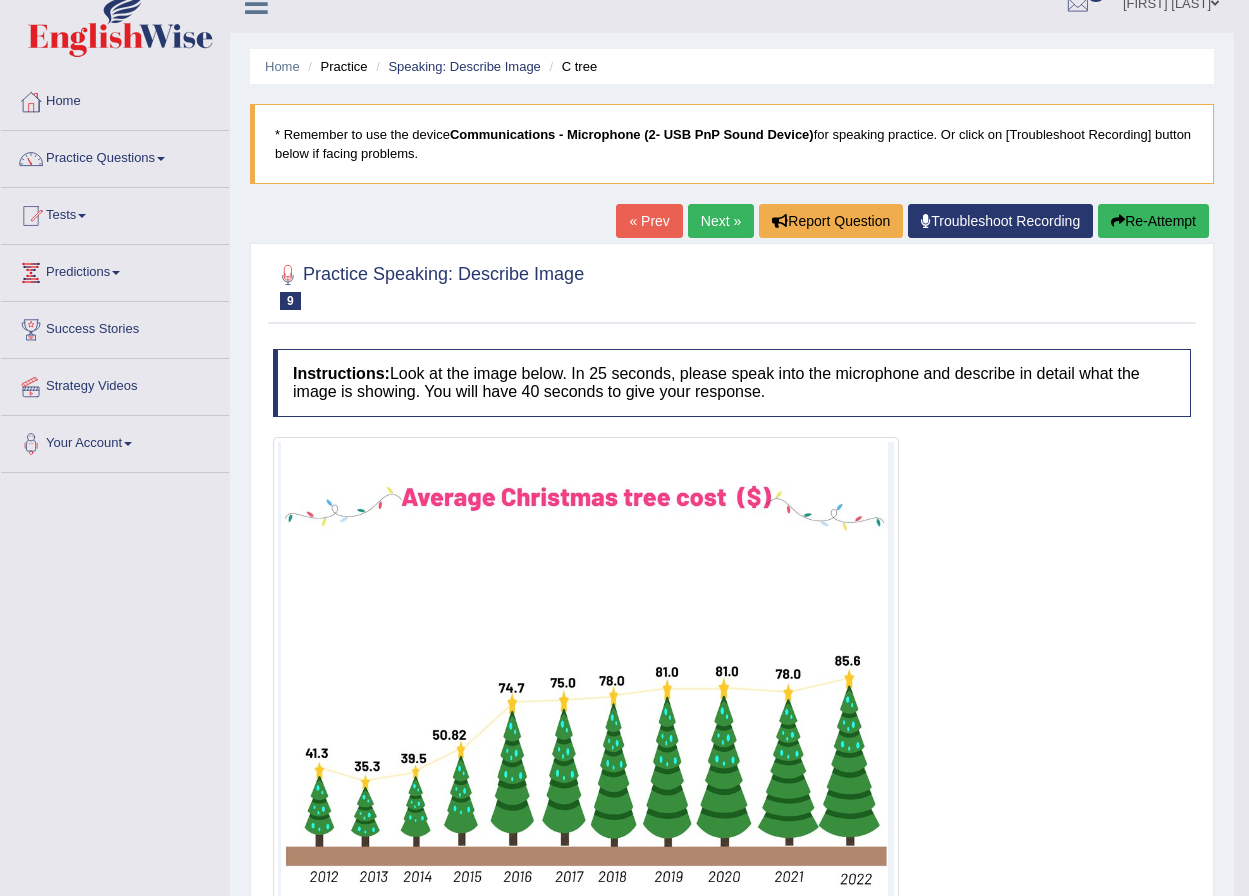 click on "Next »" at bounding box center [721, 221] 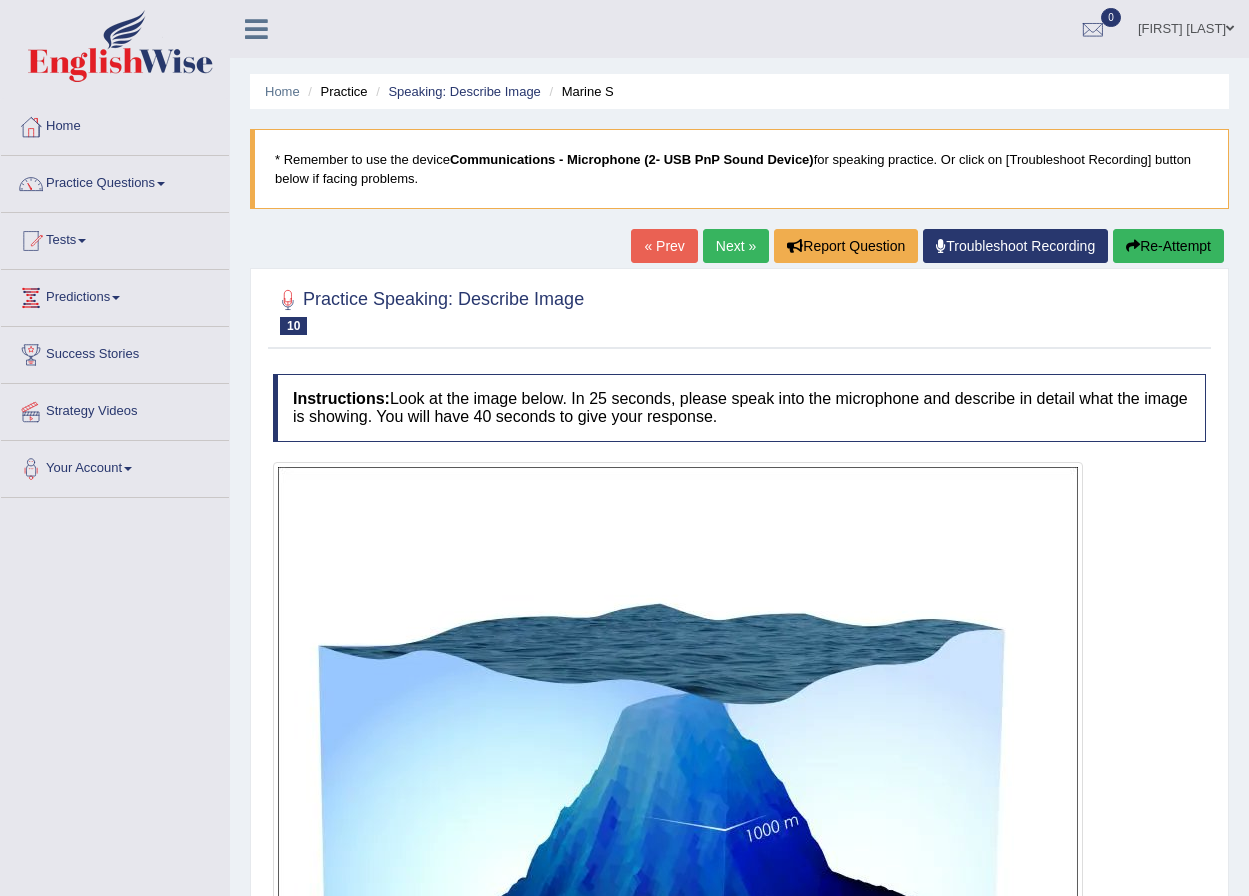 scroll, scrollTop: 300, scrollLeft: 0, axis: vertical 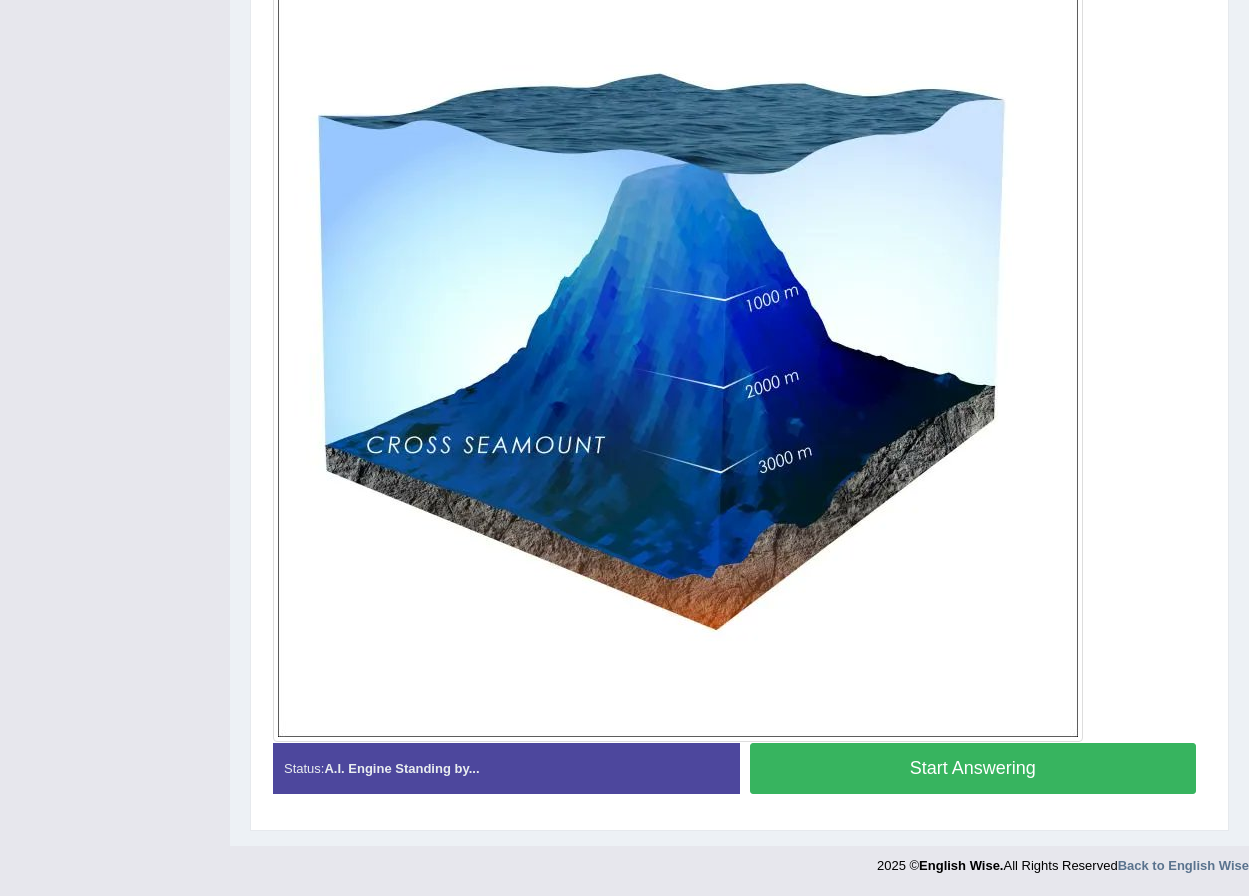 click on "Start Answering" at bounding box center (973, 768) 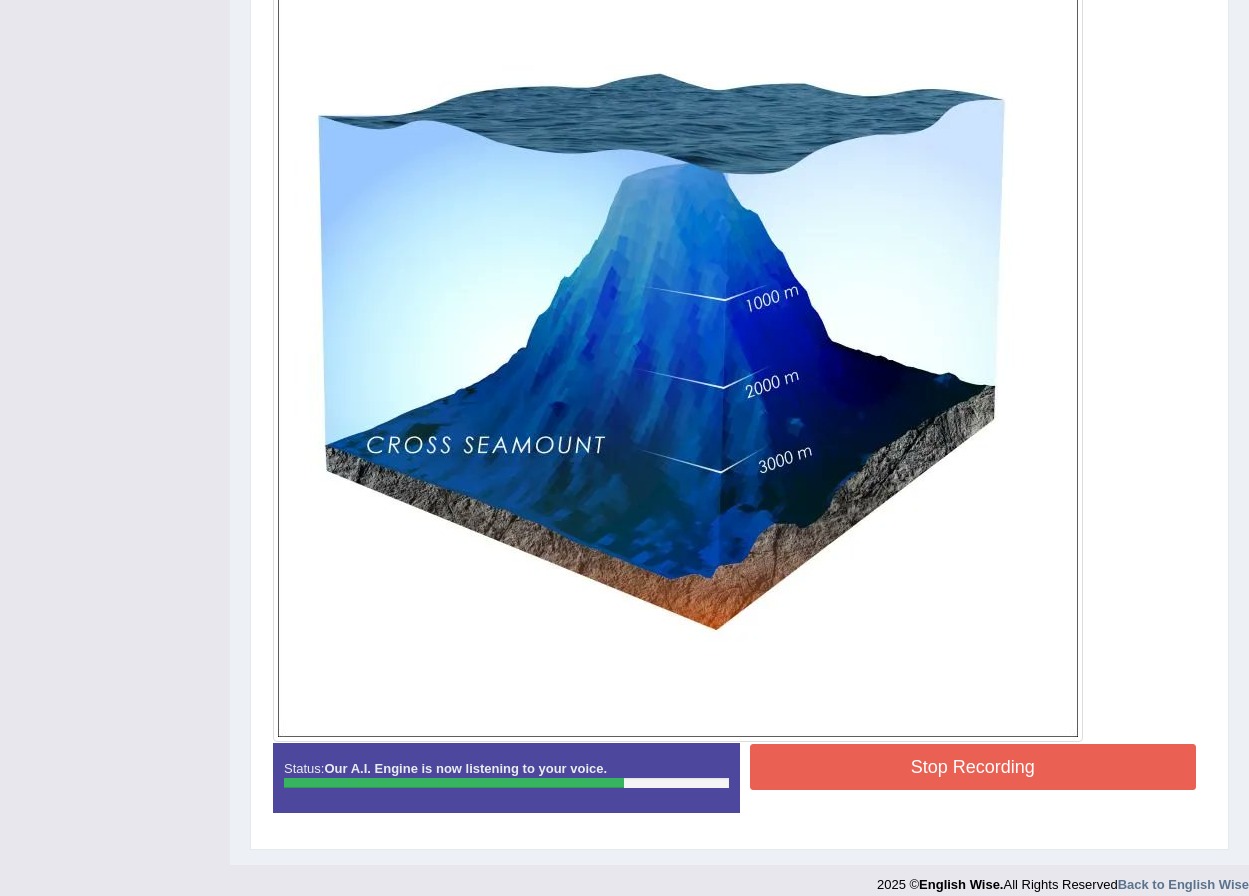 click on "Stop Recording" at bounding box center (973, 767) 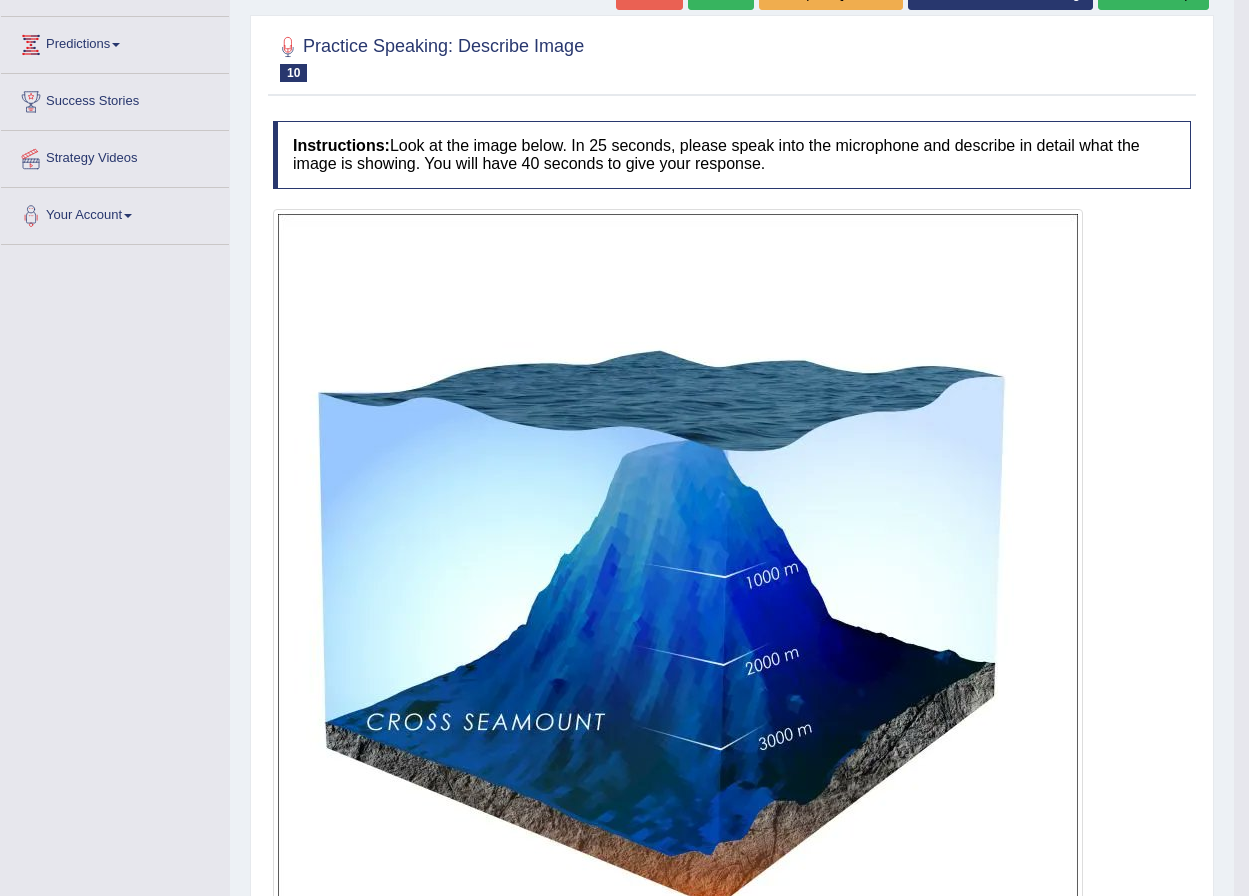 scroll, scrollTop: 53, scrollLeft: 0, axis: vertical 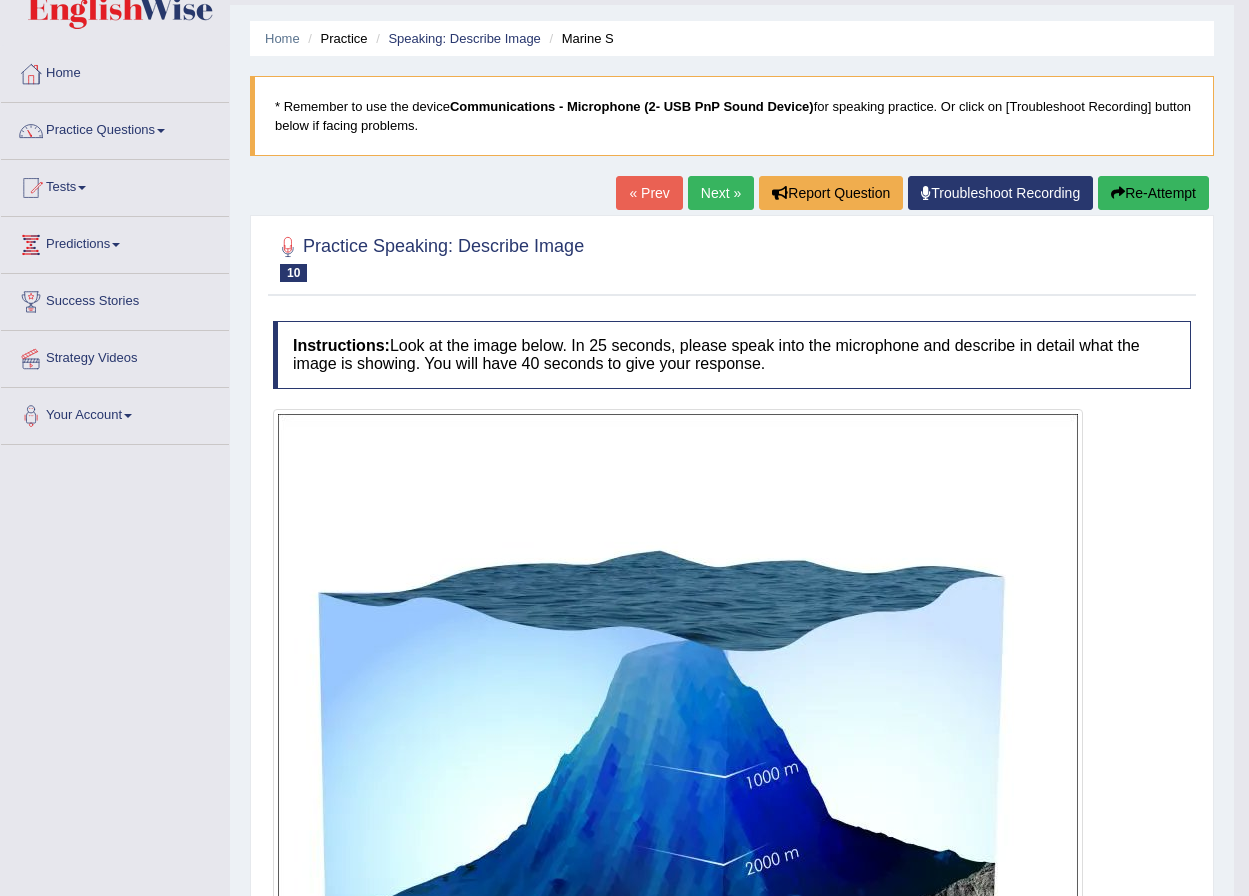 click on "Next »" at bounding box center (721, 193) 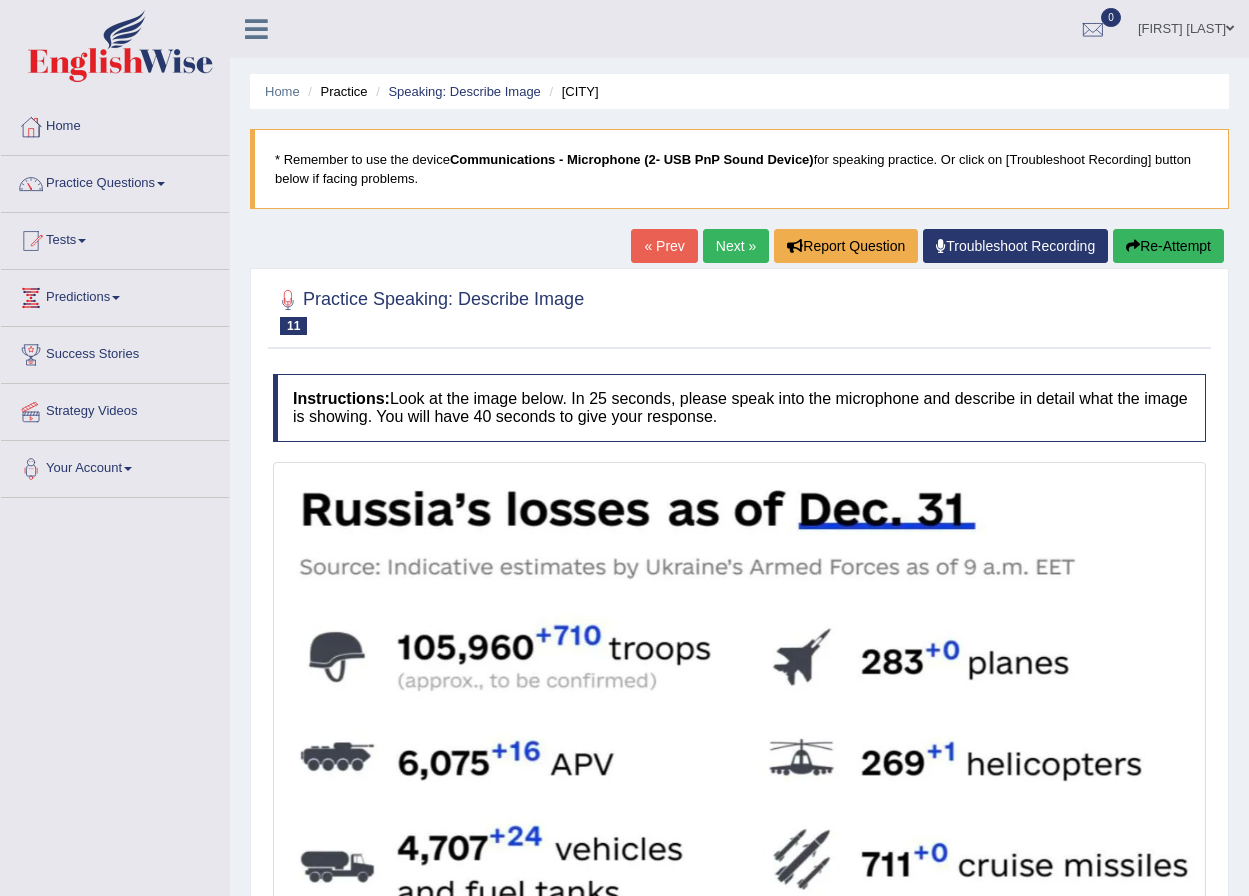 scroll, scrollTop: 400, scrollLeft: 0, axis: vertical 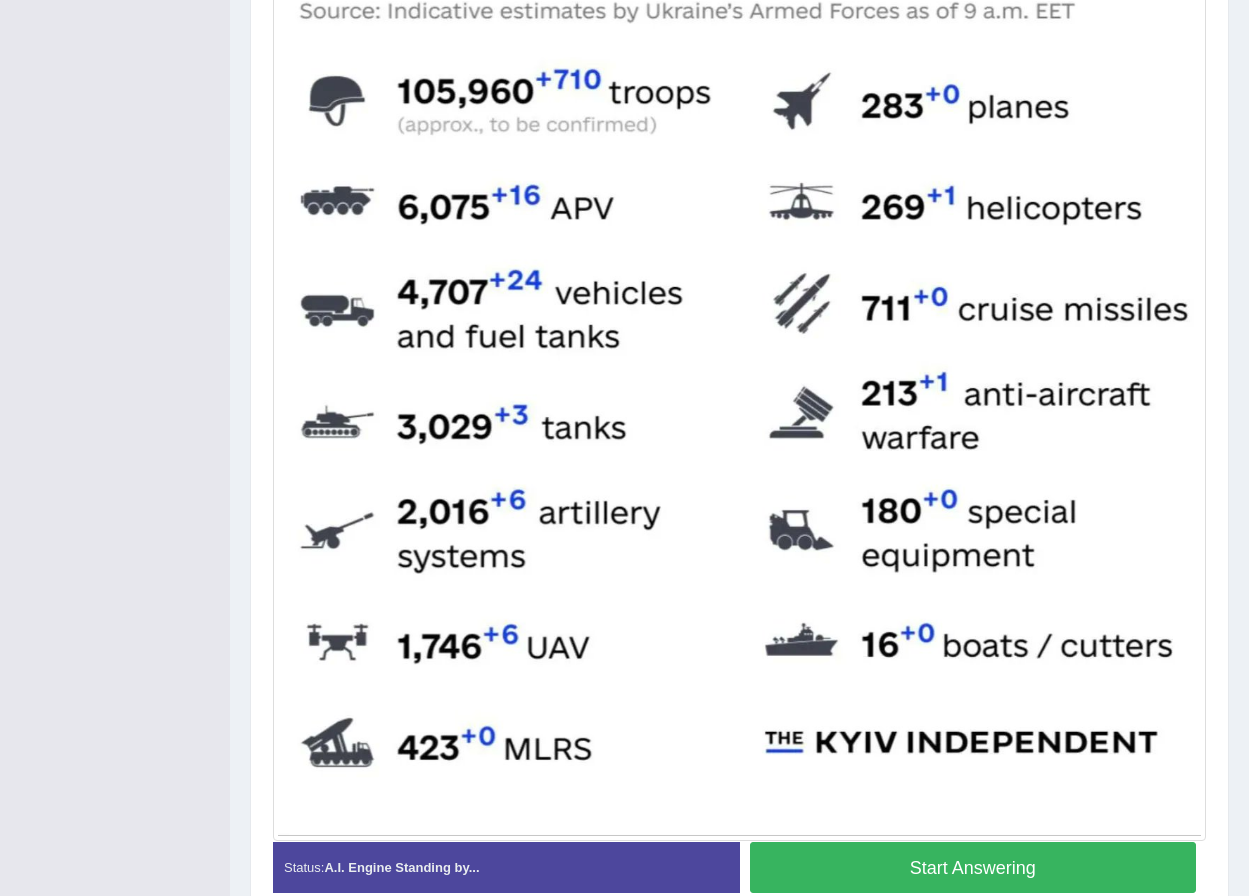 click on "Start Answering" at bounding box center [973, 867] 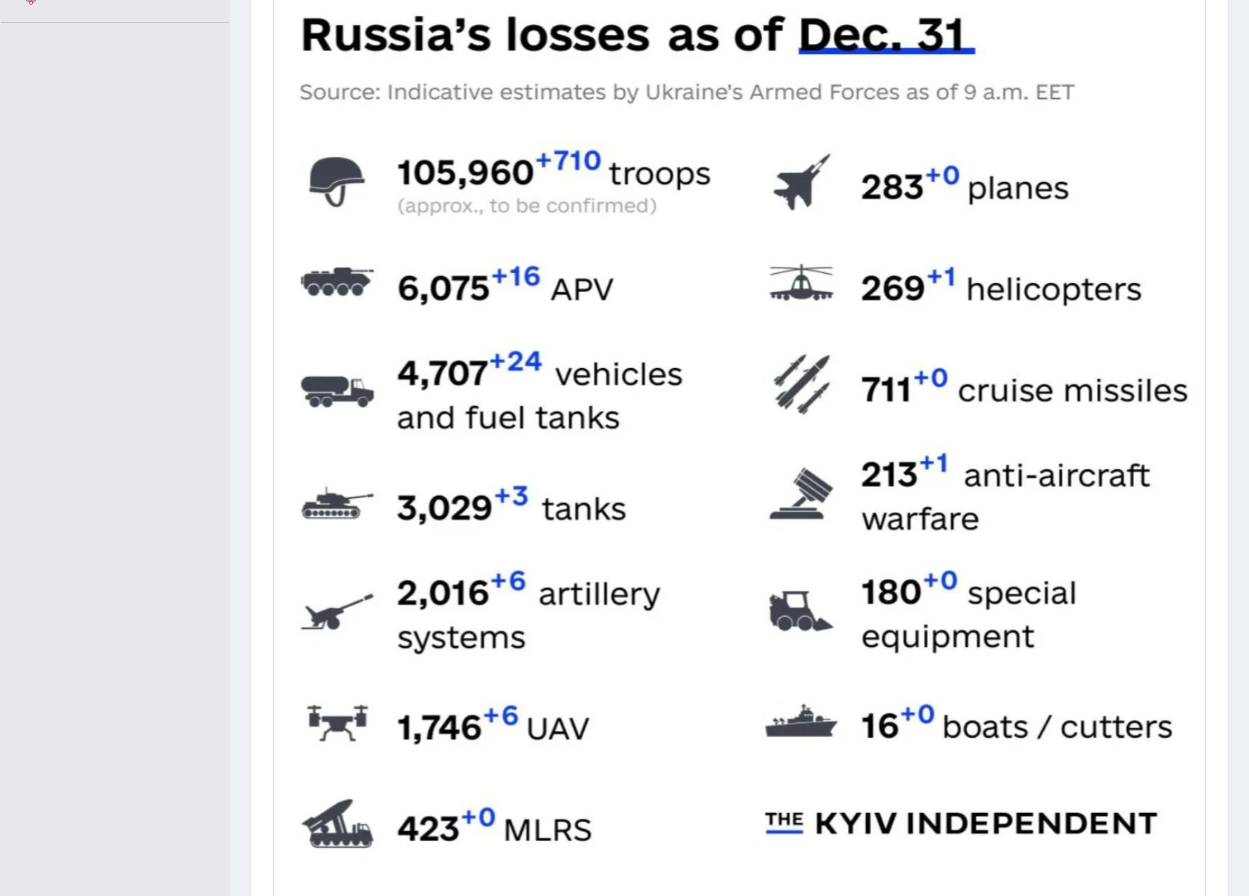 scroll, scrollTop: 675, scrollLeft: 0, axis: vertical 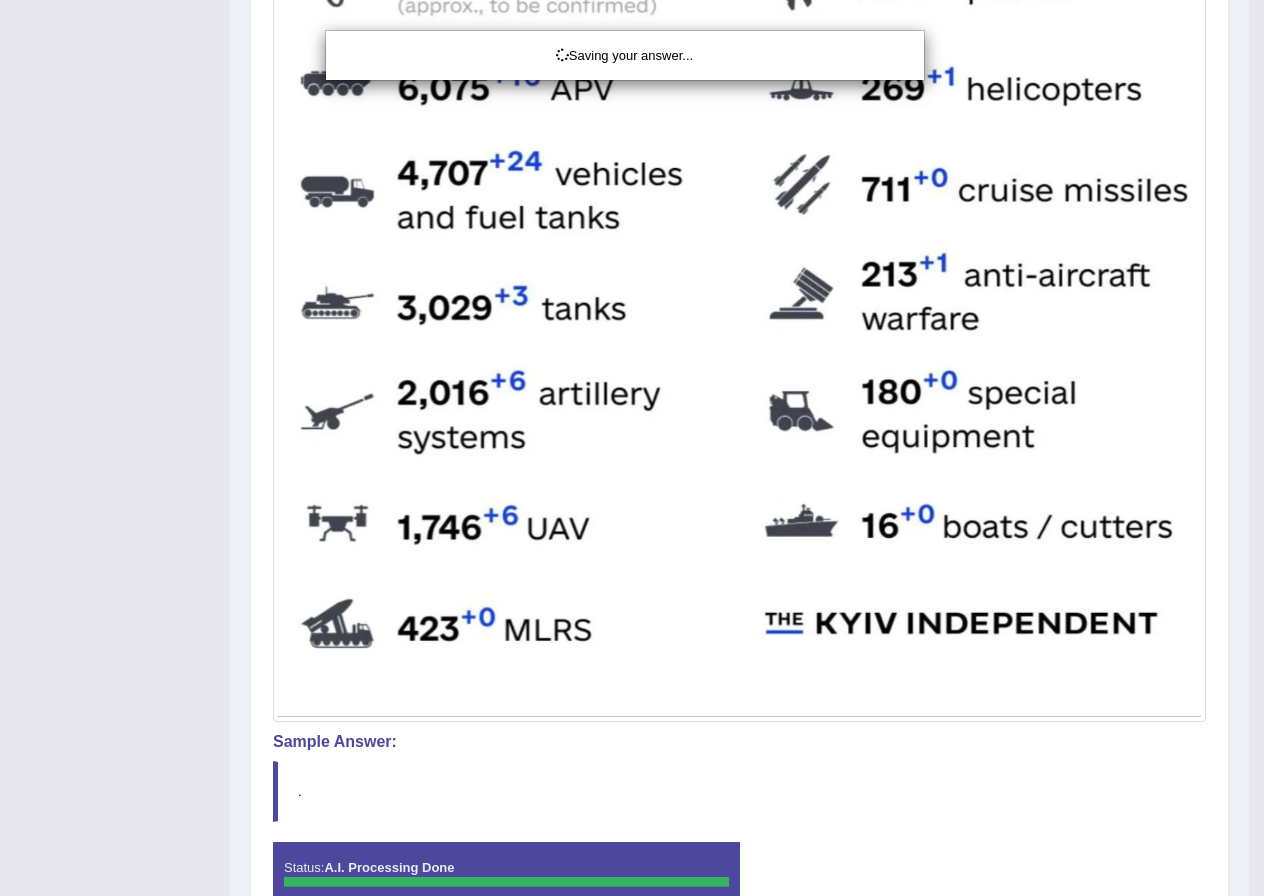 click on "Saving your answer..." at bounding box center [632, 448] 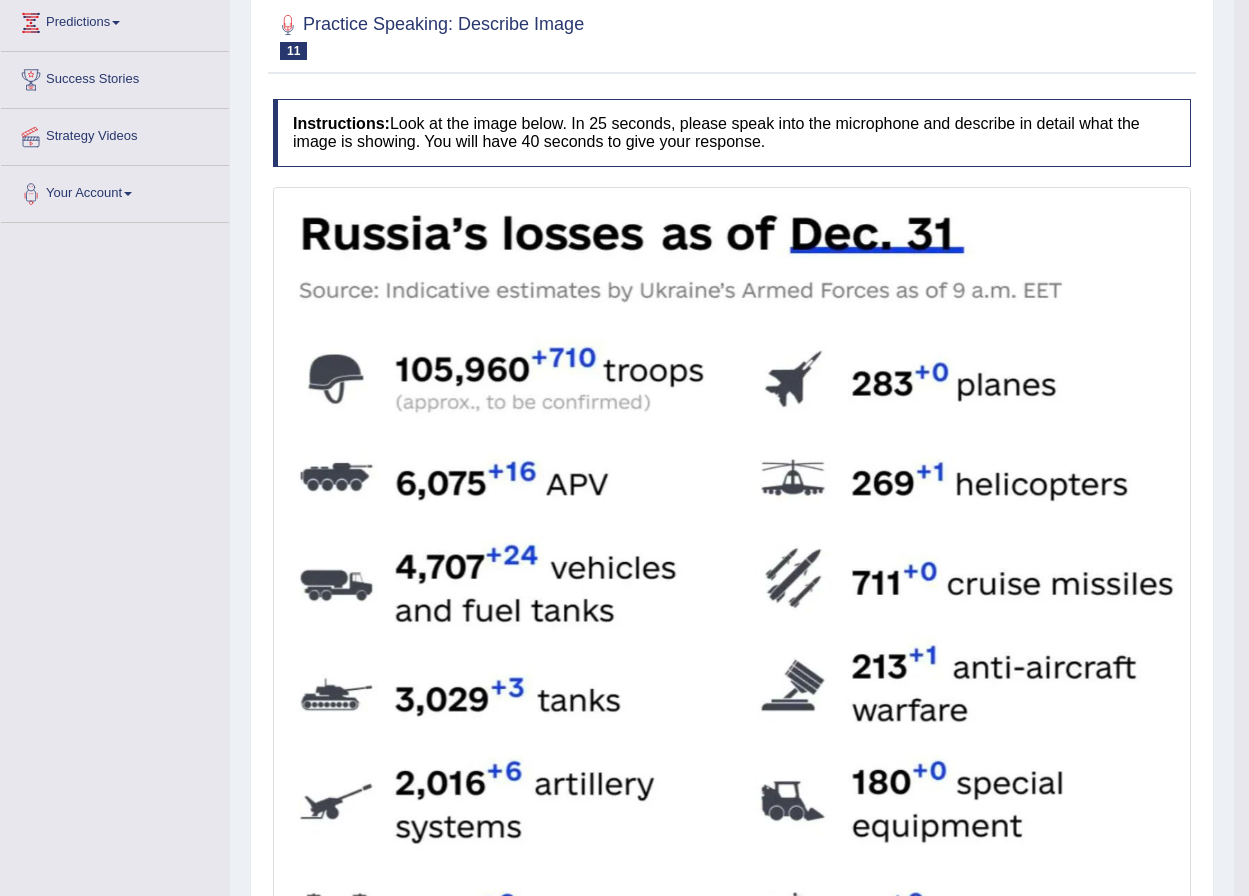 scroll, scrollTop: 175, scrollLeft: 0, axis: vertical 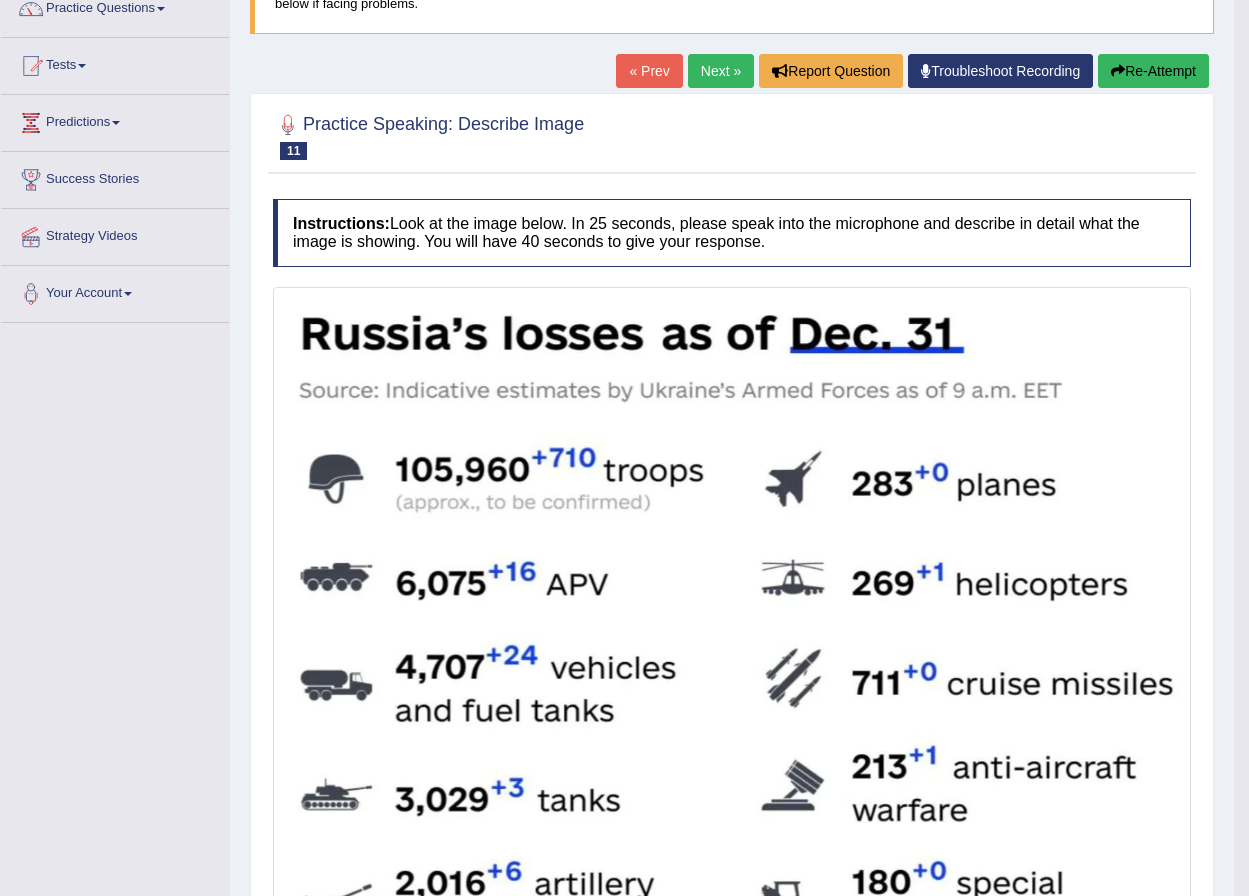 click on "Next »" at bounding box center [721, 71] 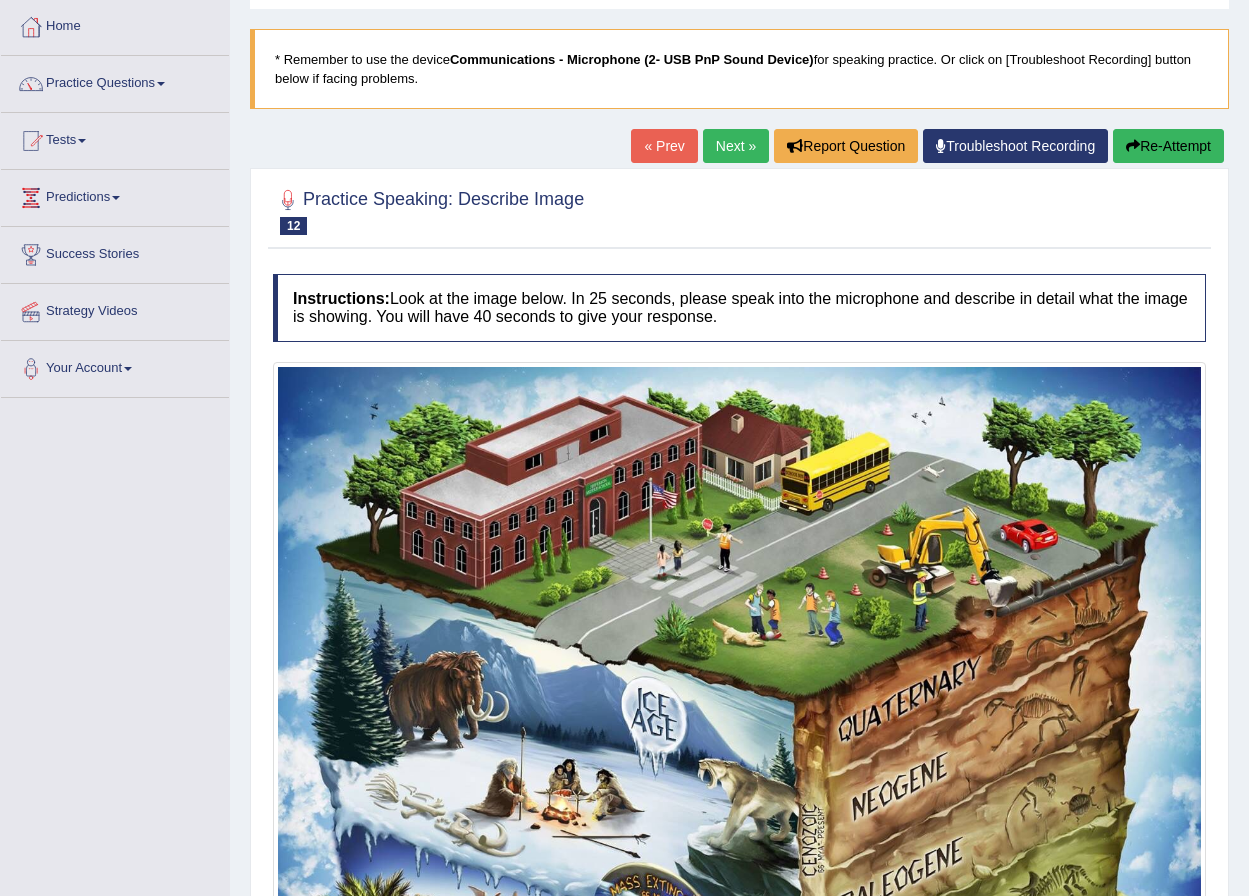 scroll, scrollTop: 200, scrollLeft: 0, axis: vertical 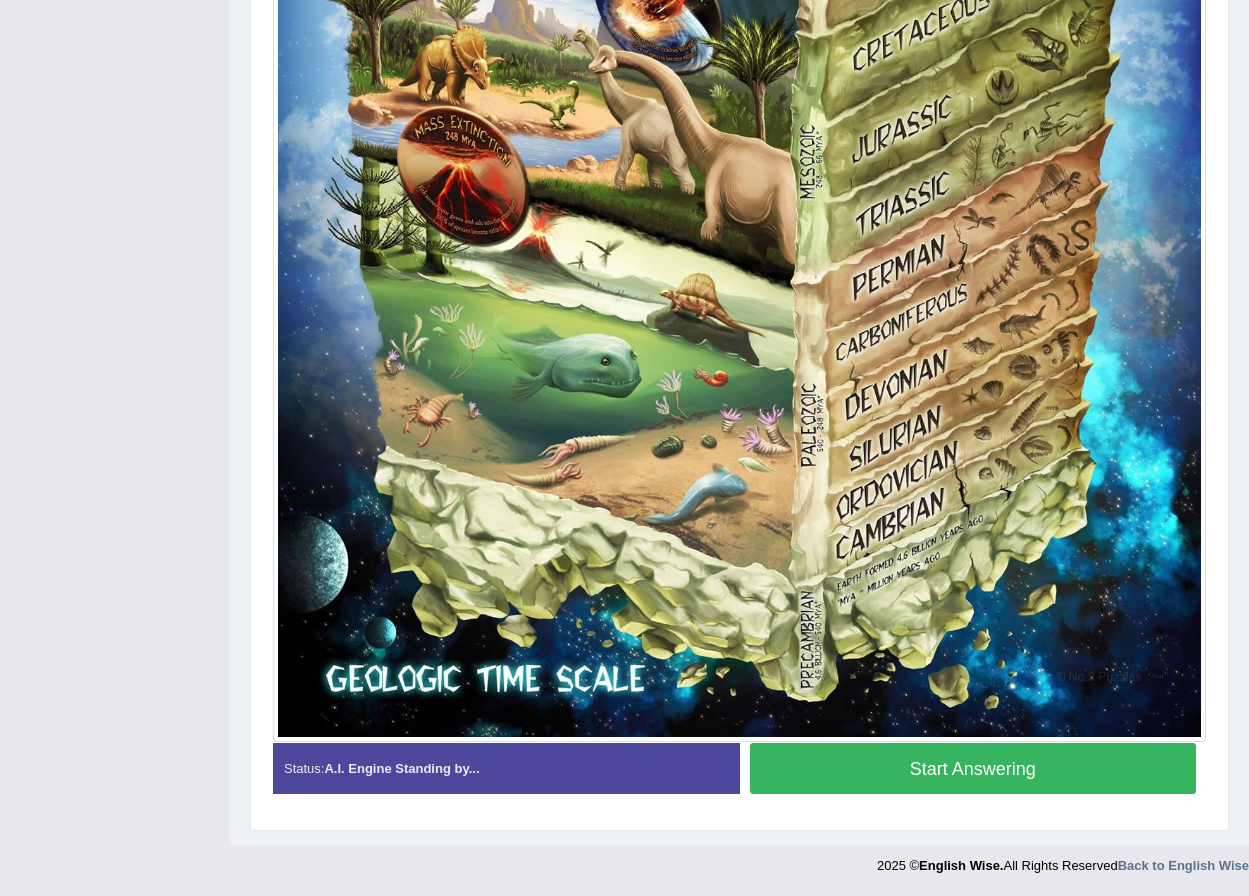 click on "Start Answering" at bounding box center [973, 768] 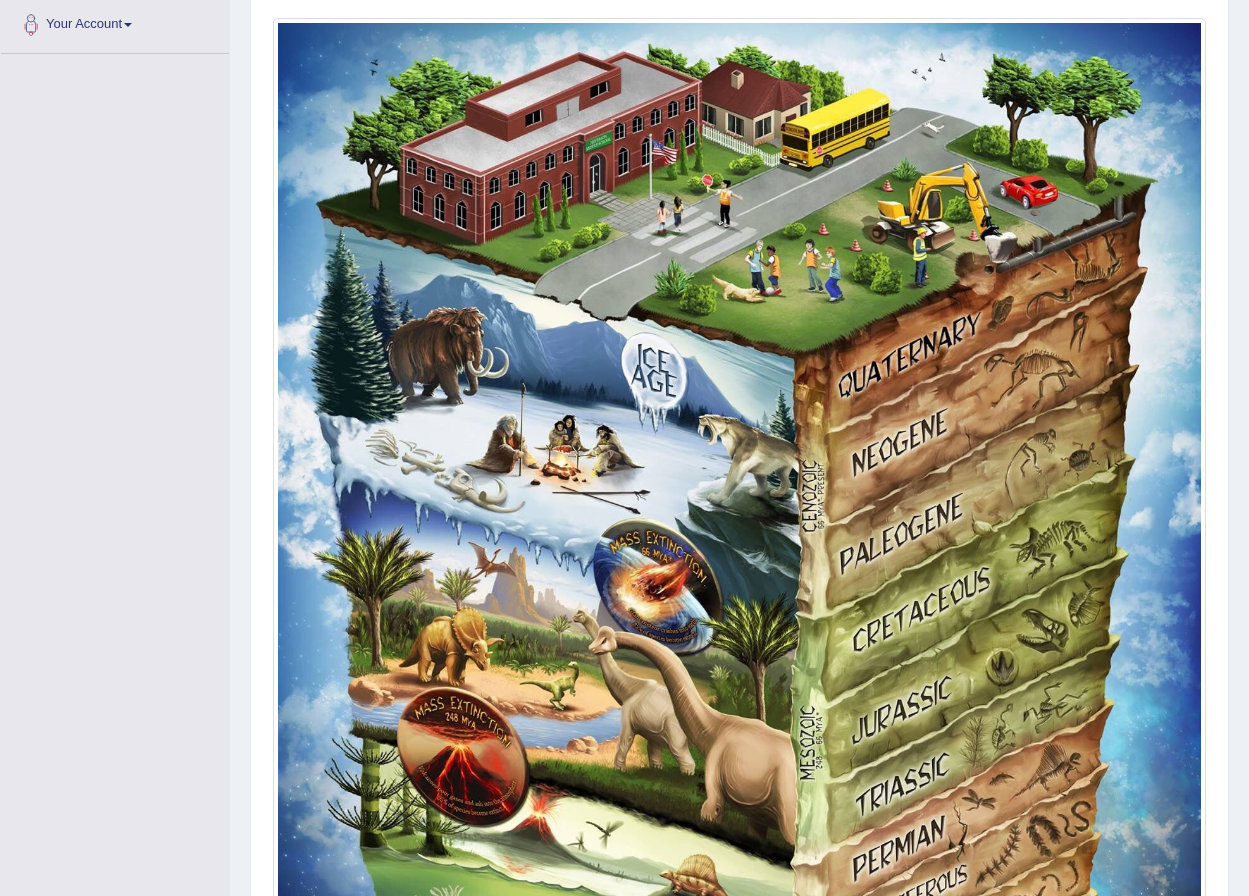 scroll, scrollTop: 344, scrollLeft: 0, axis: vertical 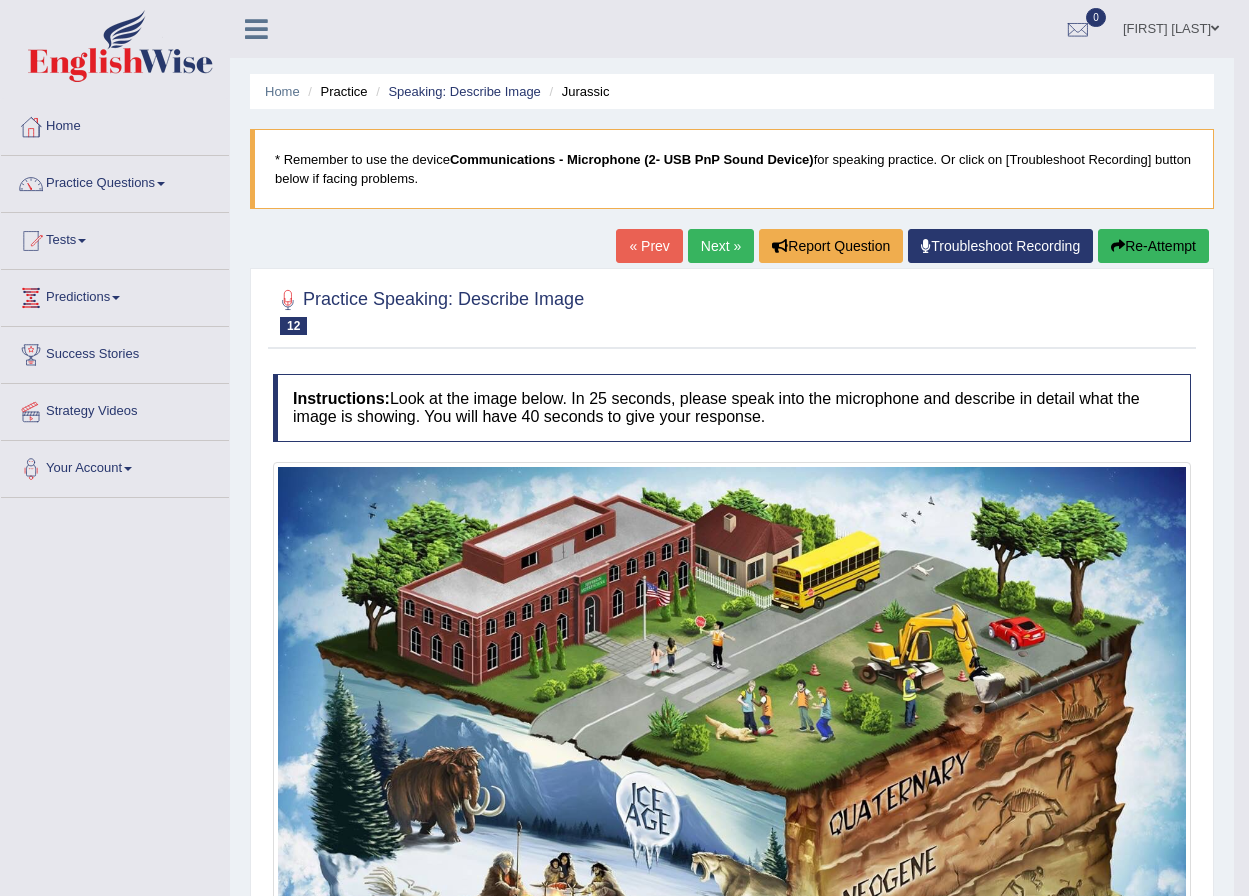 click on "Next »" at bounding box center (721, 246) 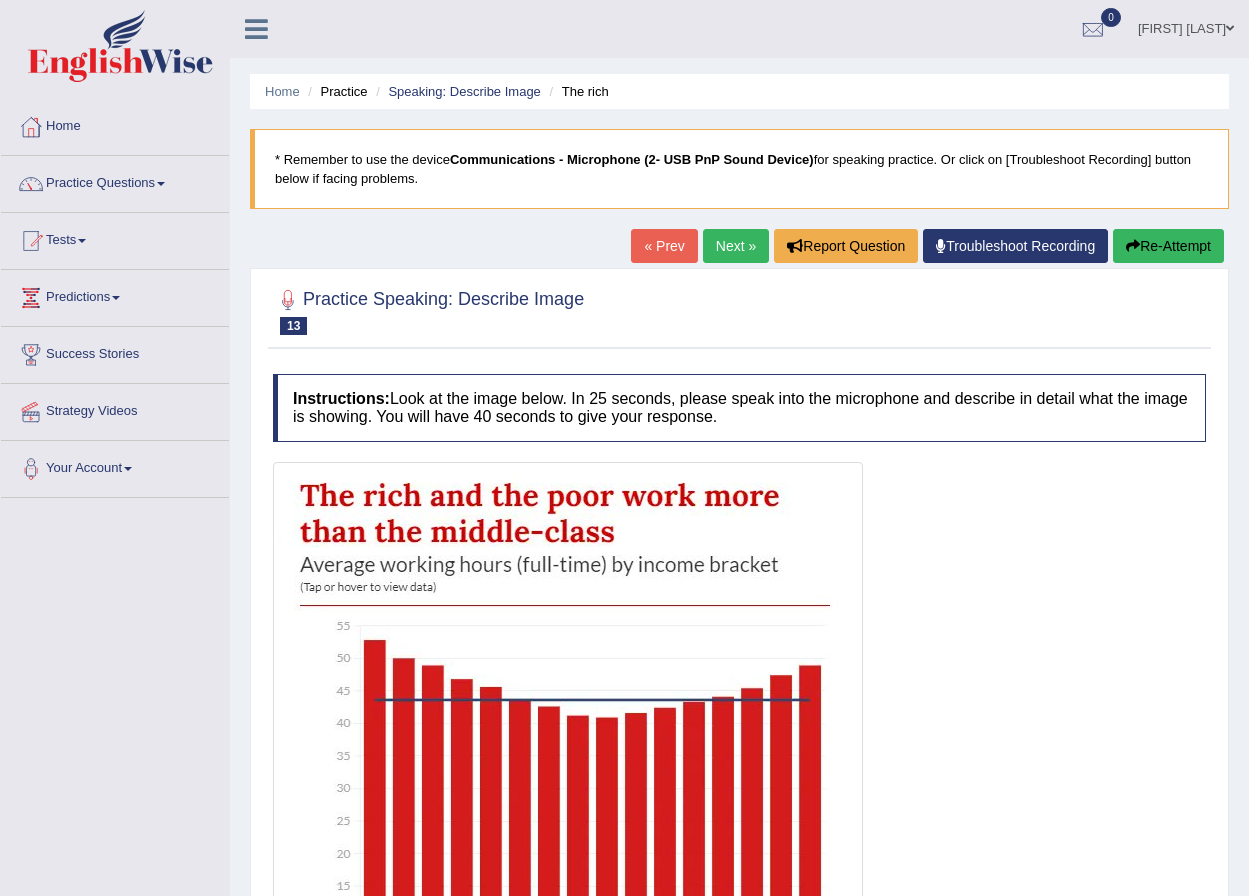 scroll, scrollTop: 100, scrollLeft: 0, axis: vertical 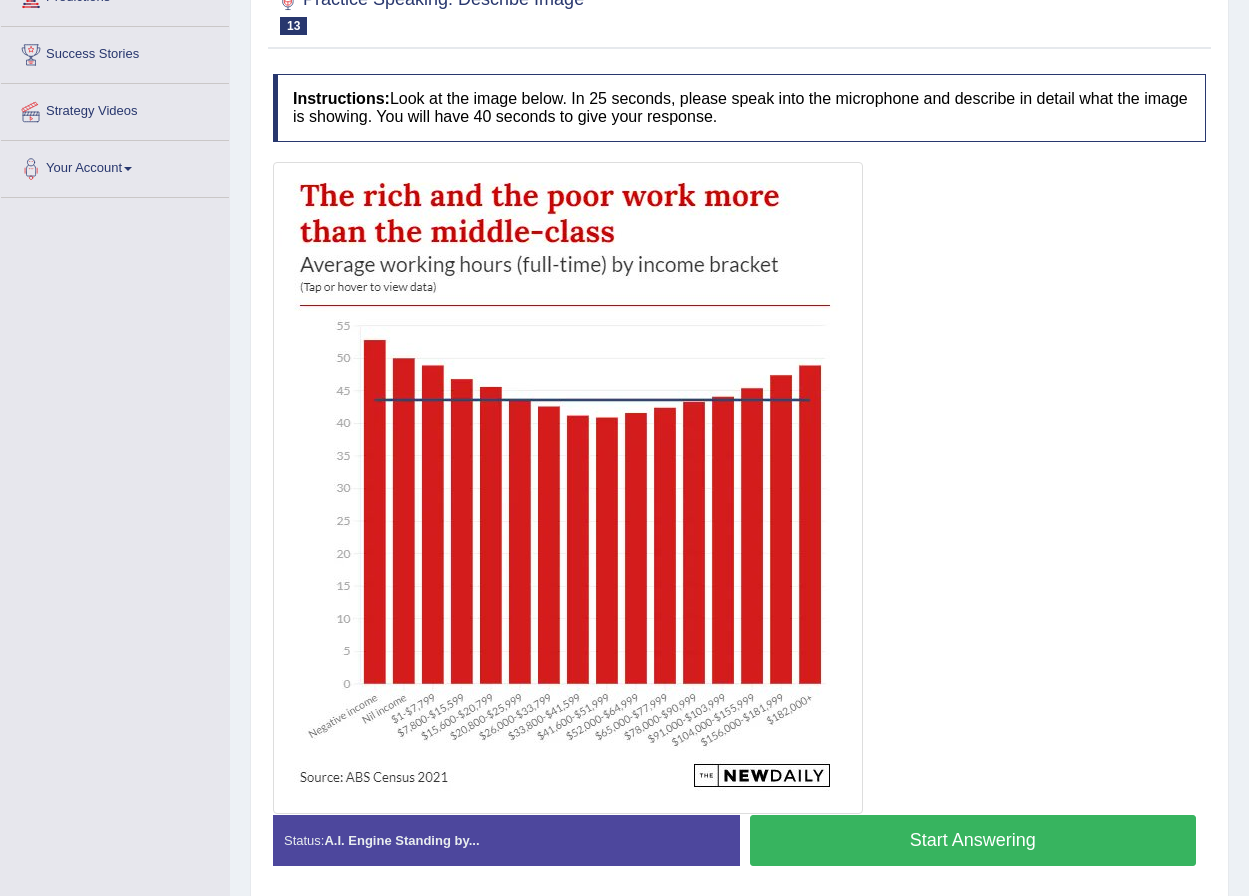click on "Start Answering" at bounding box center (973, 840) 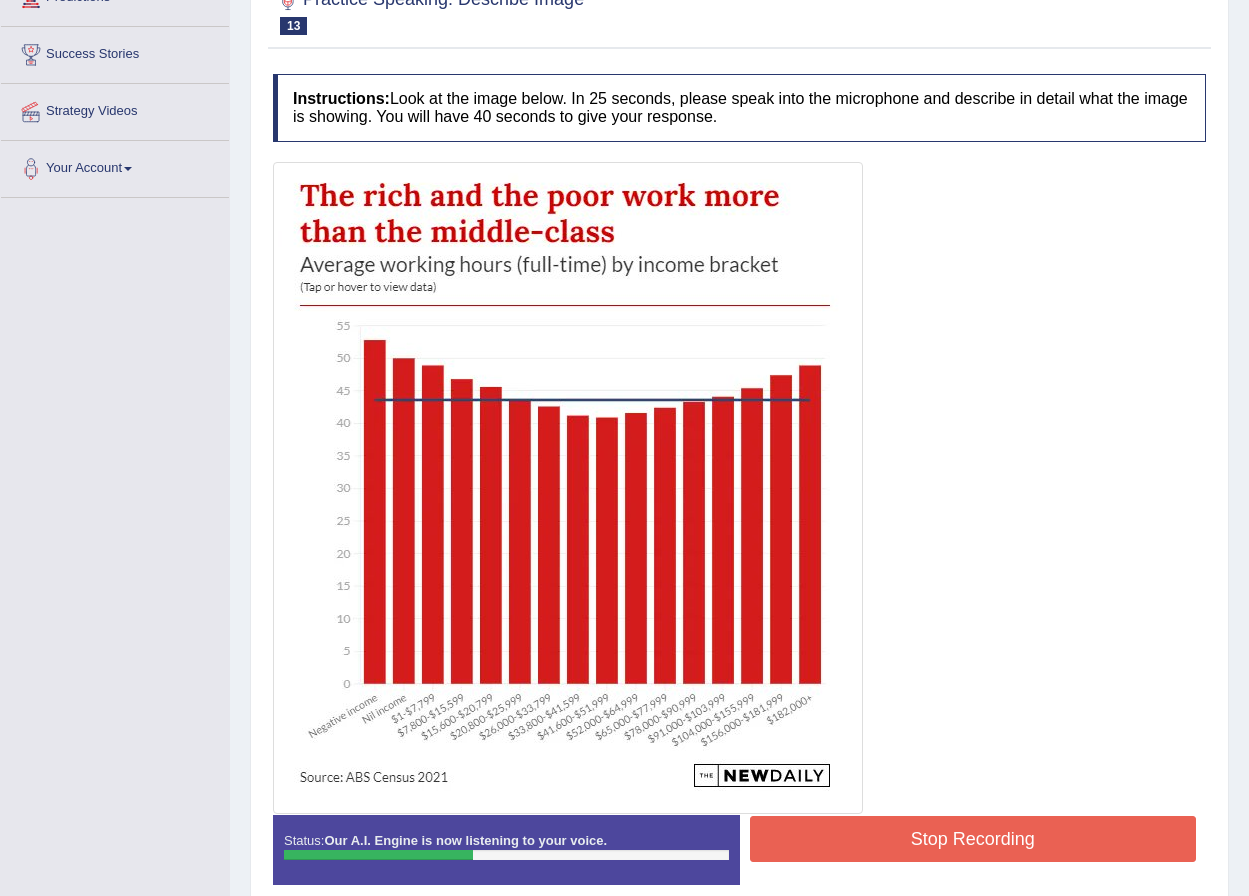 click at bounding box center (568, 488) 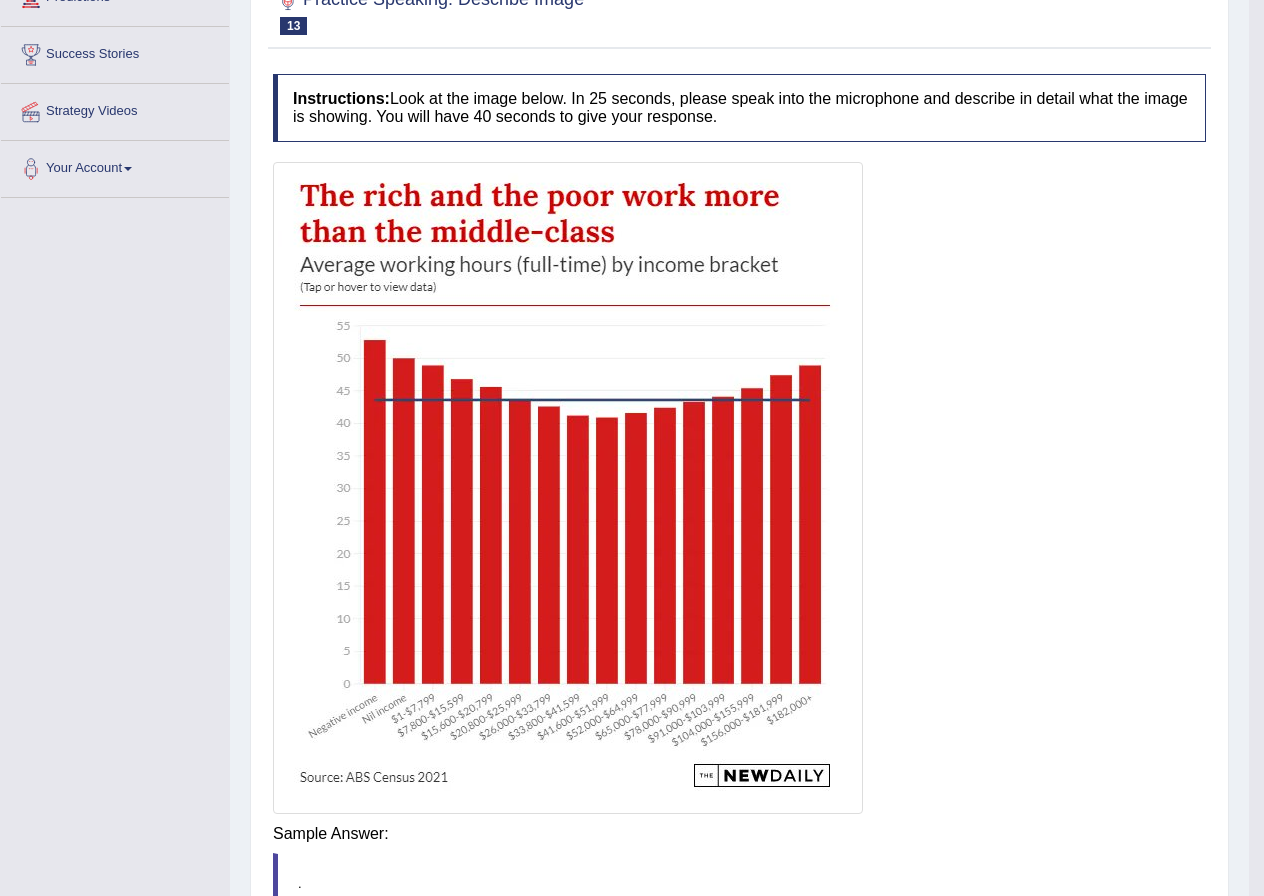 click on "Saving your answer..." at bounding box center [0, 0] 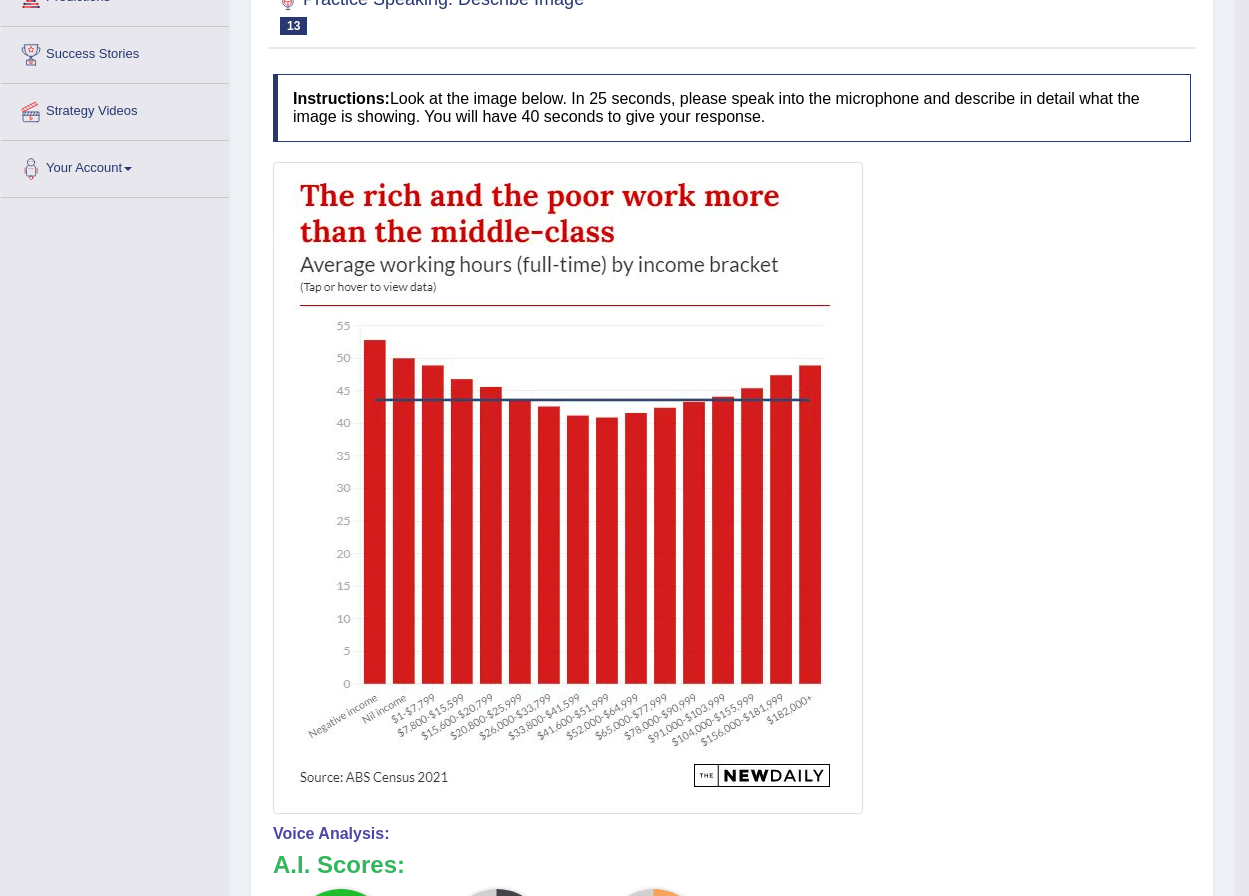 scroll, scrollTop: 0, scrollLeft: 0, axis: both 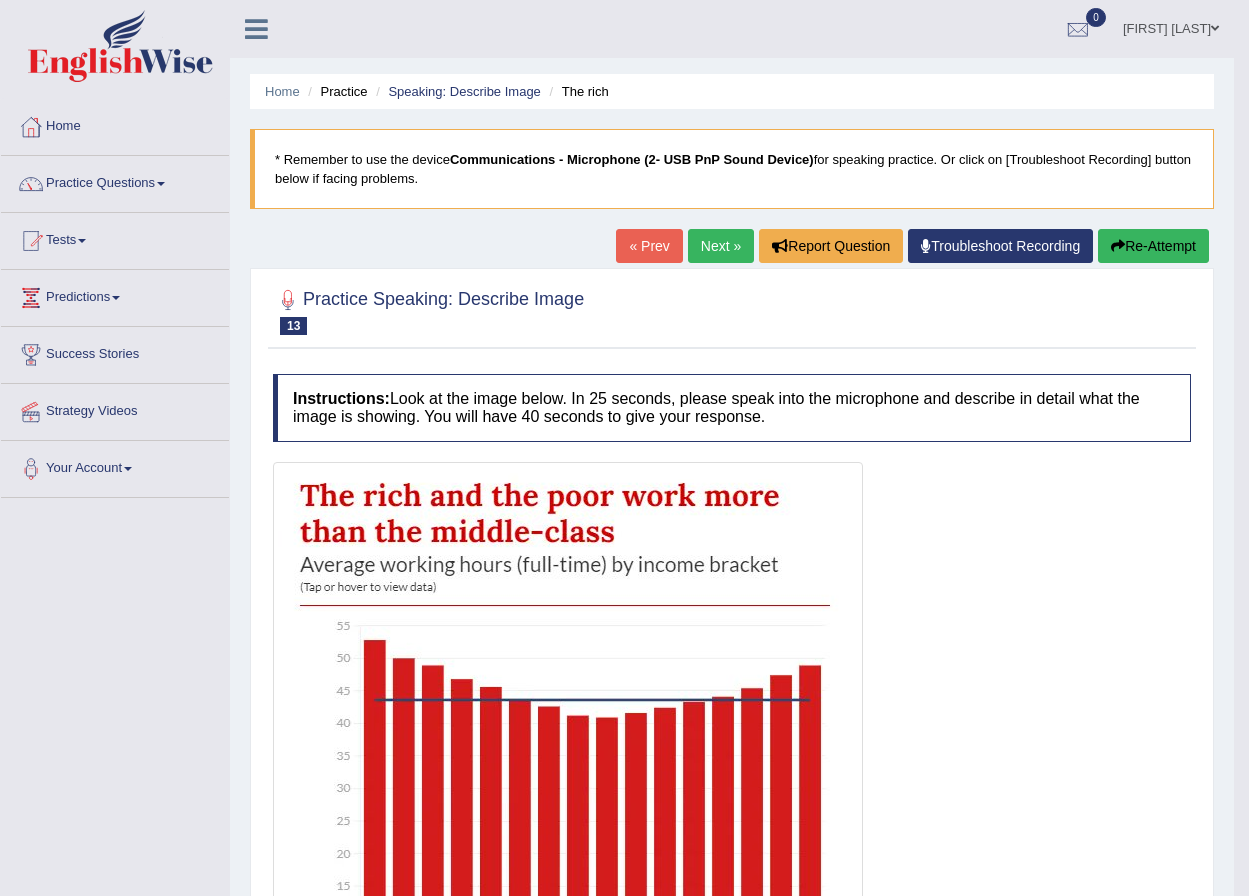 click on "Next »" at bounding box center (721, 246) 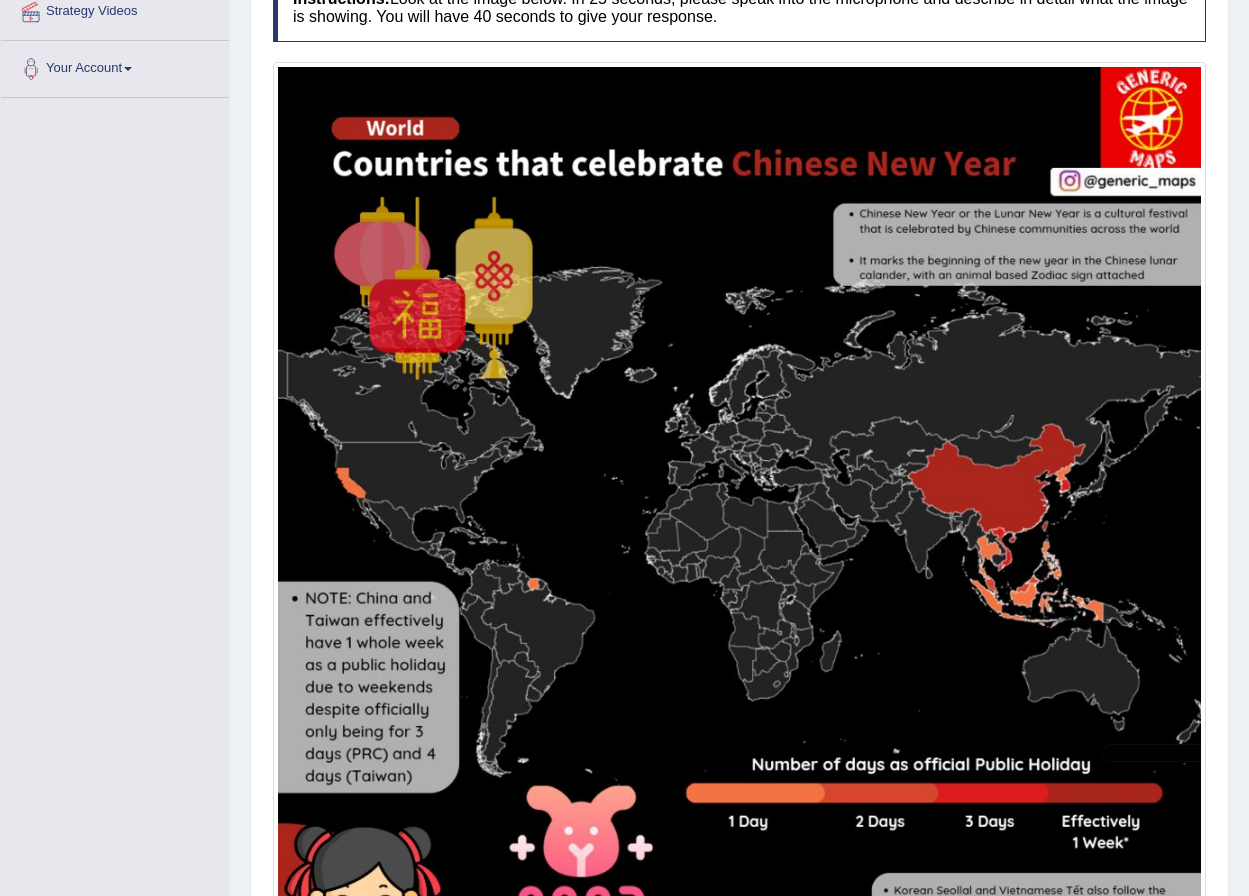 scroll, scrollTop: 400, scrollLeft: 0, axis: vertical 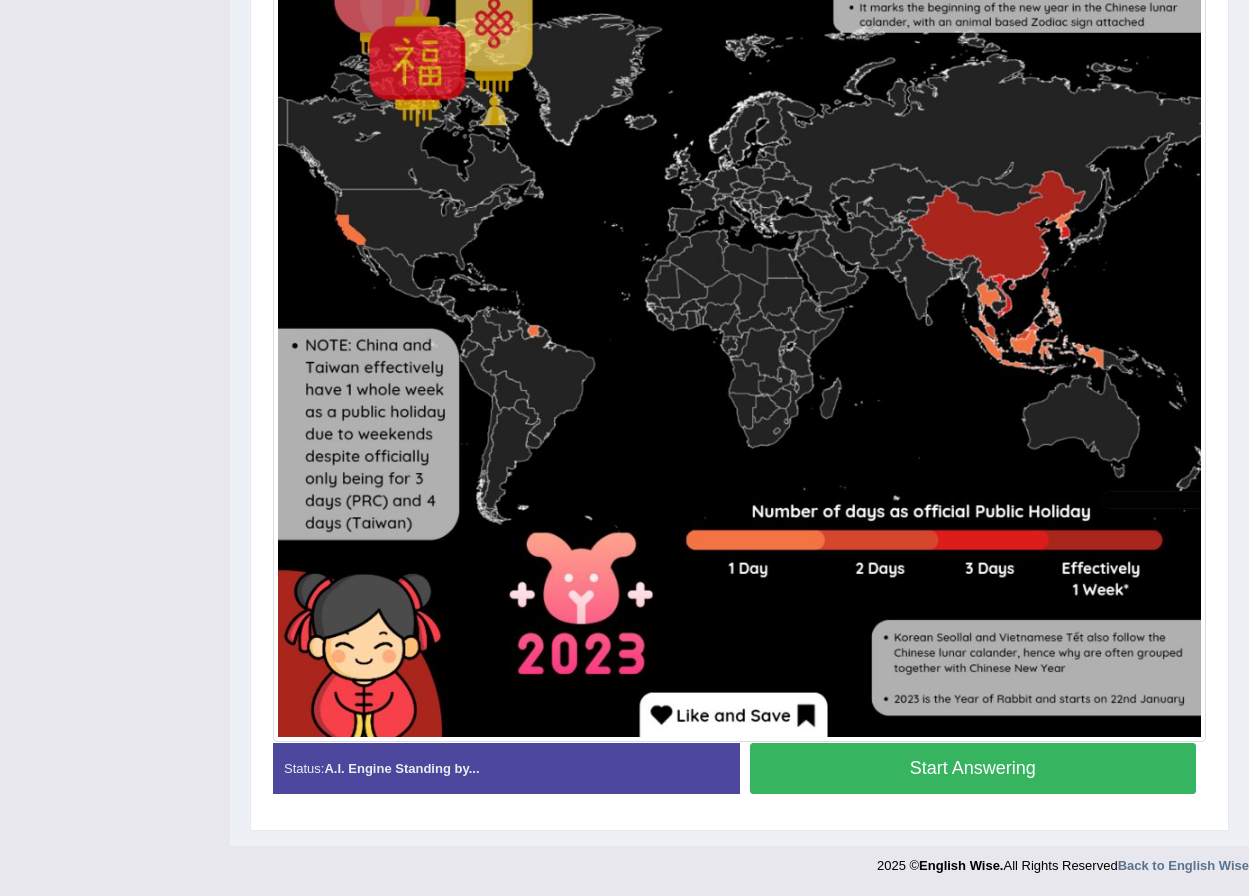 click on "Start Answering" at bounding box center [973, 768] 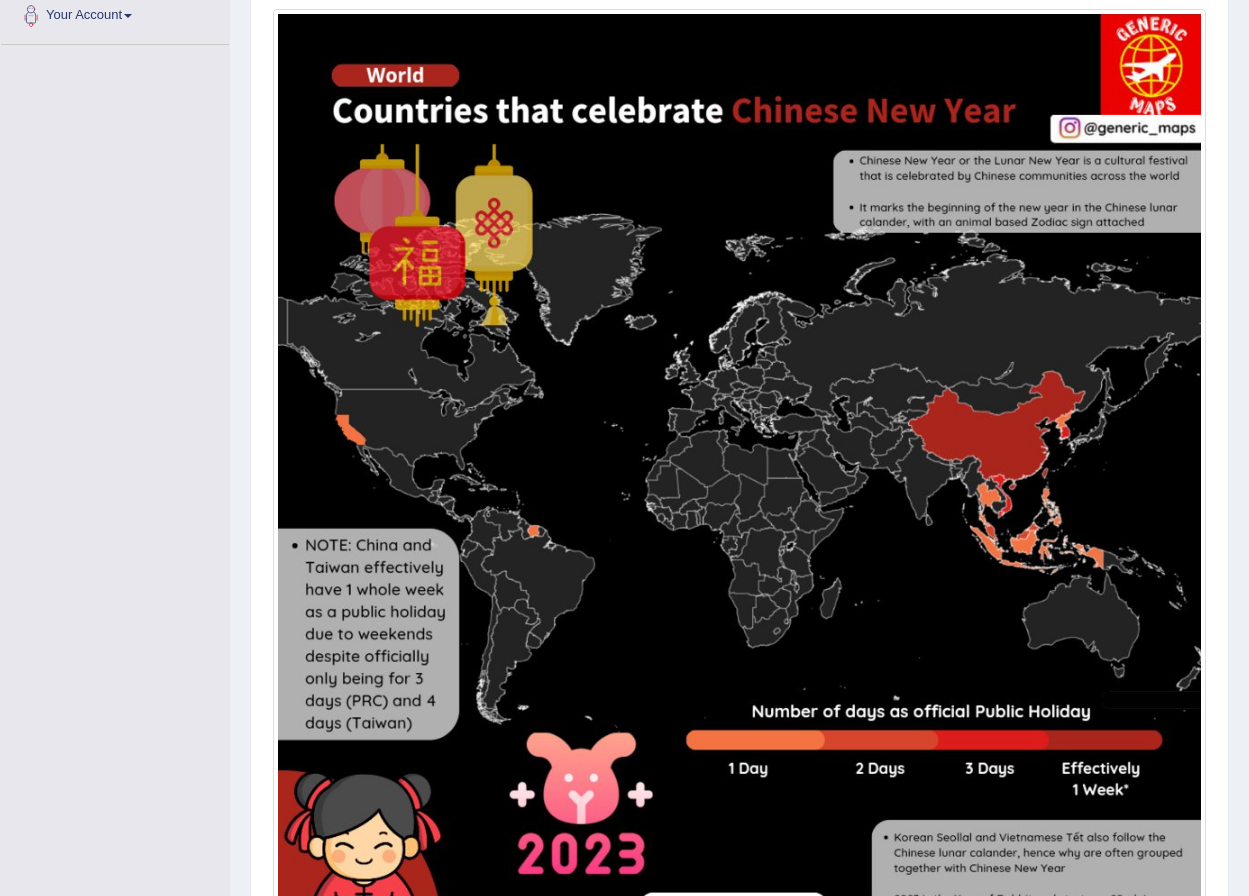 scroll, scrollTop: 553, scrollLeft: 0, axis: vertical 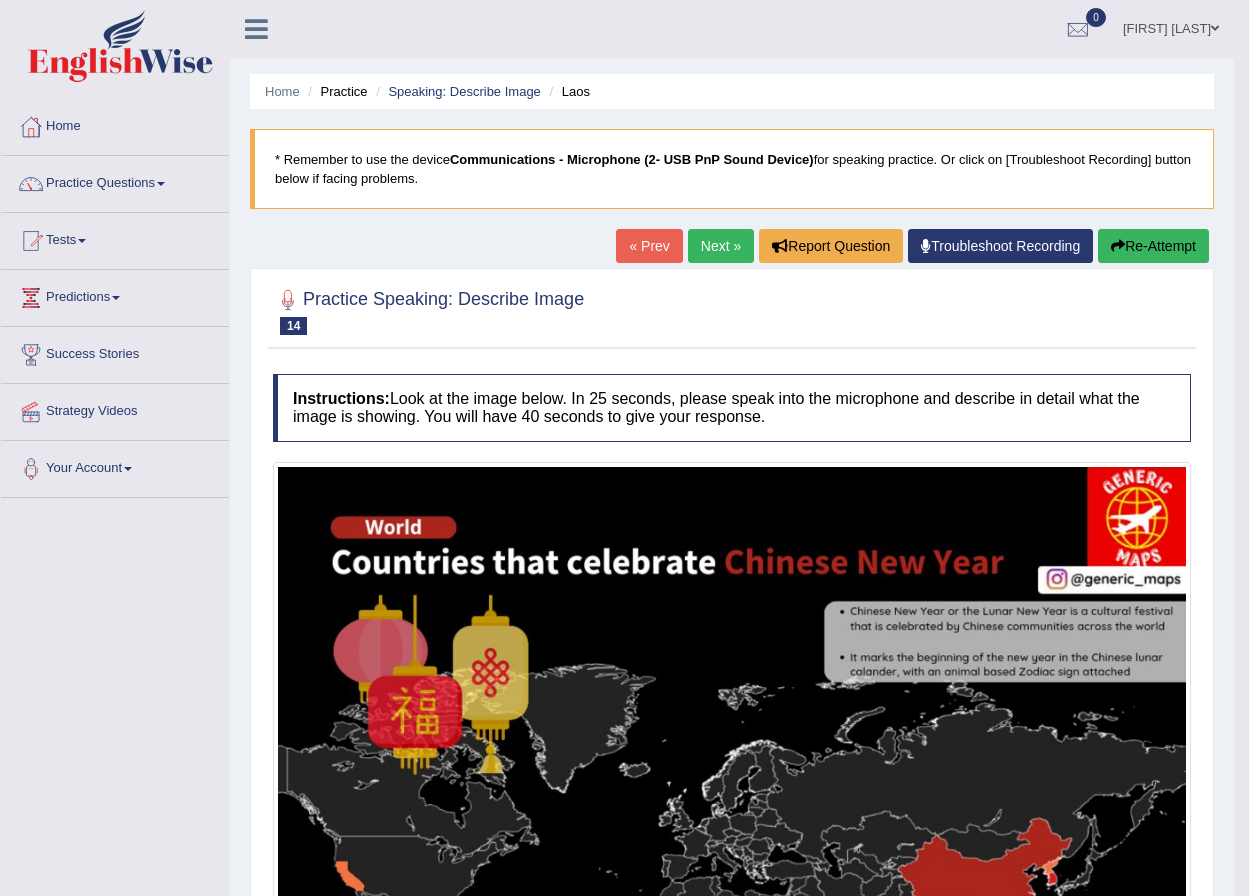 click on "Instructions:  Look at the image below. In 25 seconds, please speak into the microphone and describe in detail what the image is showing. You will have 40 seconds to give your response." at bounding box center (732, 407) 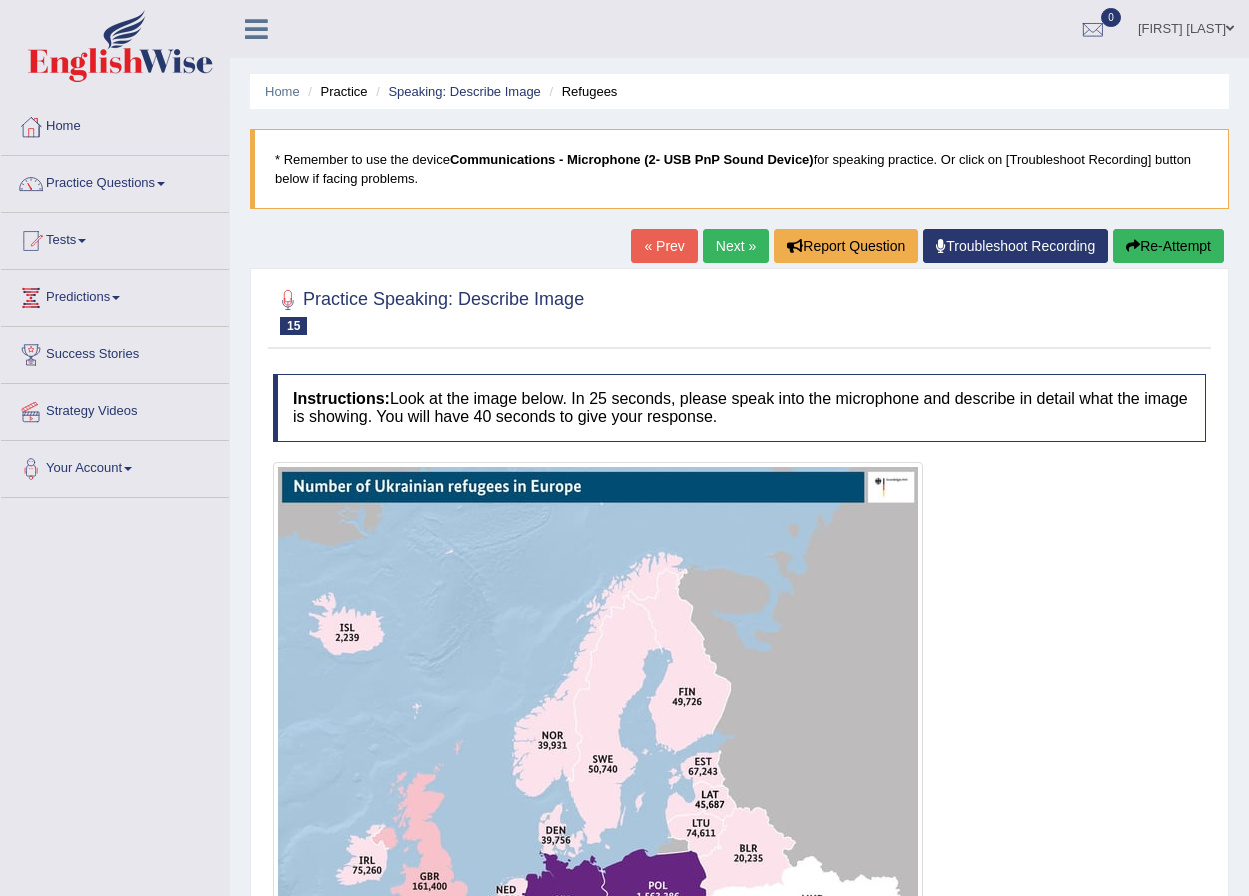 scroll, scrollTop: 500, scrollLeft: 0, axis: vertical 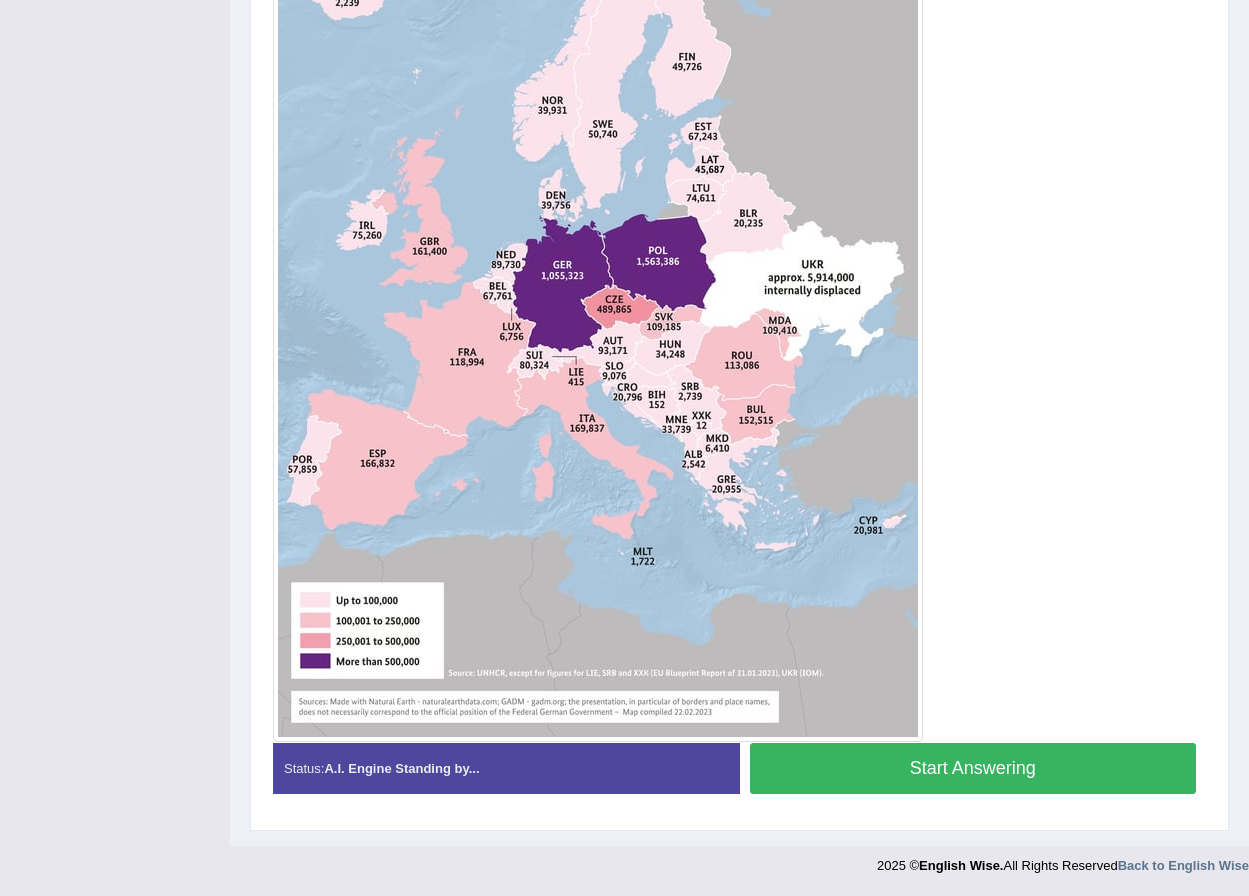 click on "Start Answering" at bounding box center (973, 768) 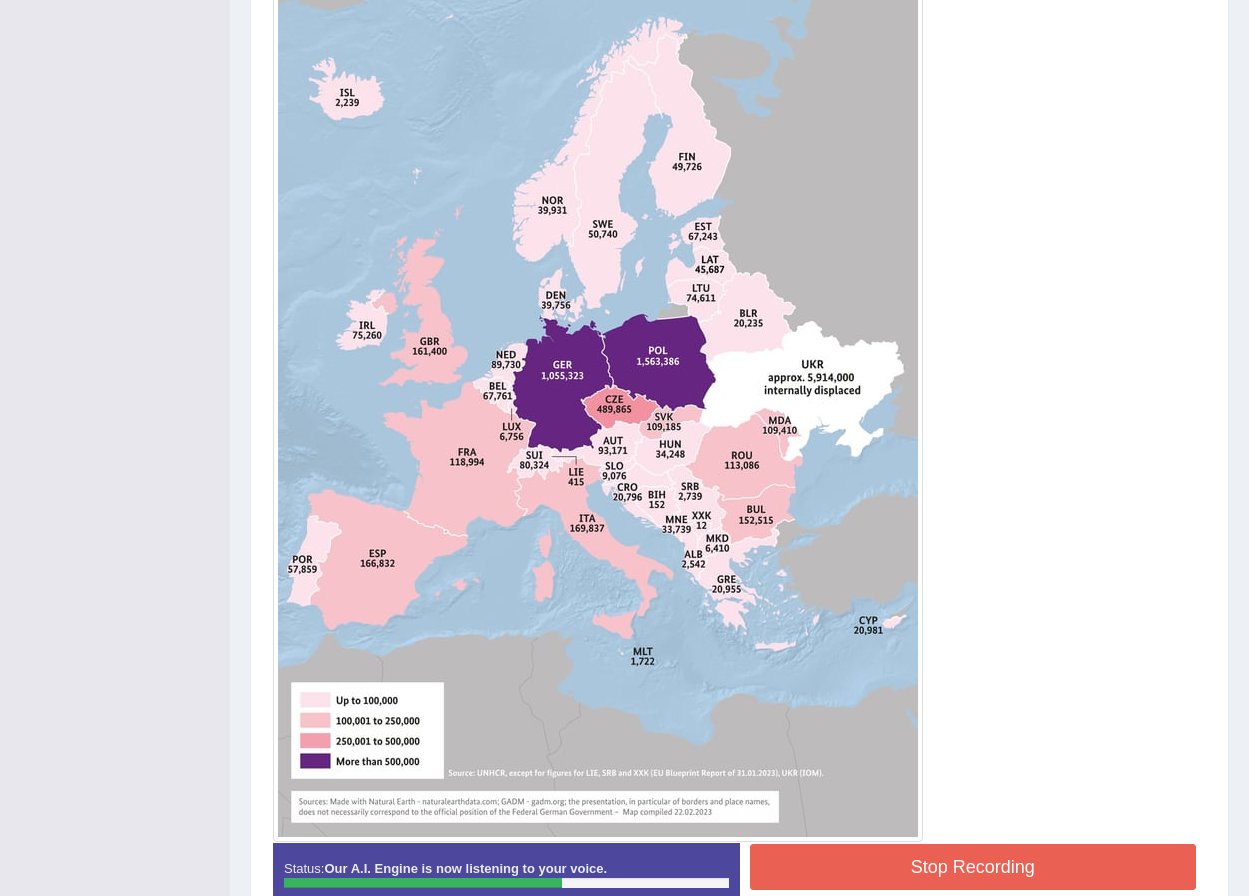 scroll, scrollTop: 635, scrollLeft: 0, axis: vertical 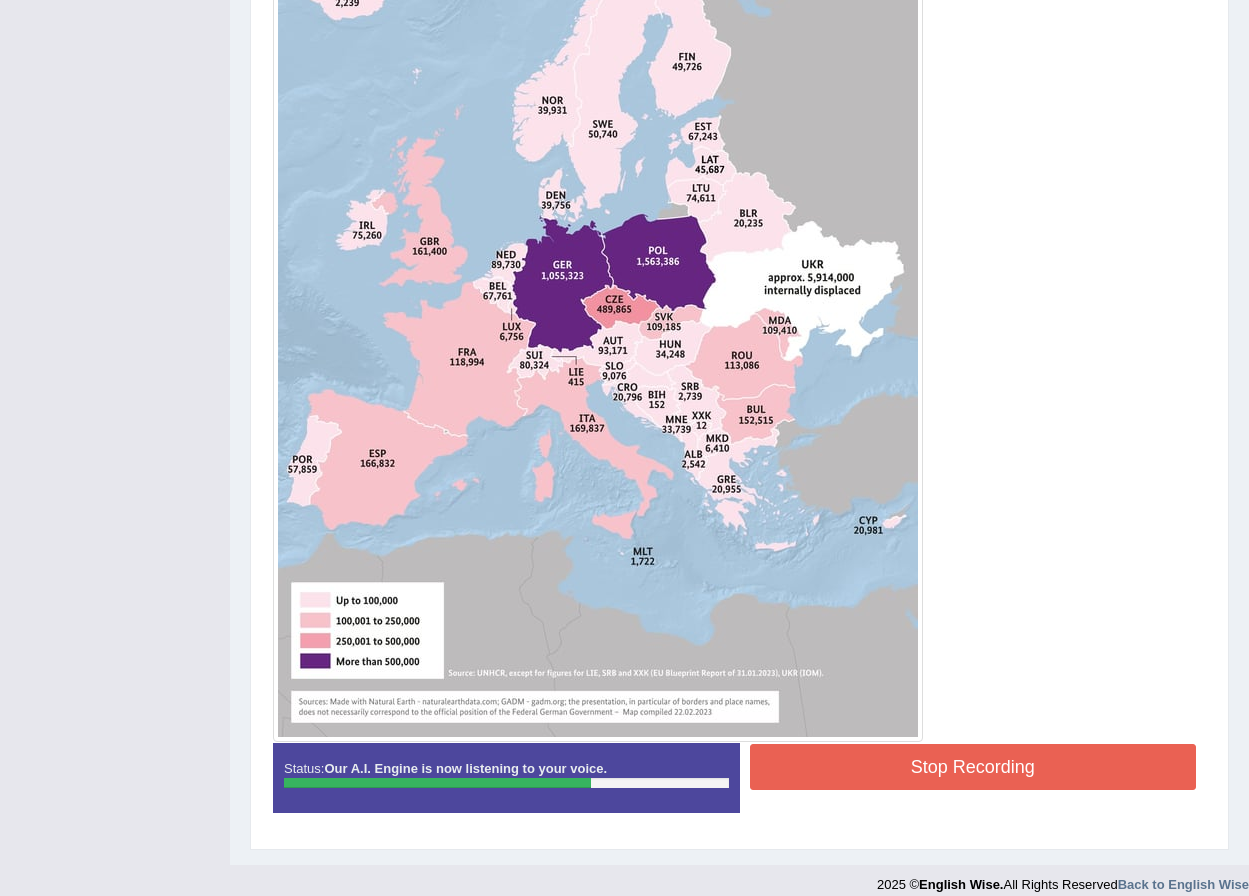 click on "Stop Recording" at bounding box center [973, 767] 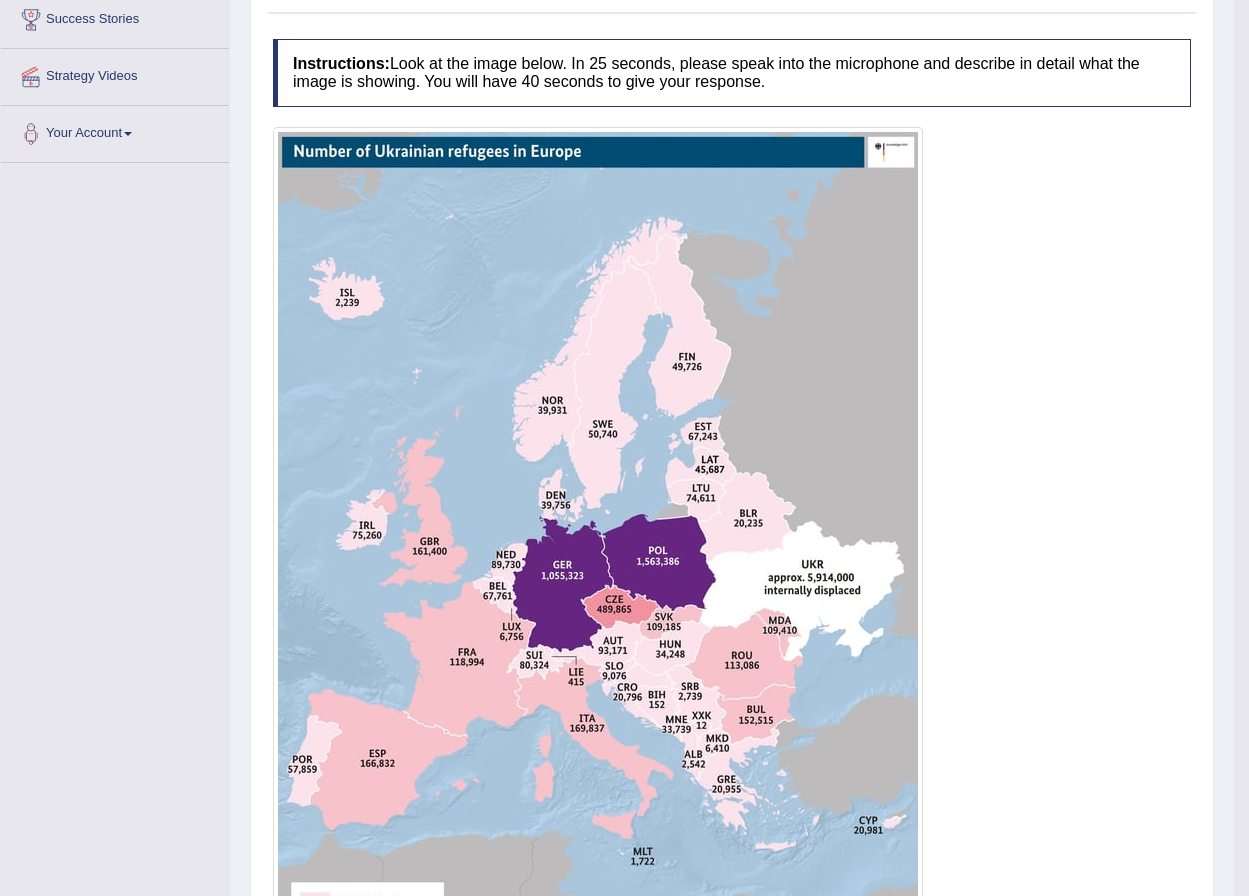scroll, scrollTop: 0, scrollLeft: 0, axis: both 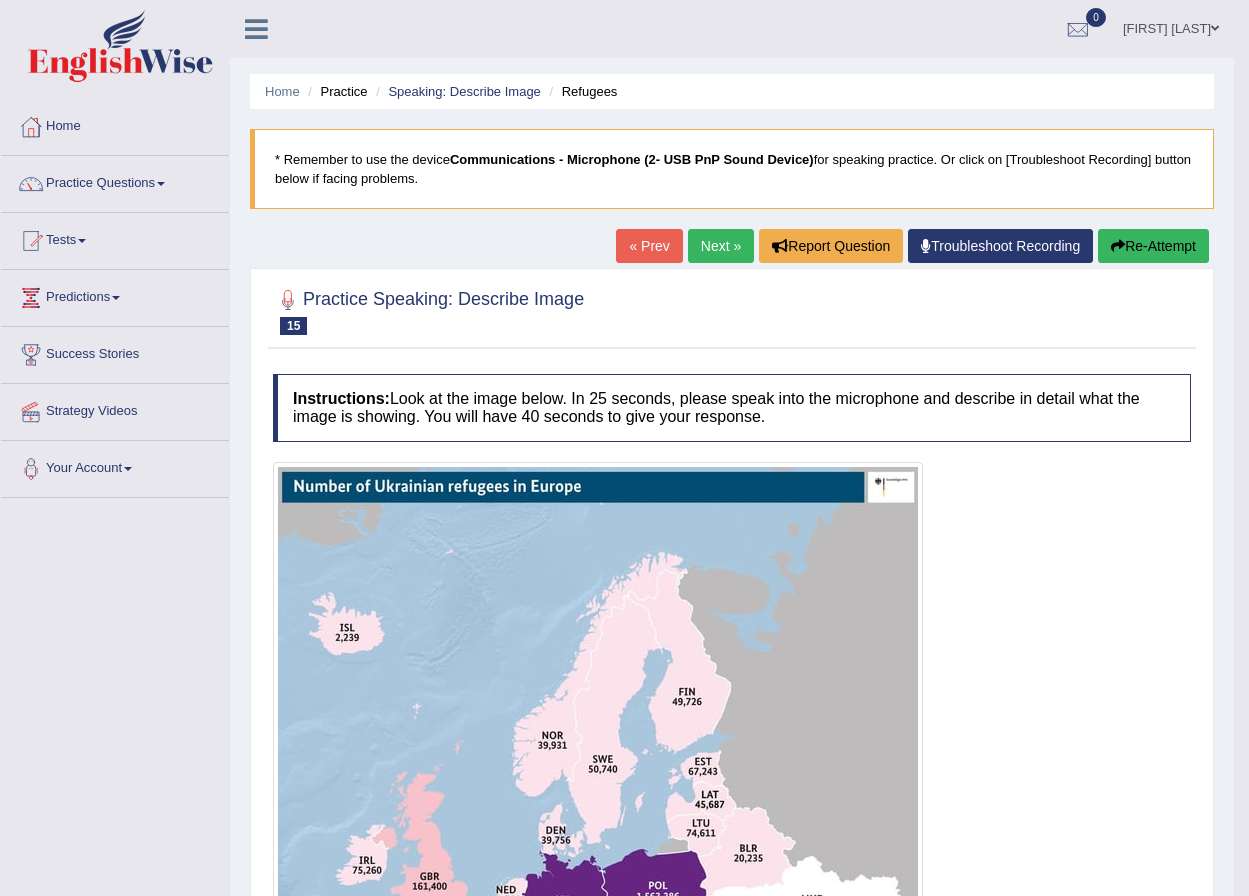 click on "Next »" at bounding box center (721, 246) 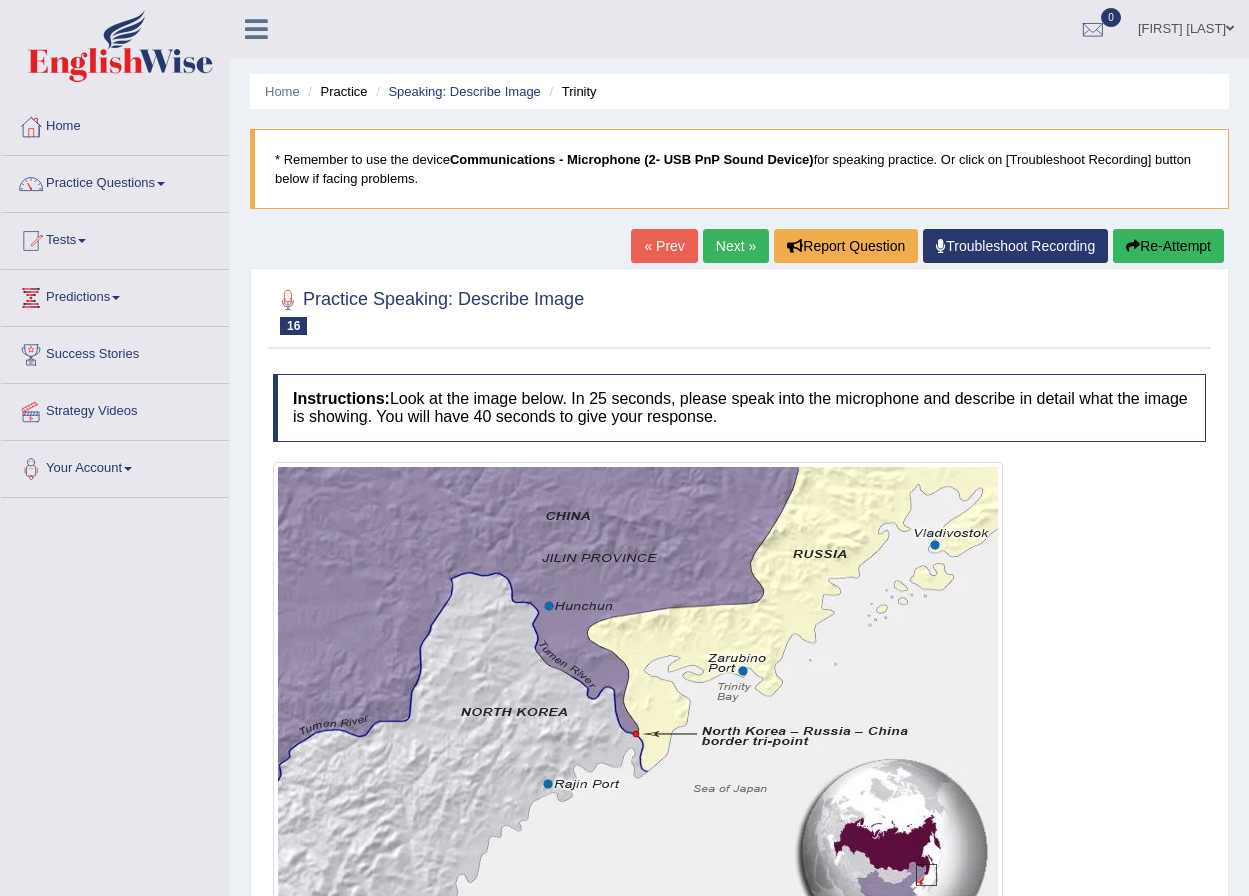 scroll, scrollTop: 0, scrollLeft: 0, axis: both 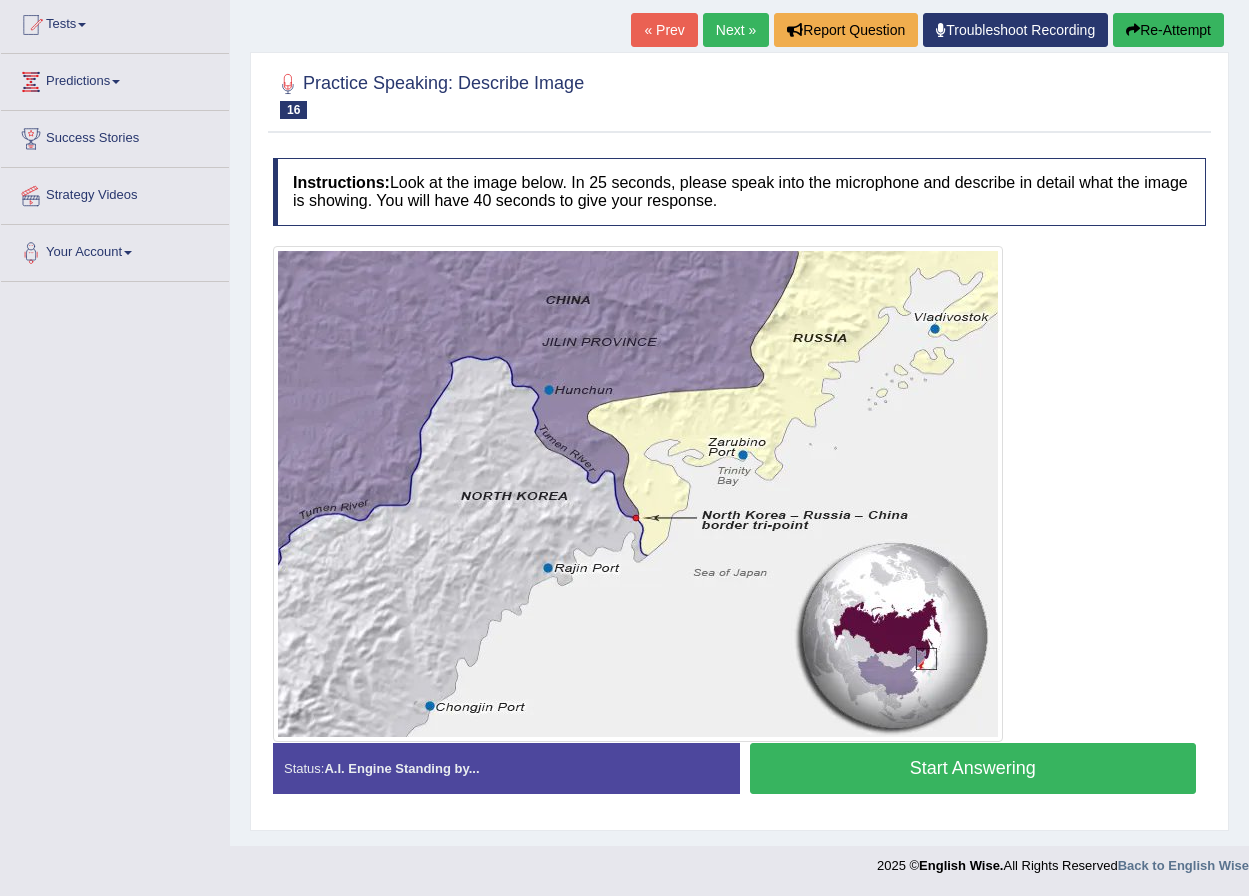 click on "Start Answering" at bounding box center (973, 768) 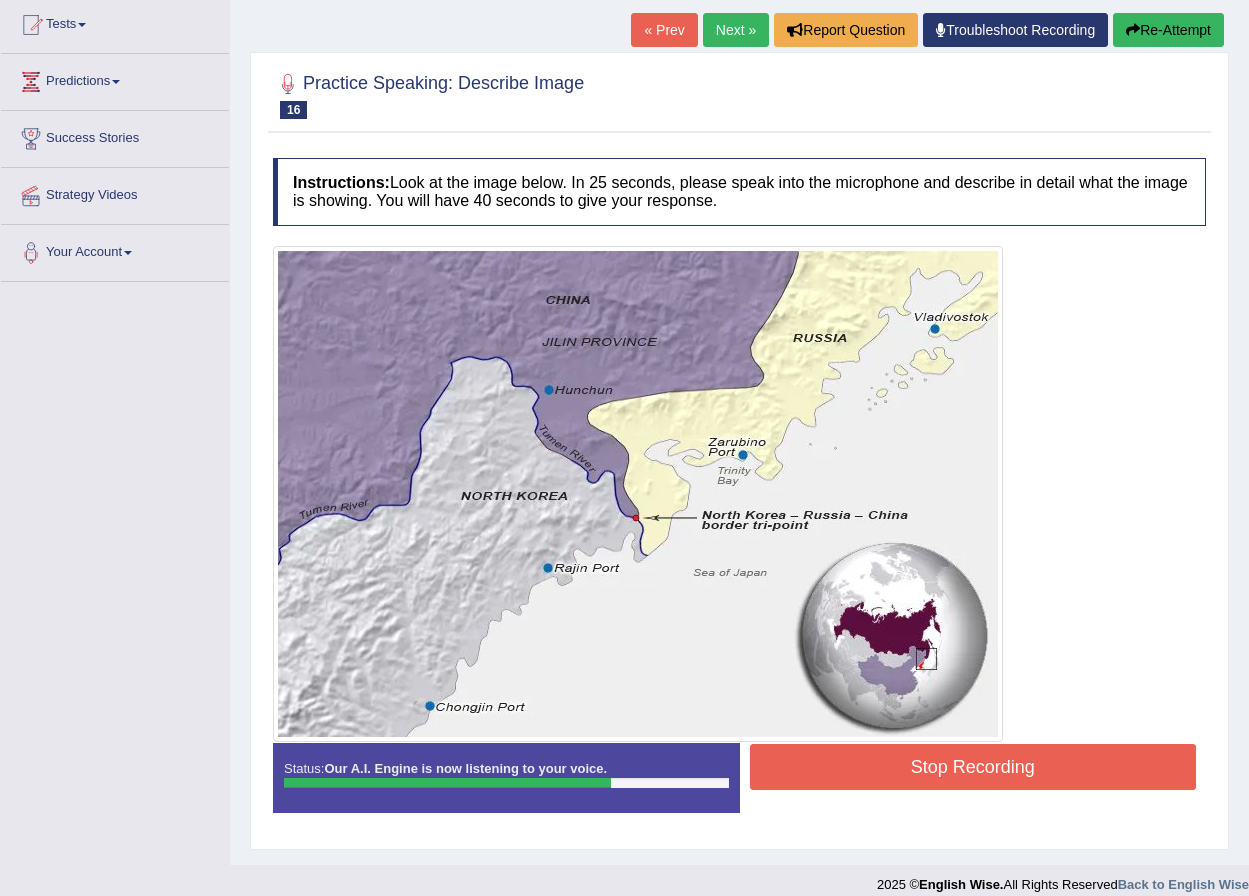 click on "Stop Recording" at bounding box center [973, 767] 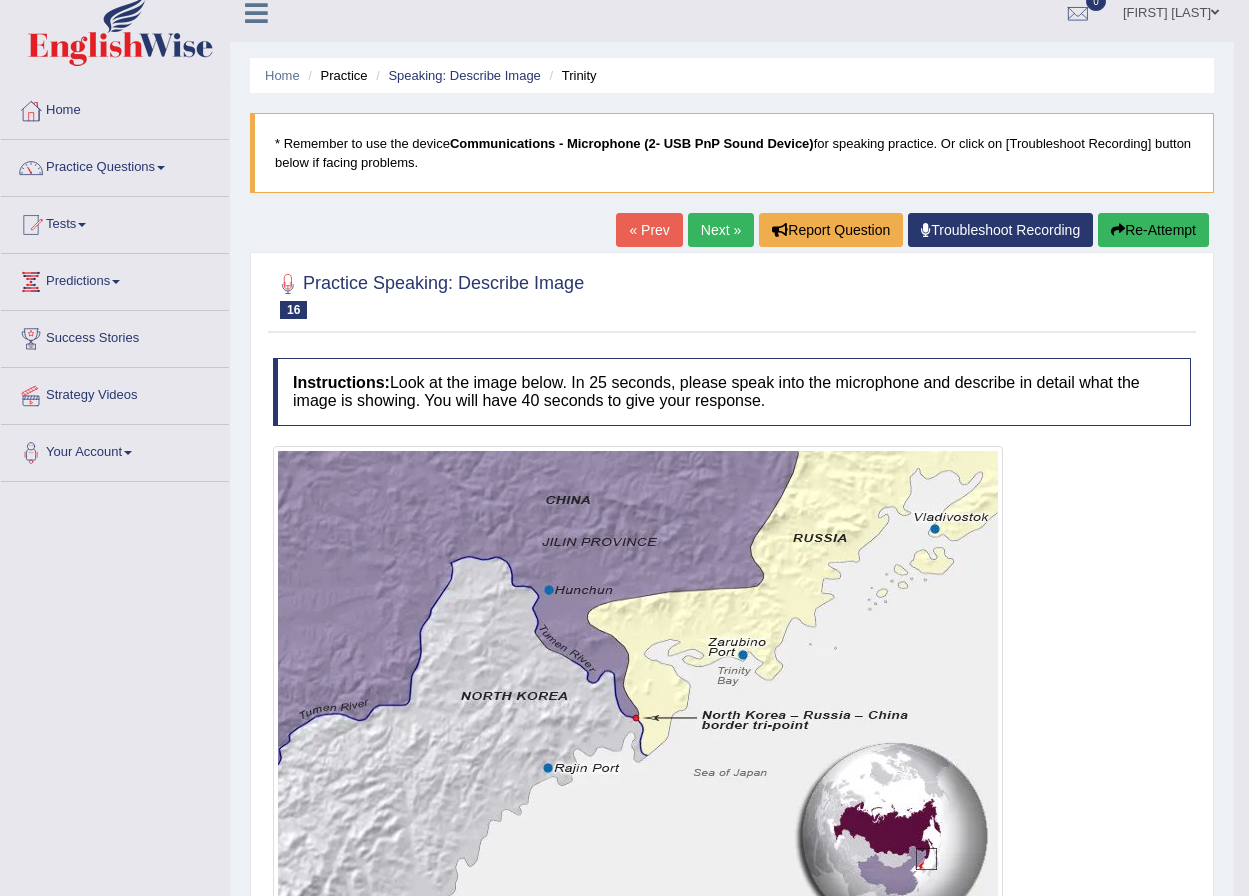scroll, scrollTop: 0, scrollLeft: 0, axis: both 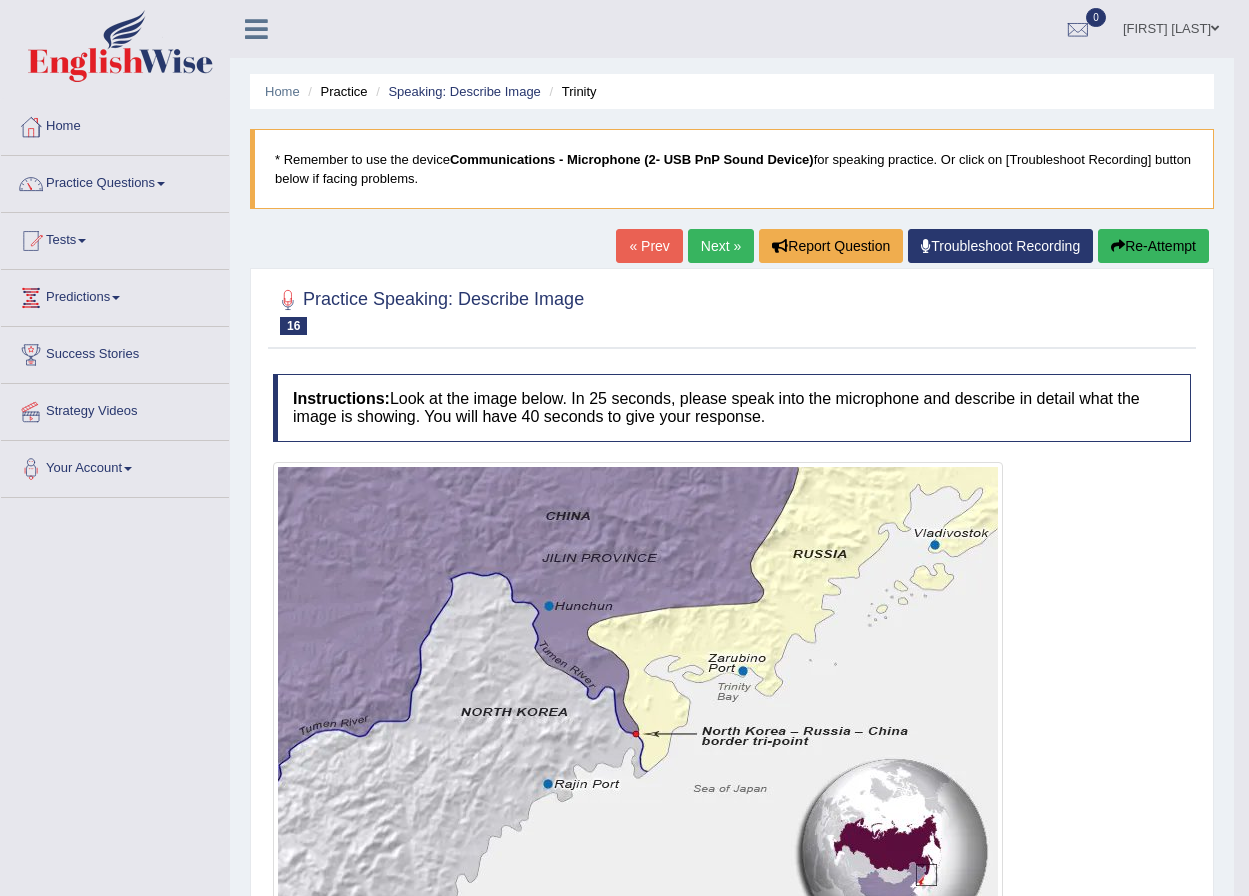 click on "Next »" at bounding box center [721, 246] 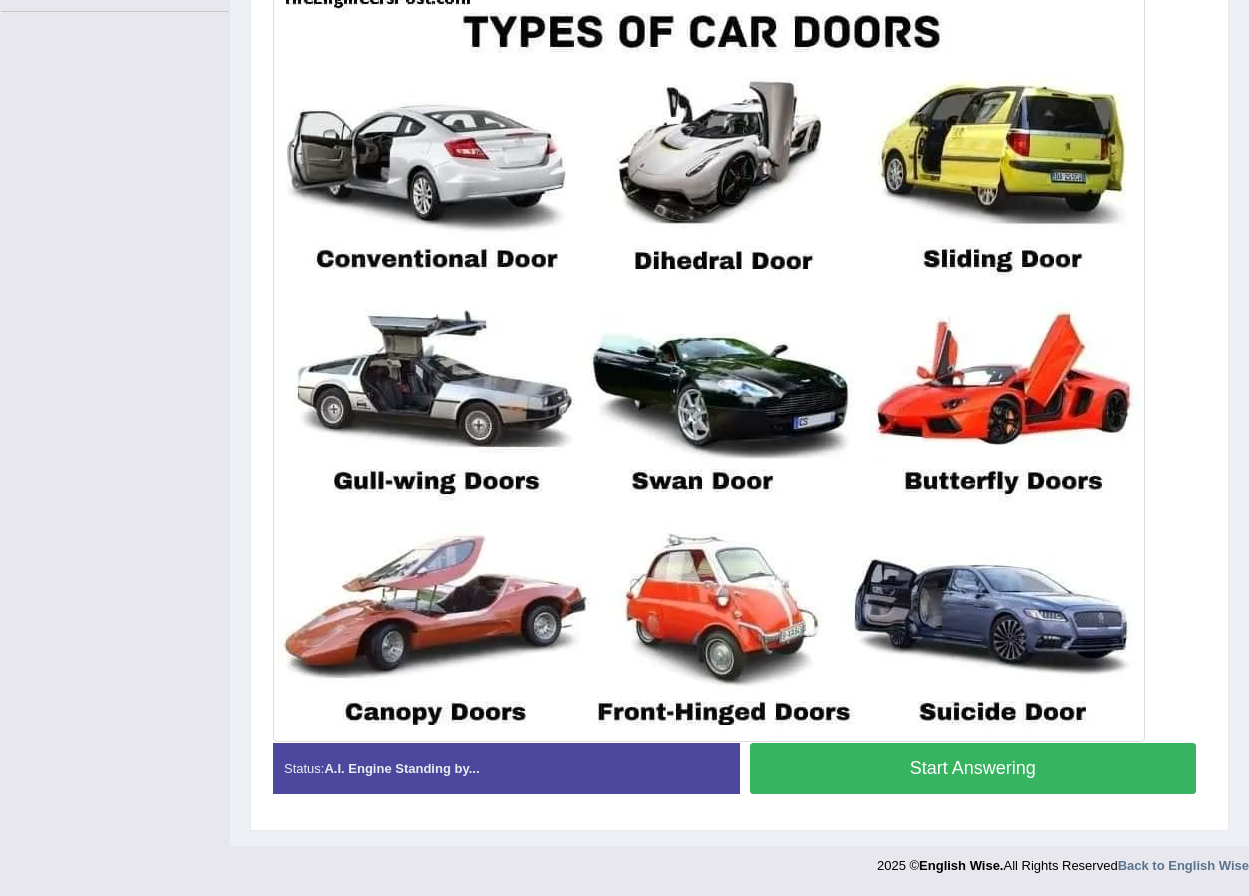 scroll, scrollTop: 0, scrollLeft: 0, axis: both 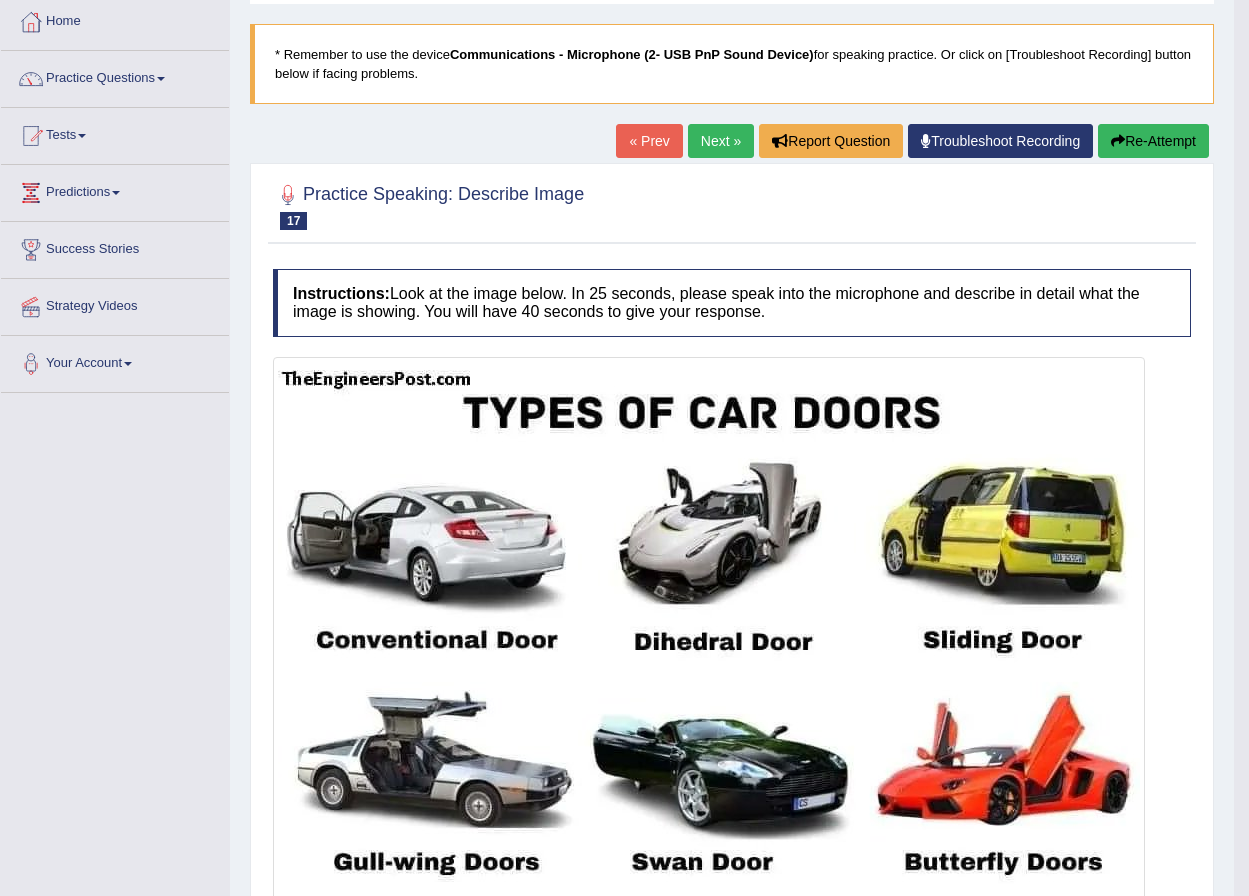 click on "Next »" at bounding box center [721, 141] 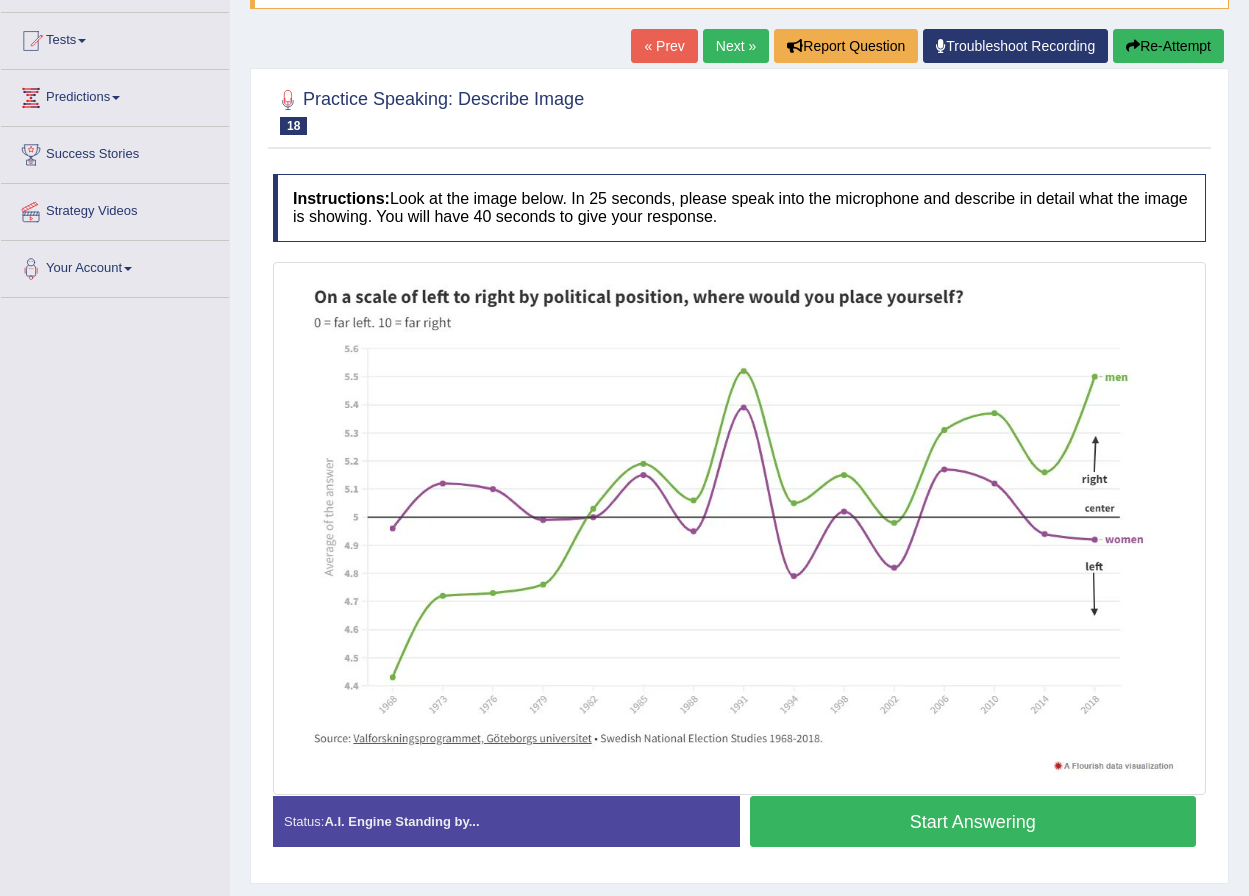 scroll, scrollTop: 253, scrollLeft: 0, axis: vertical 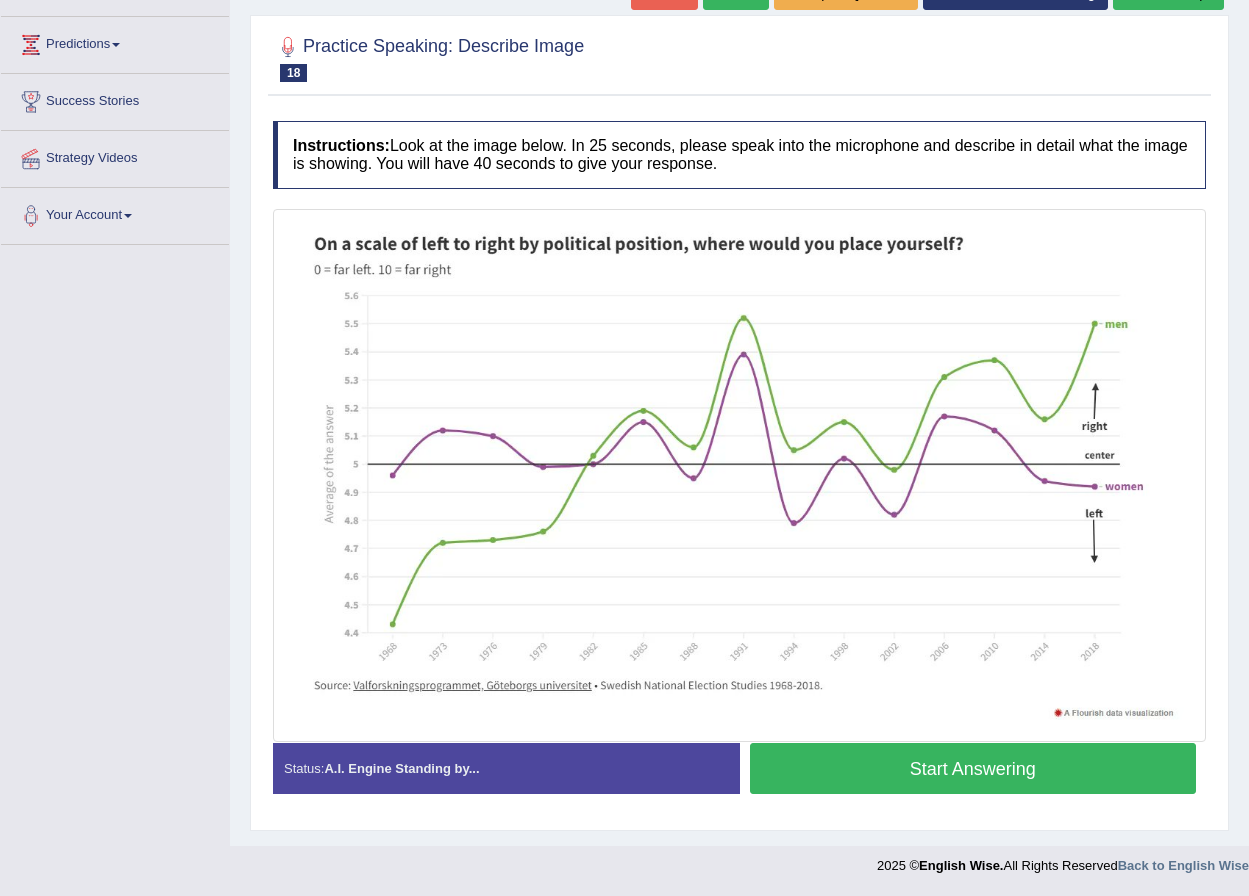 click on "Start Answering" at bounding box center [973, 768] 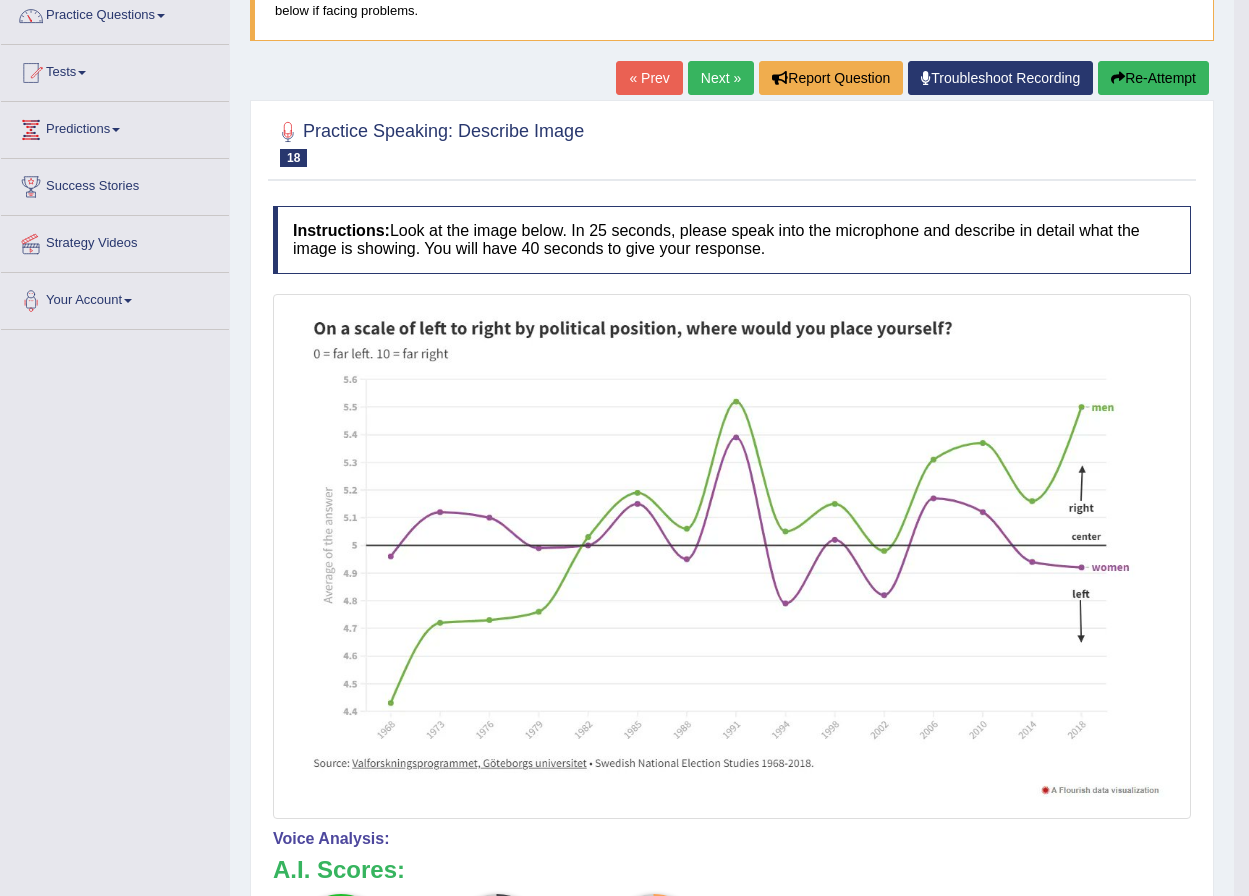 scroll, scrollTop: 0, scrollLeft: 0, axis: both 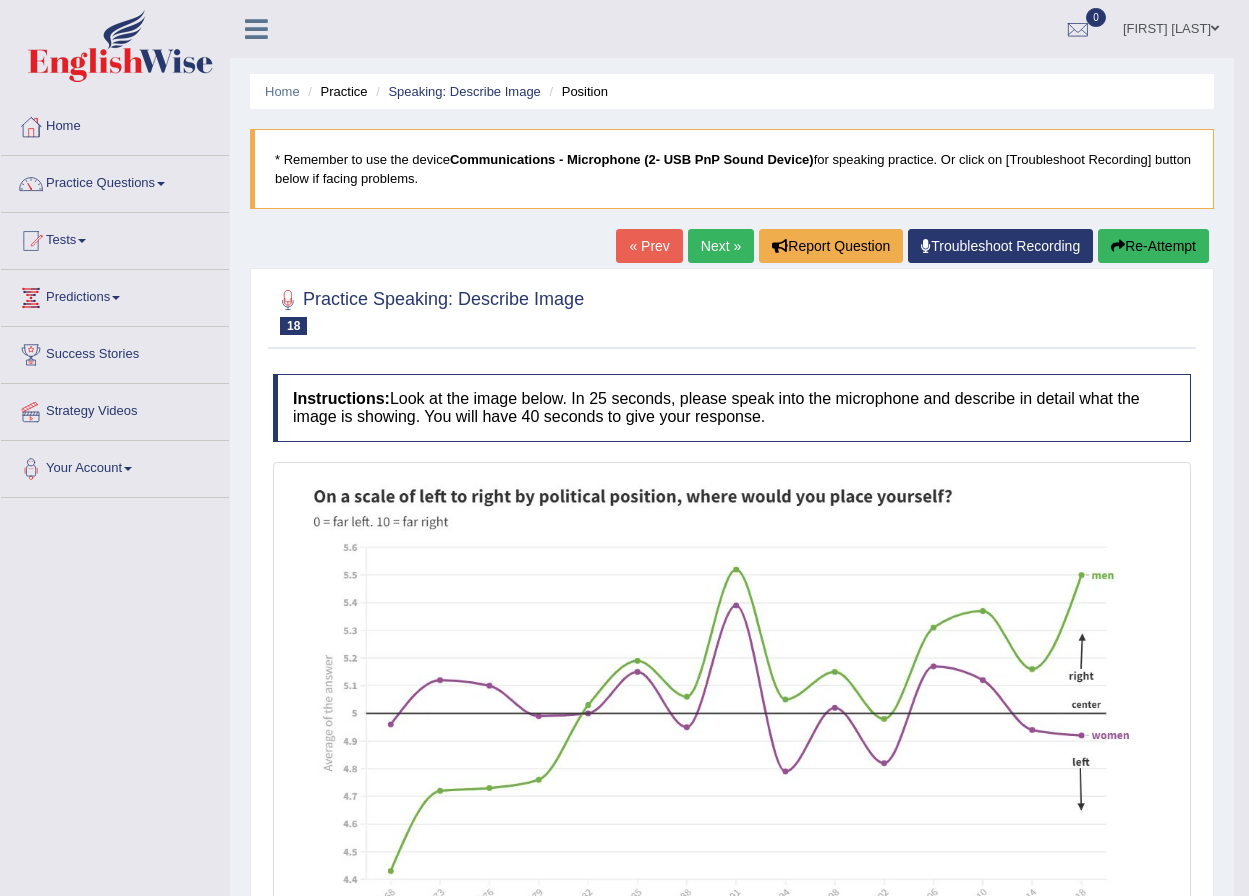 click on "Next »" at bounding box center [721, 246] 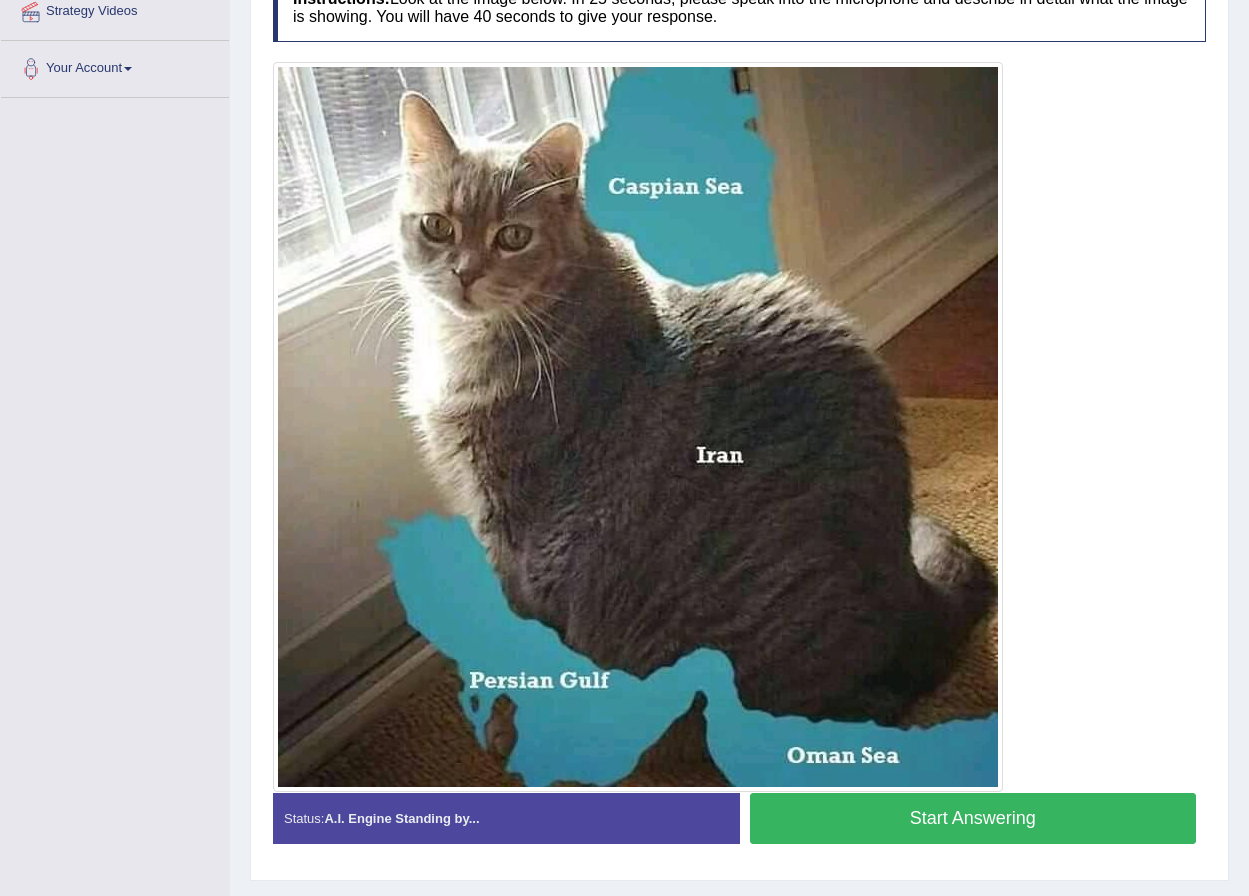 scroll, scrollTop: 400, scrollLeft: 0, axis: vertical 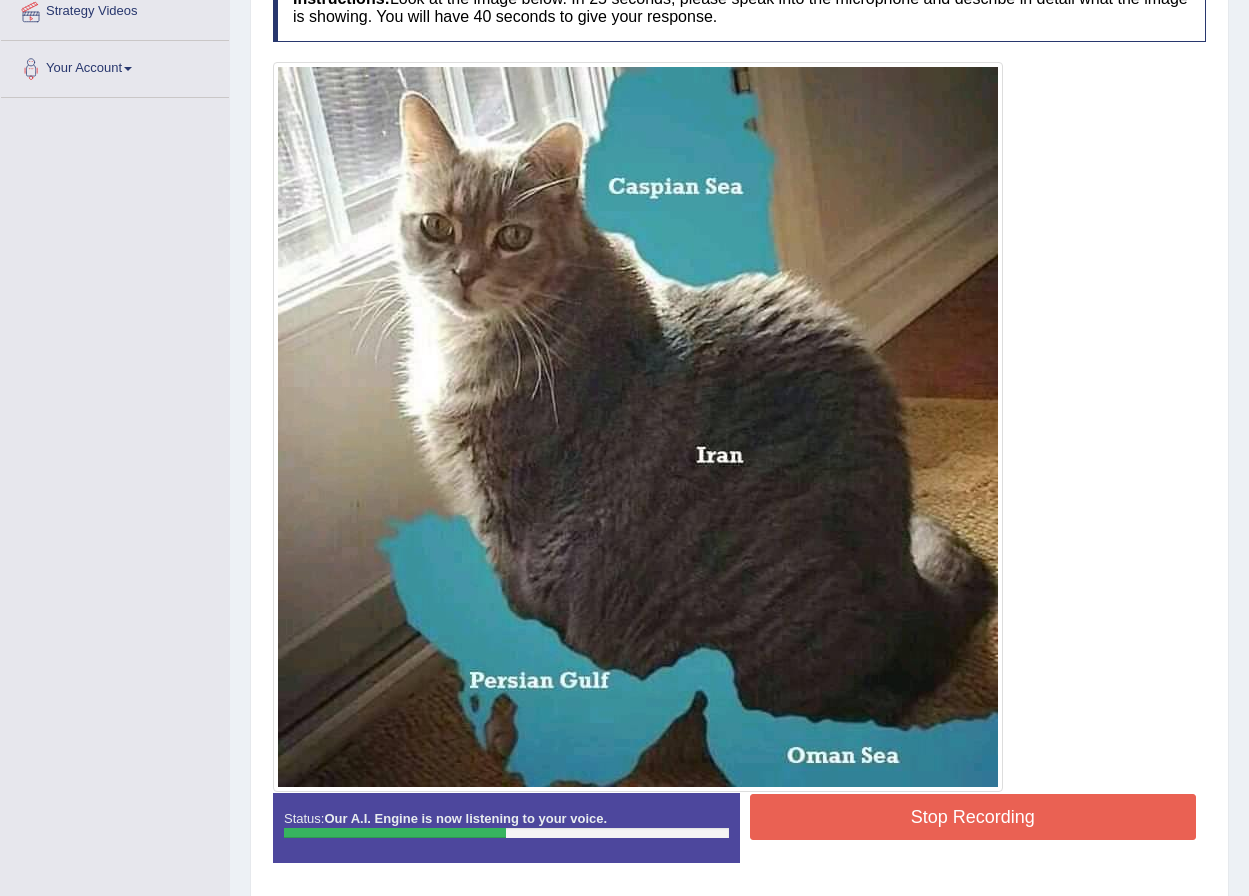 click at bounding box center (638, 427) 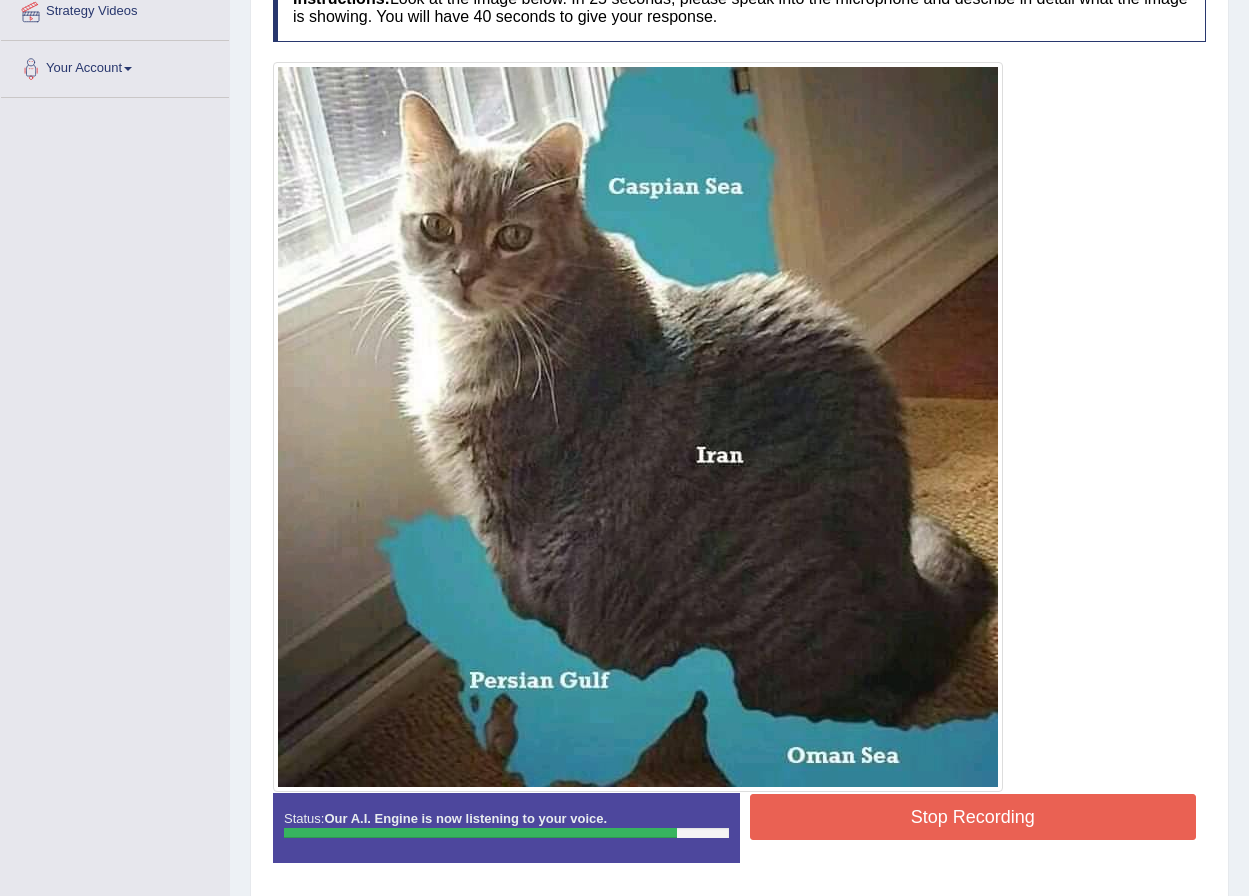 click on "Stop Recording" at bounding box center [973, 817] 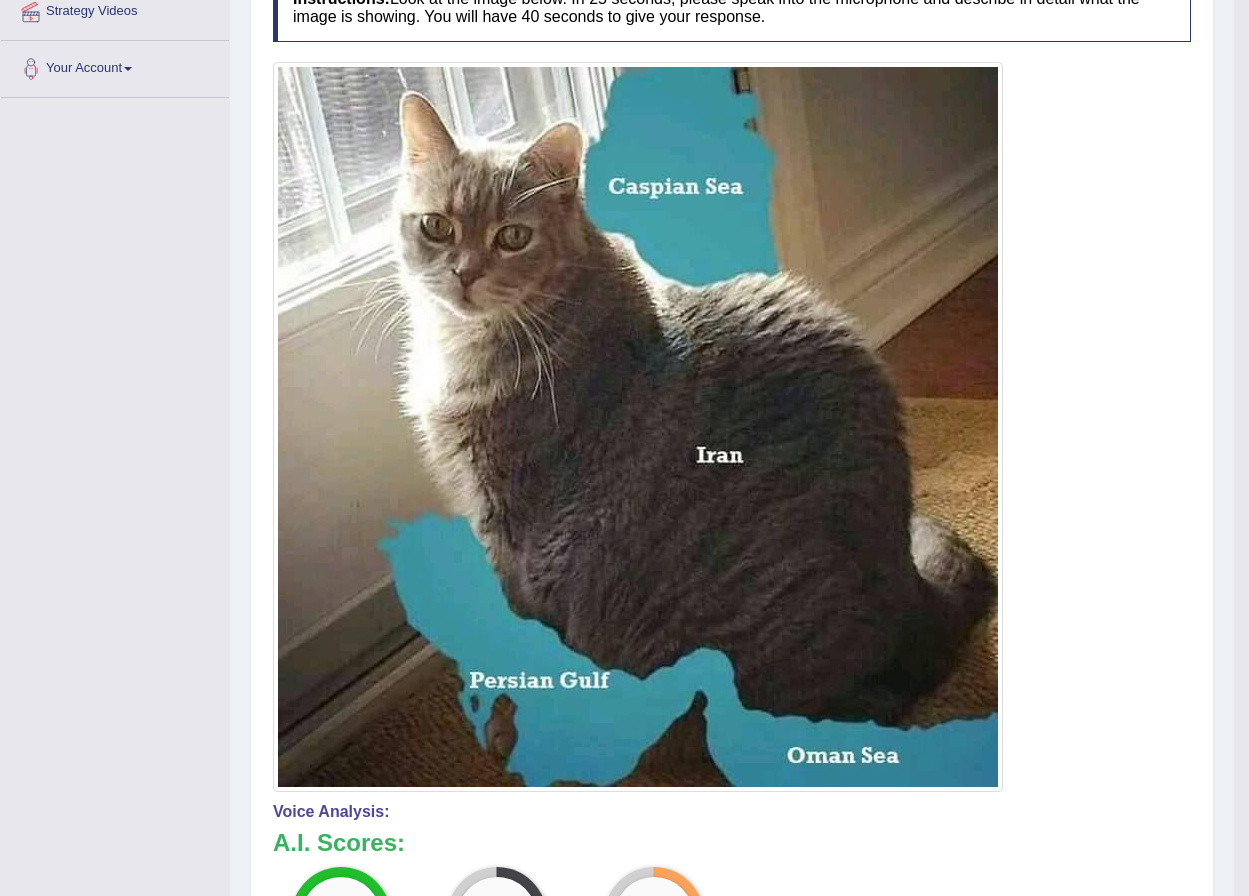 scroll, scrollTop: 0, scrollLeft: 0, axis: both 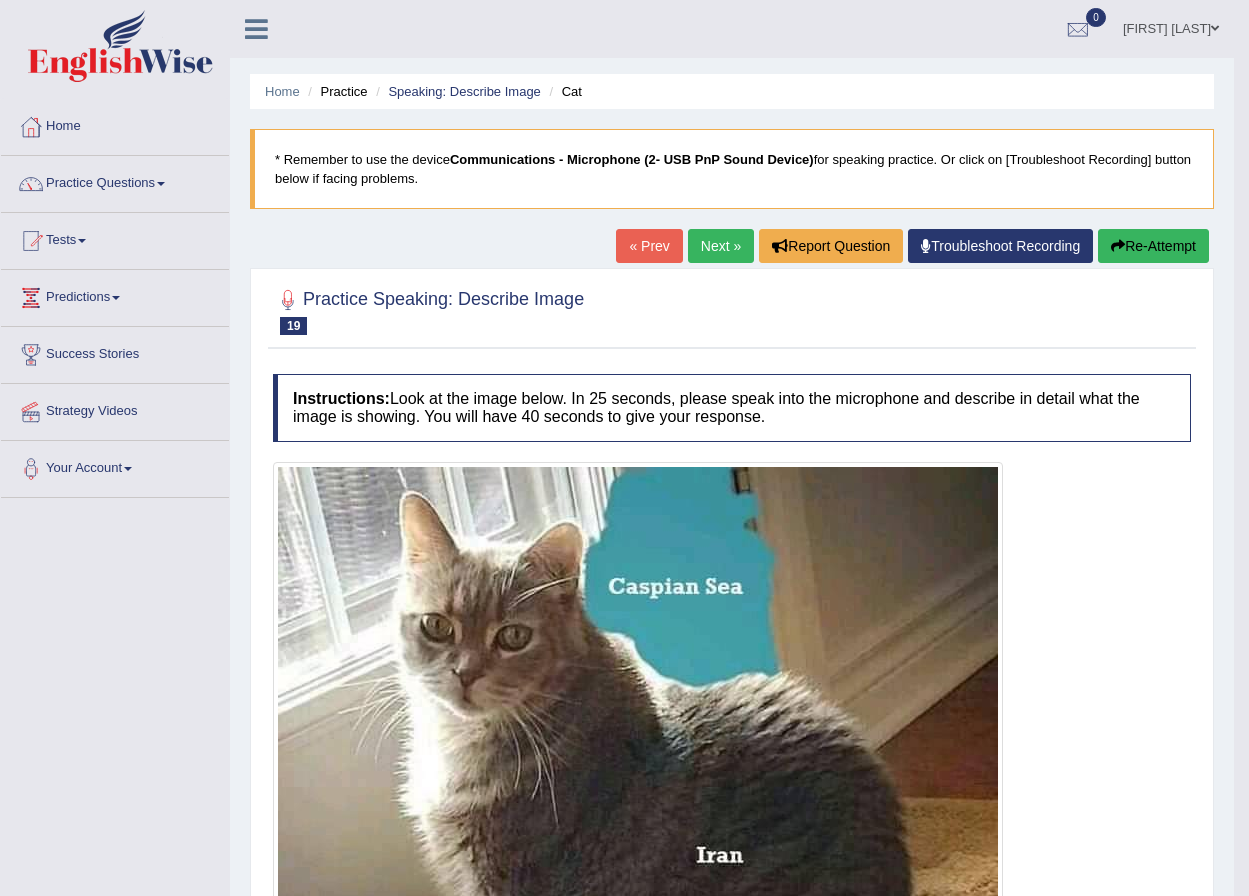 click on "Next »" at bounding box center (721, 246) 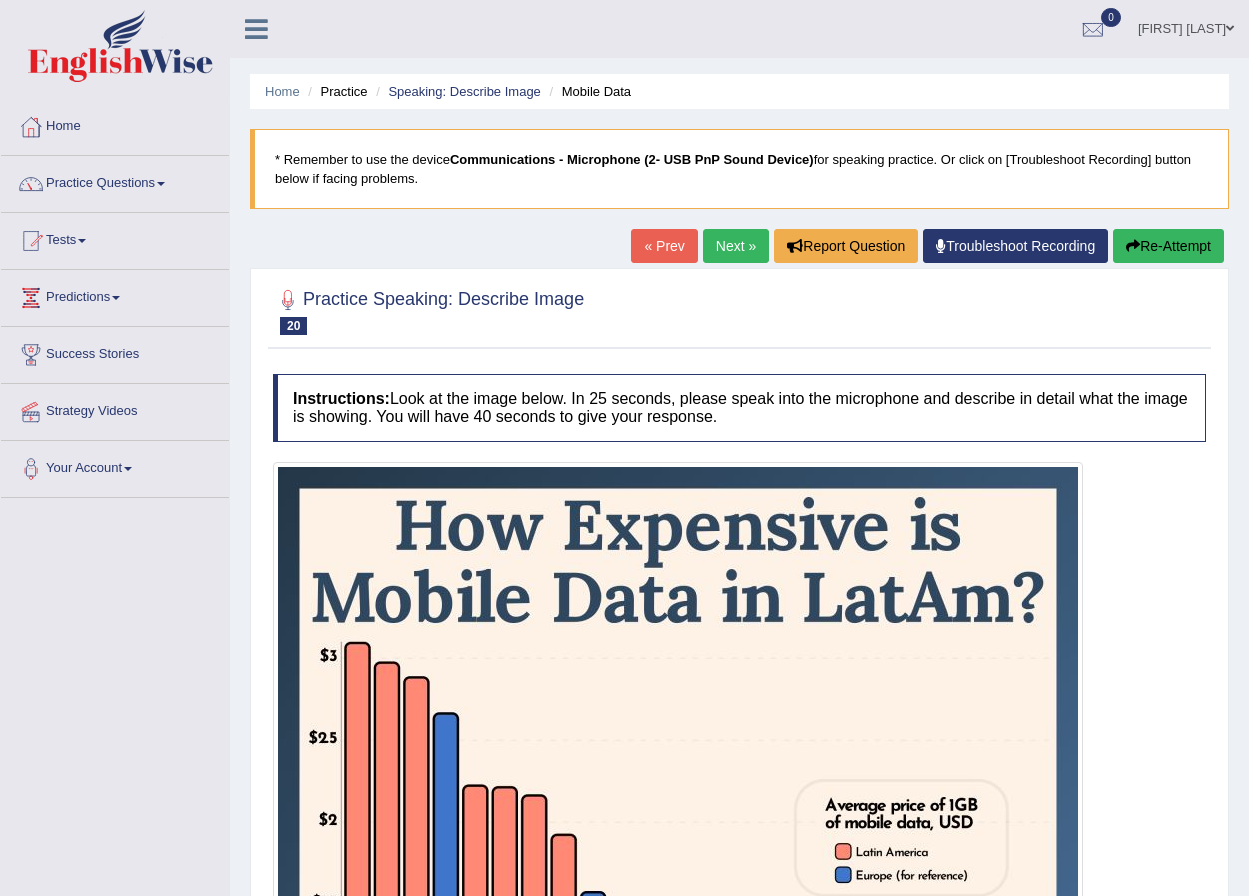 scroll, scrollTop: 0, scrollLeft: 0, axis: both 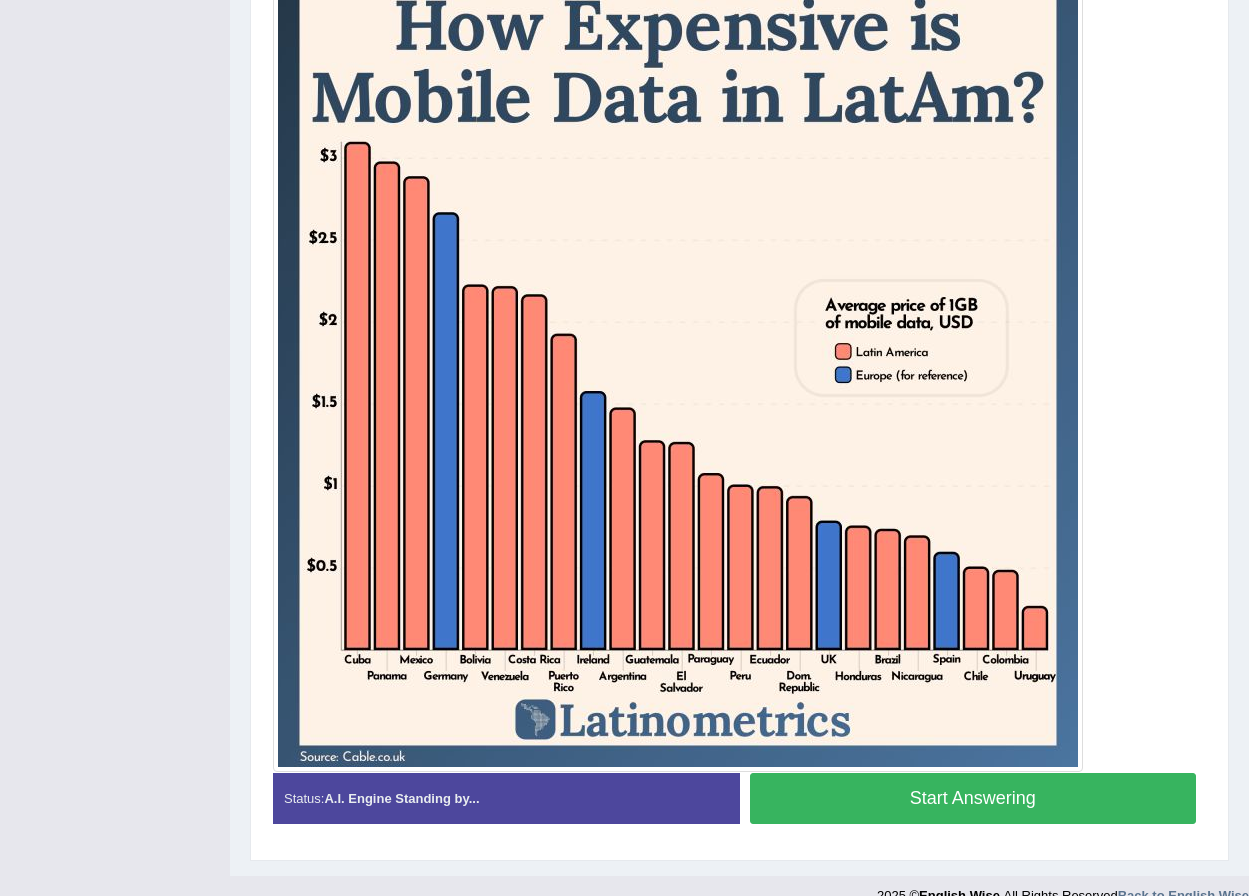 click on "Start Answering" at bounding box center [973, 798] 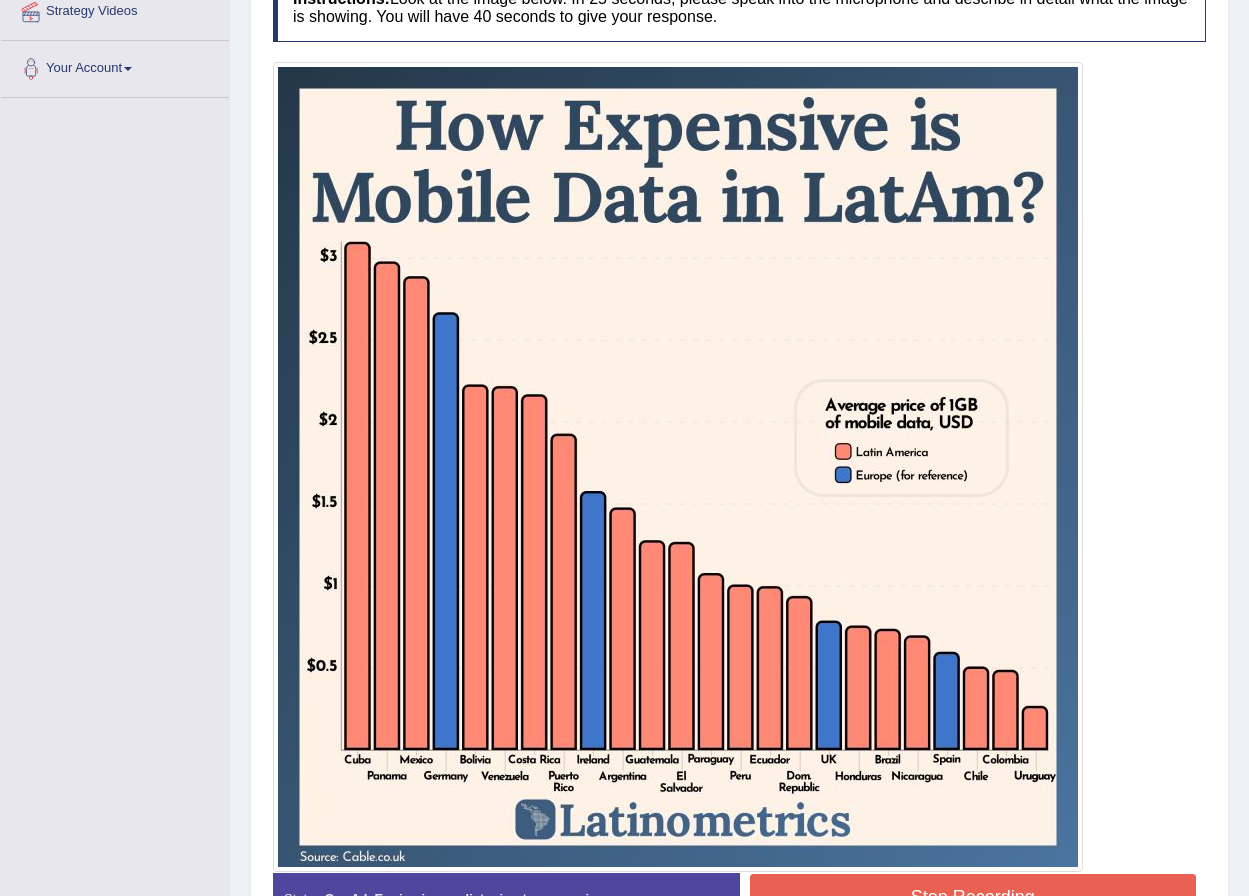 scroll, scrollTop: 500, scrollLeft: 0, axis: vertical 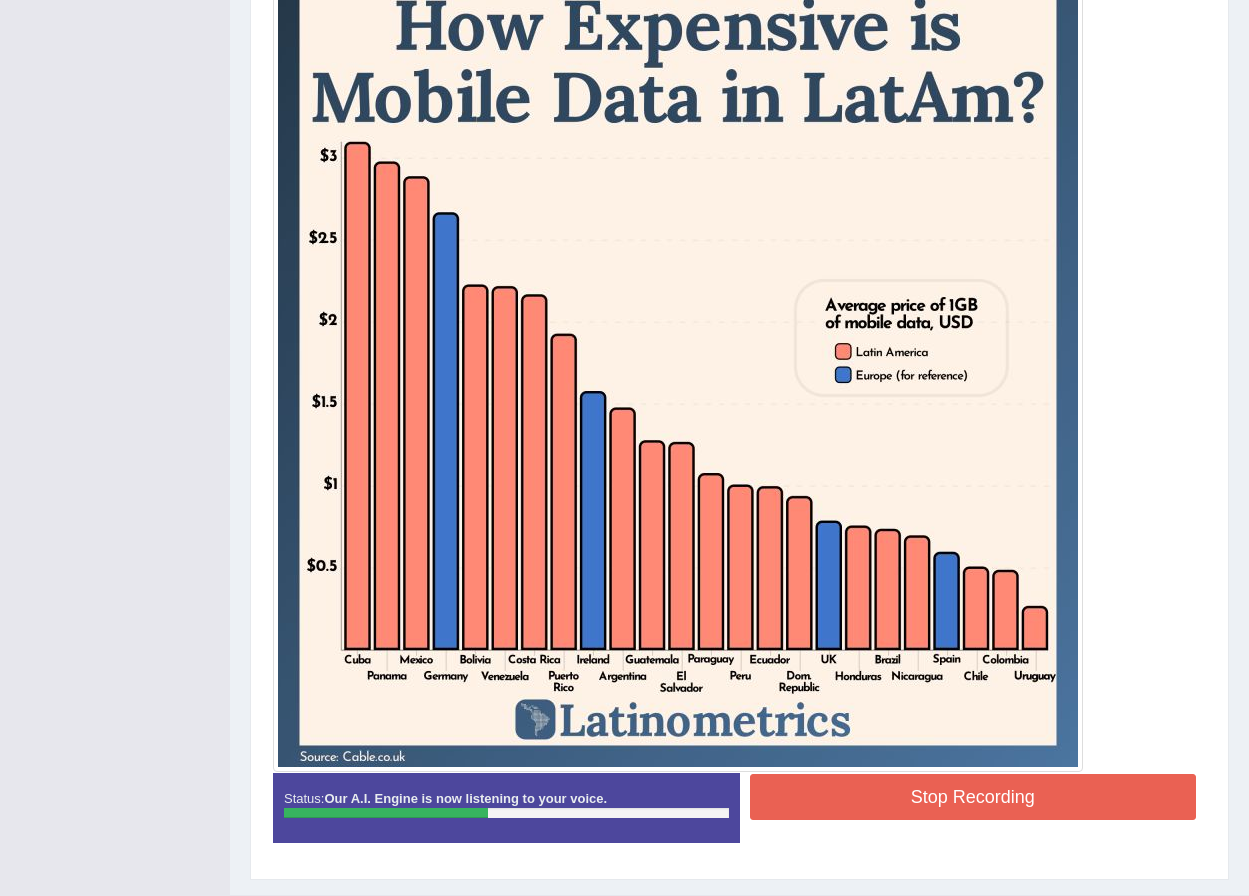 click at bounding box center [678, 367] 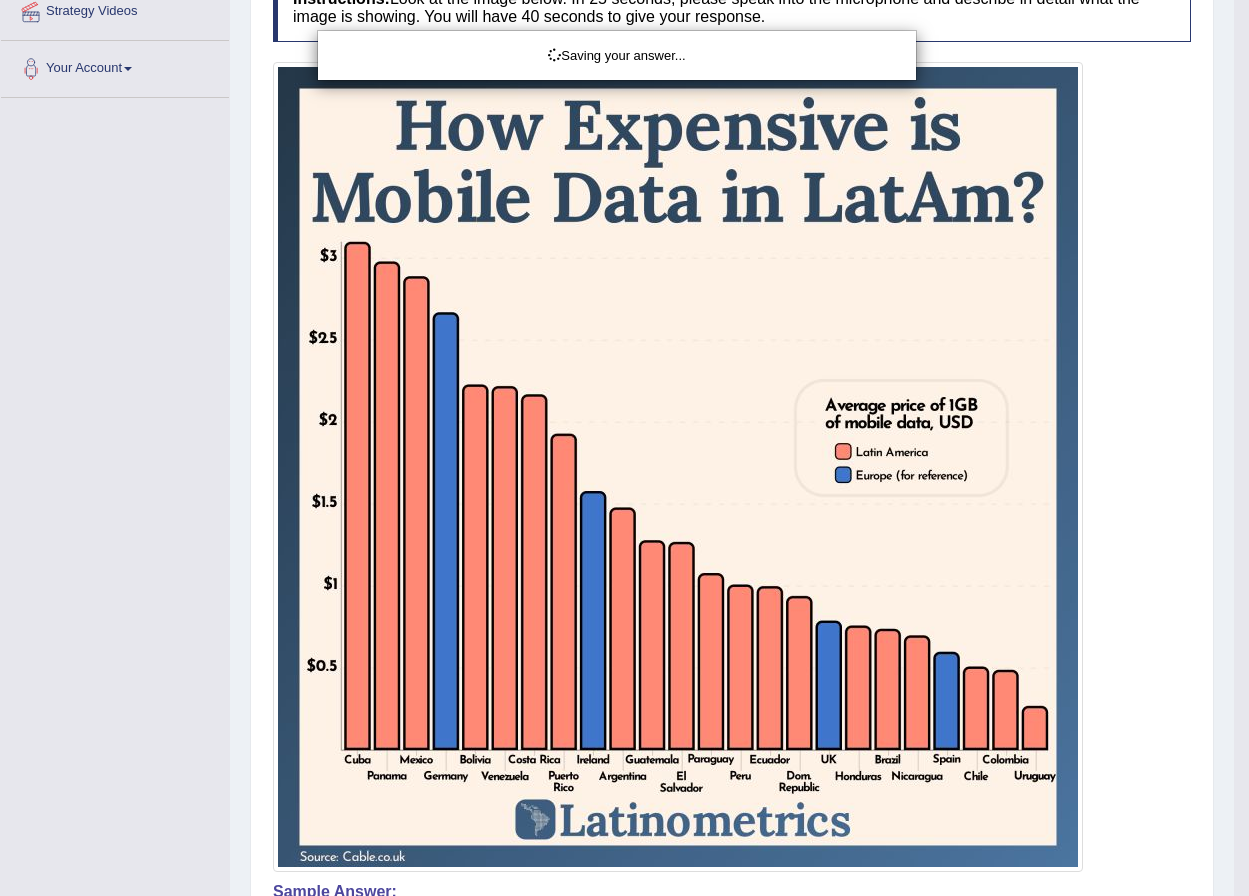 scroll, scrollTop: 549, scrollLeft: 0, axis: vertical 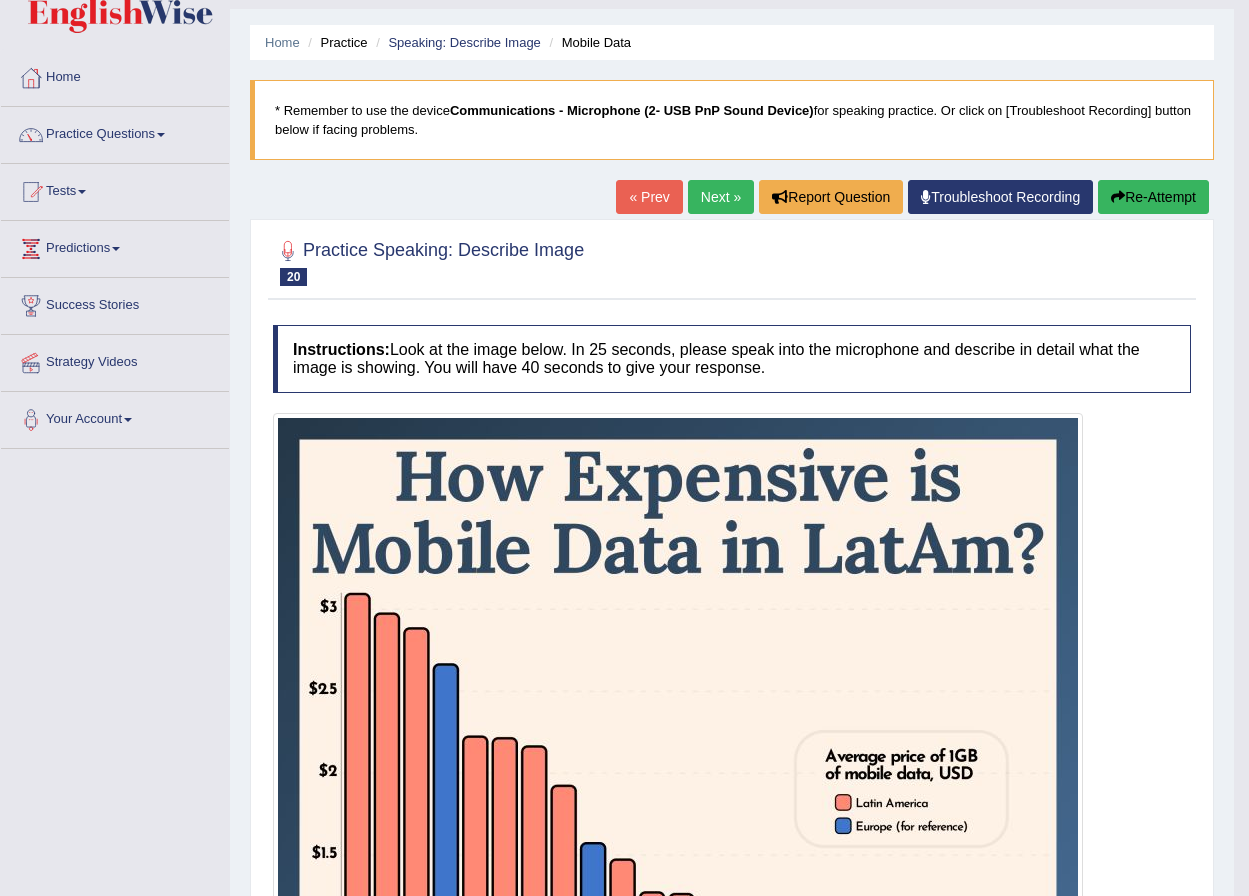 click on "Next »" at bounding box center (721, 197) 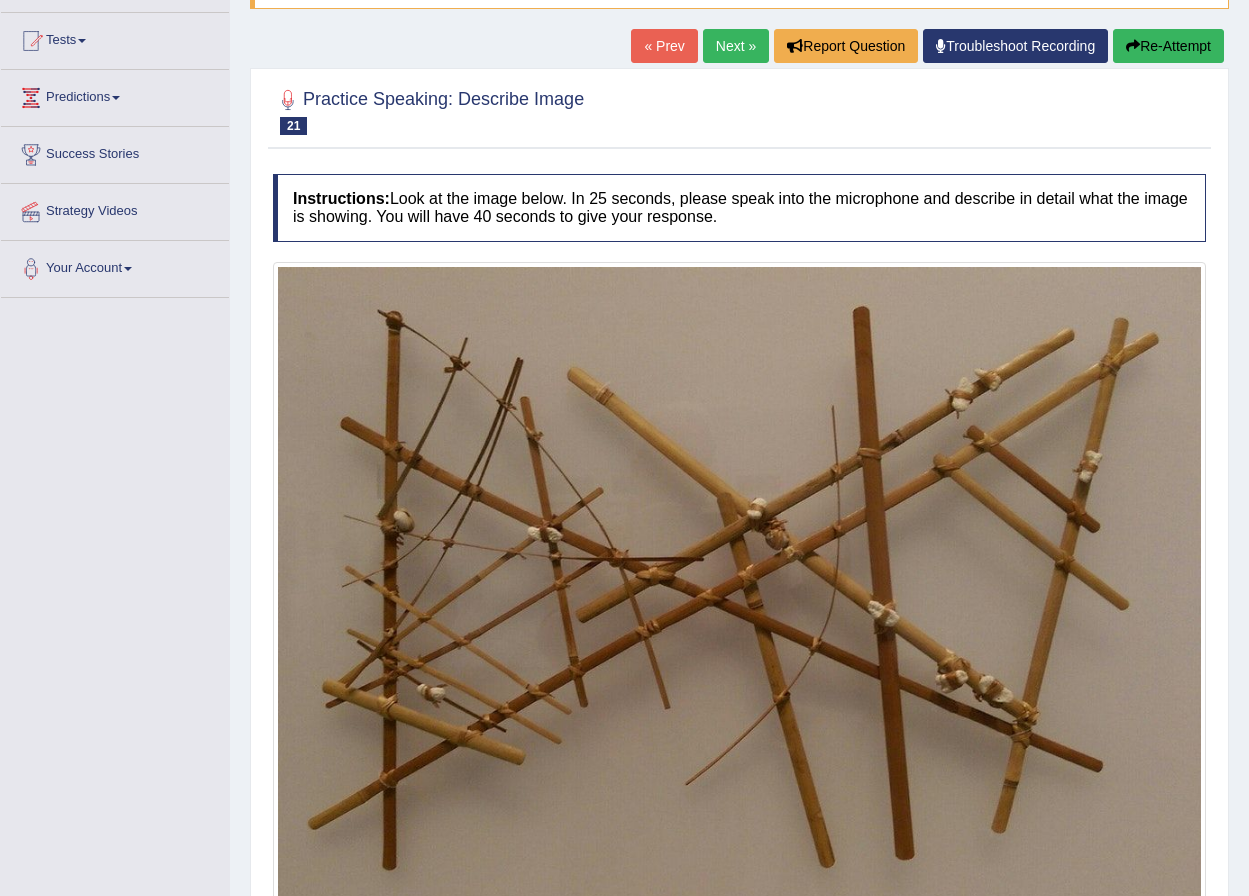scroll, scrollTop: 200, scrollLeft: 0, axis: vertical 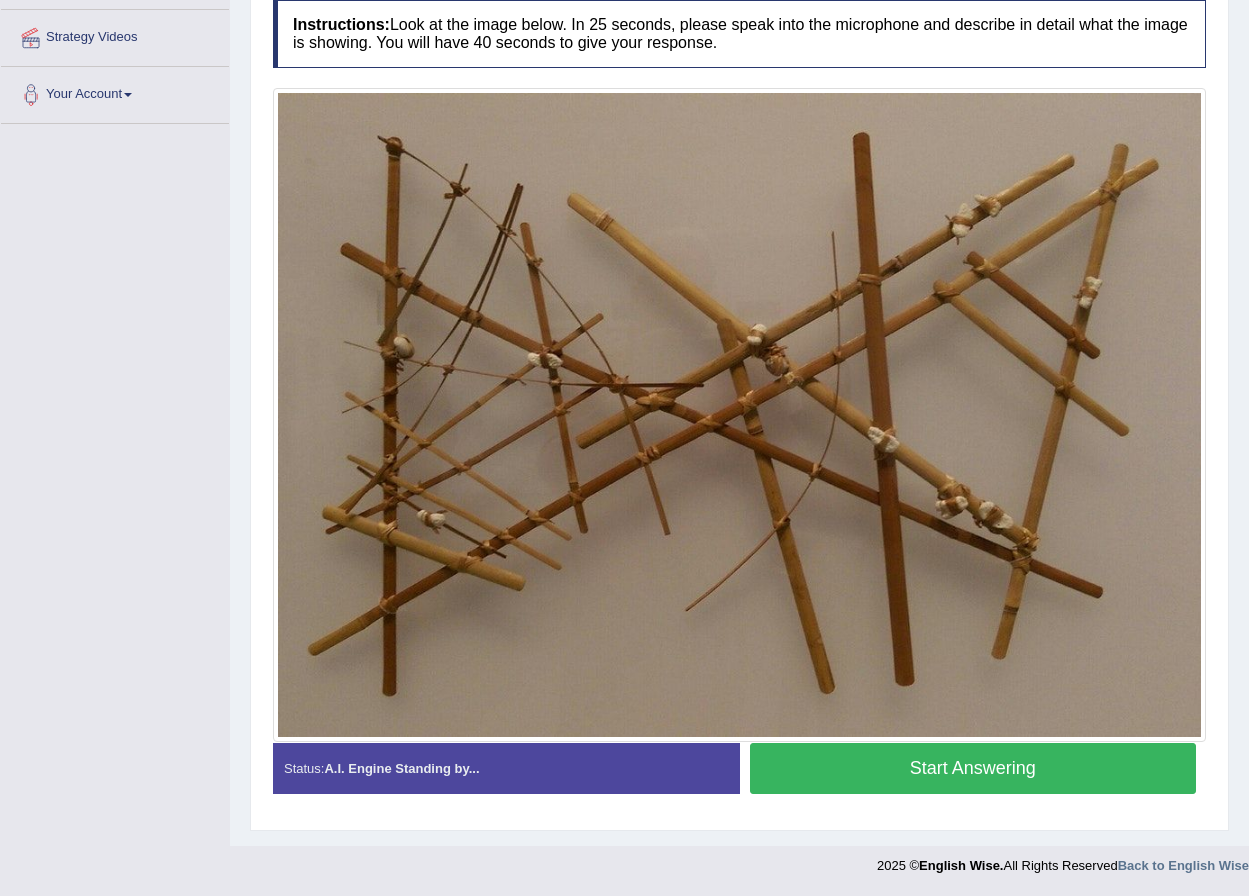 click on "Start Answering" at bounding box center (973, 768) 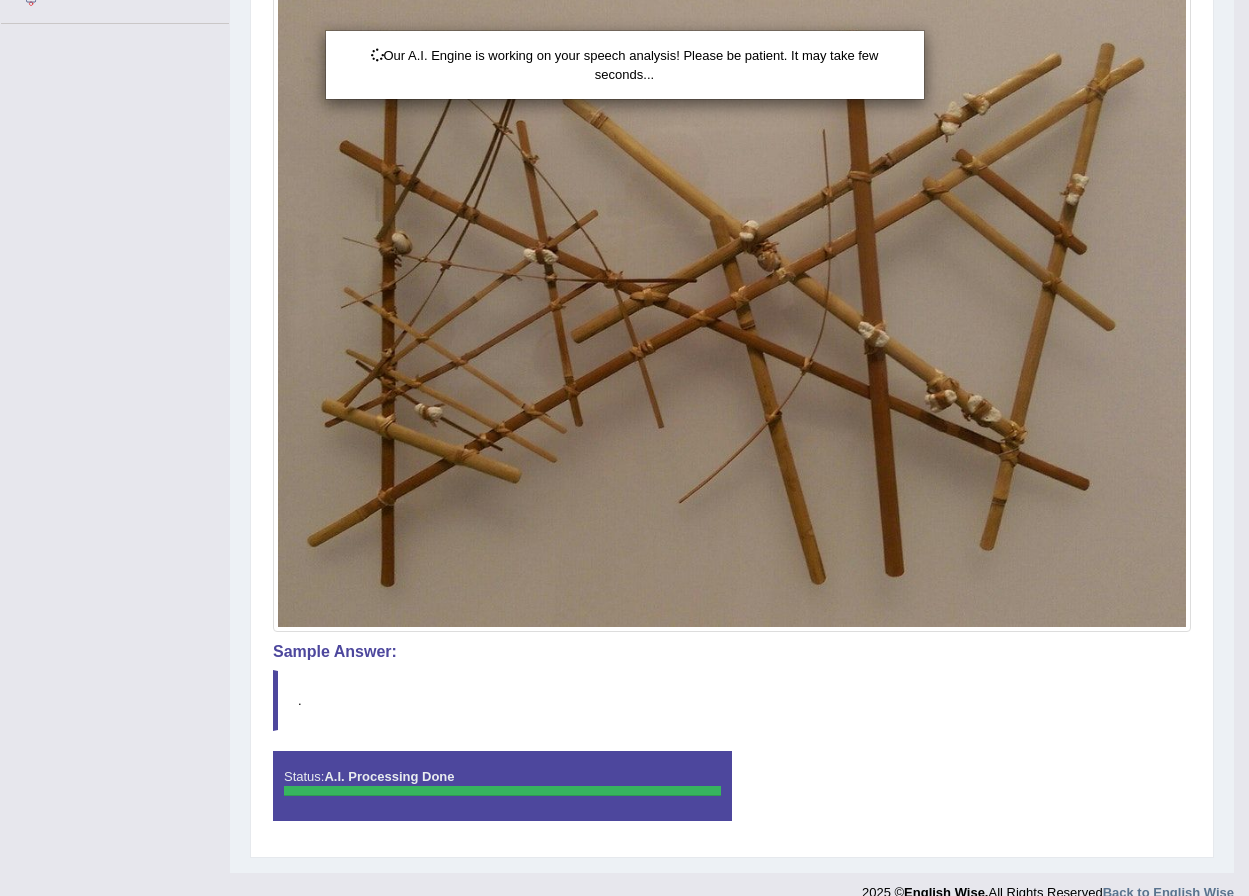 scroll, scrollTop: 501, scrollLeft: 0, axis: vertical 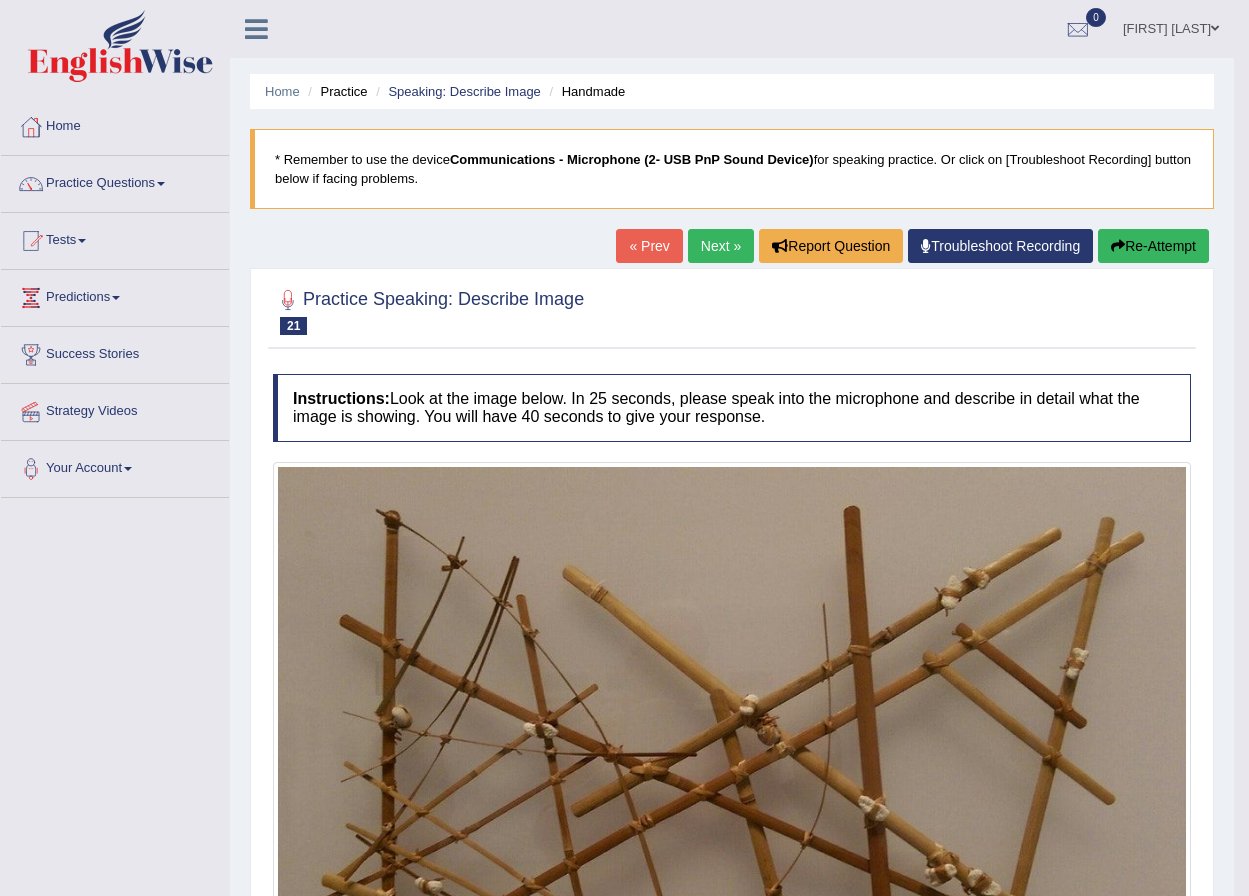 click on "Next »" at bounding box center [721, 246] 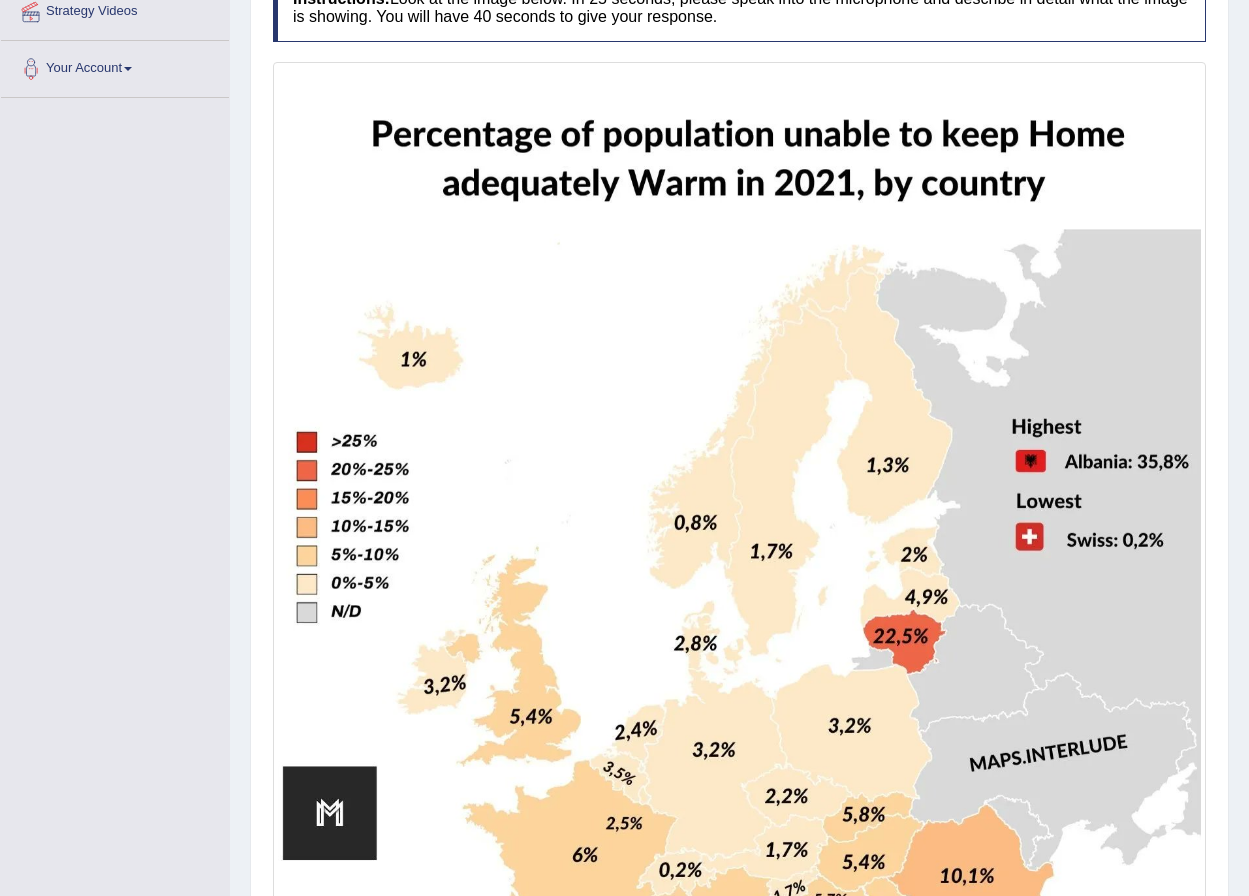 scroll, scrollTop: 400, scrollLeft: 0, axis: vertical 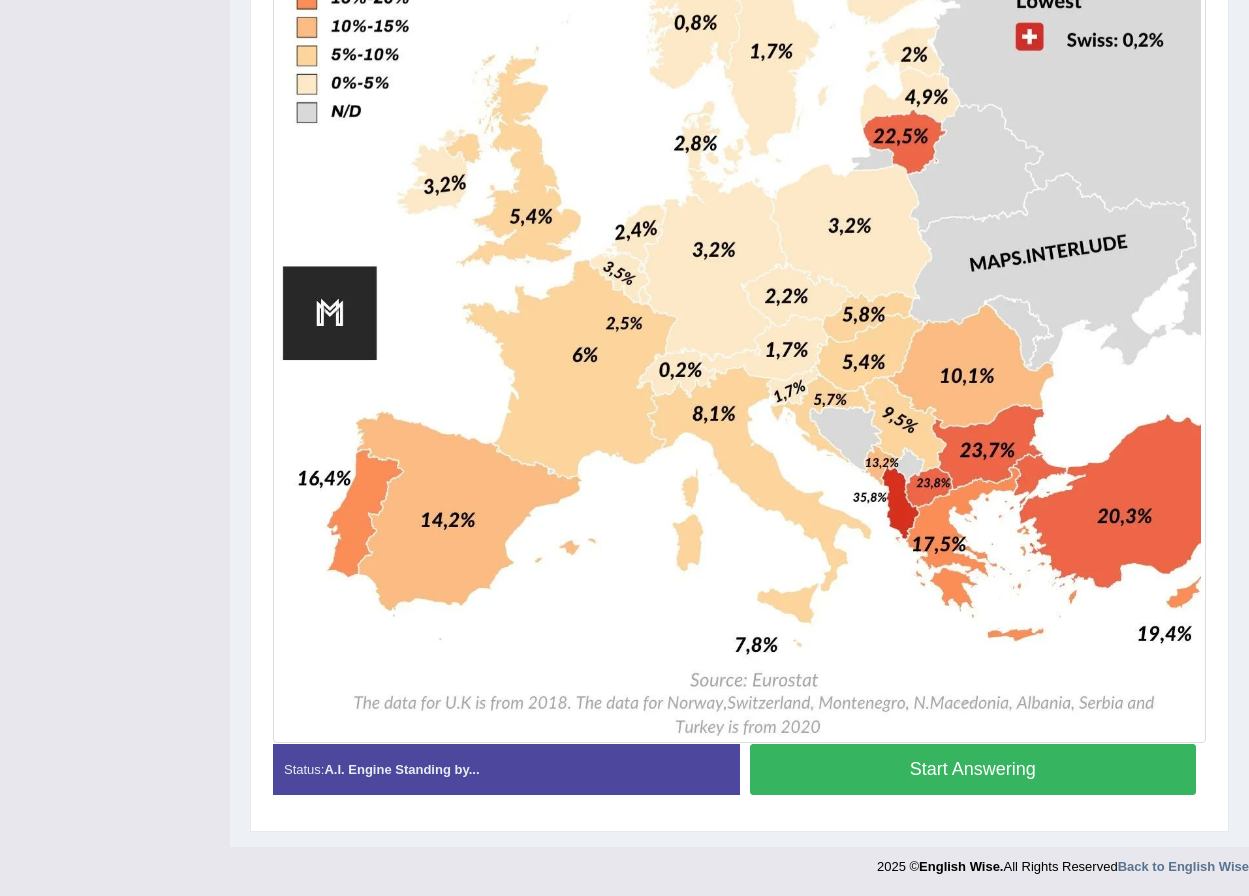 click on "Start Answering" at bounding box center (973, 769) 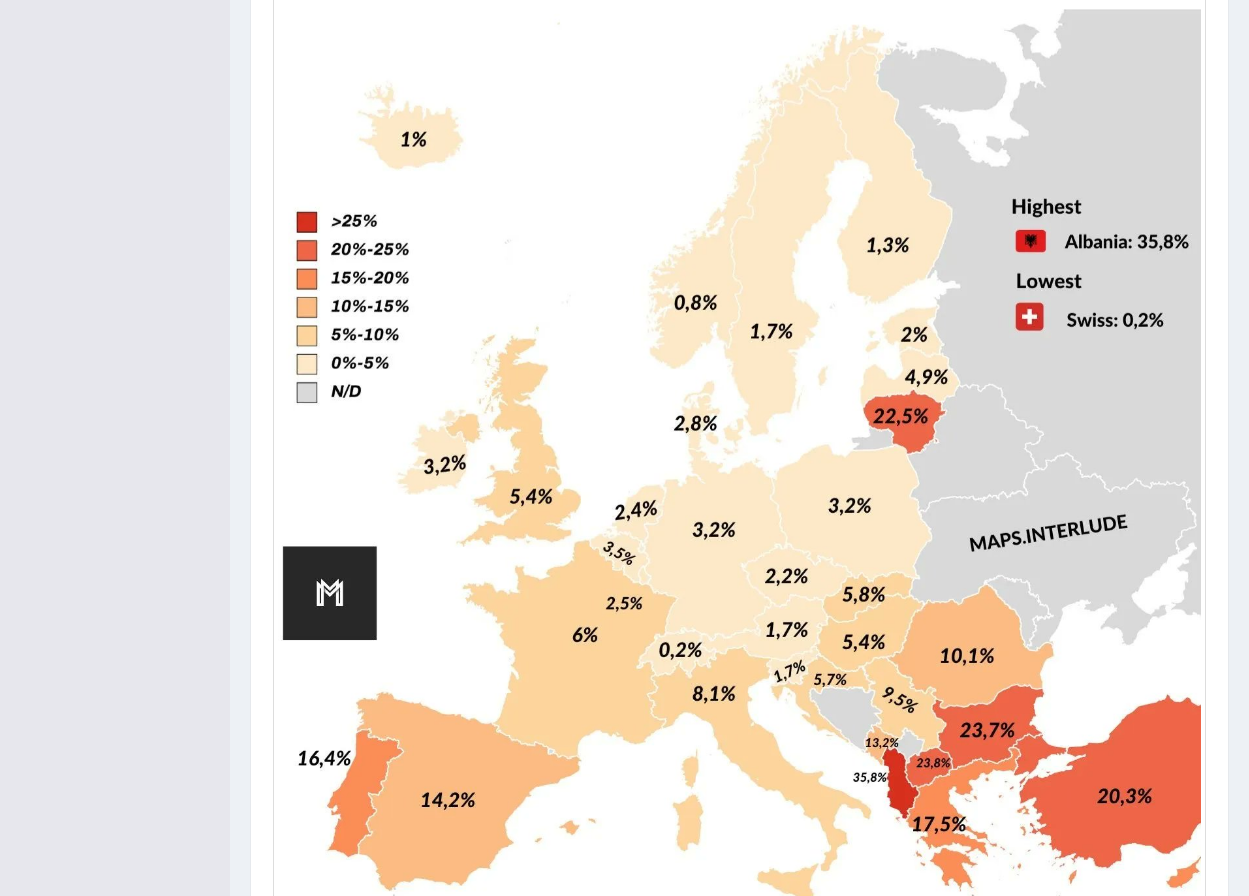 scroll, scrollTop: 720, scrollLeft: 0, axis: vertical 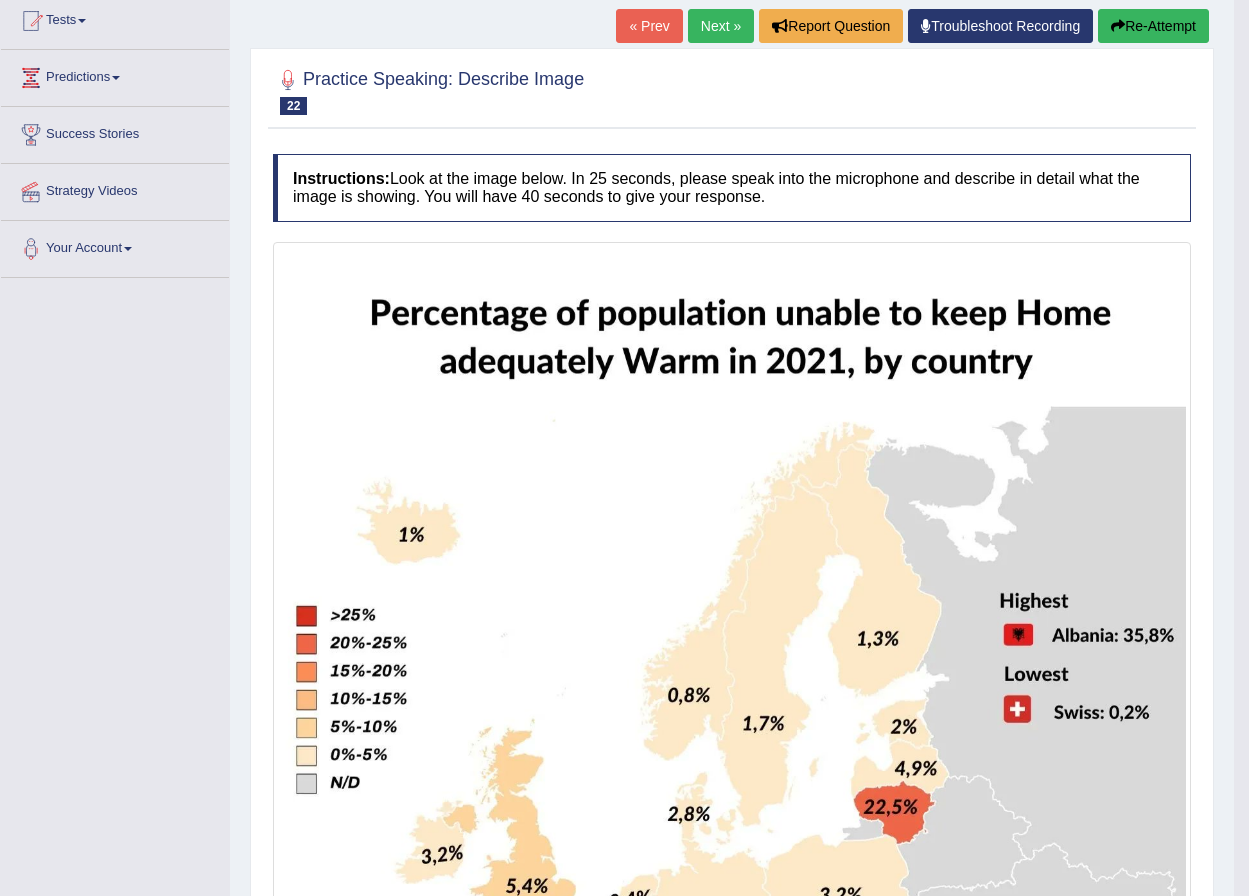 click on "Next »" at bounding box center (721, 26) 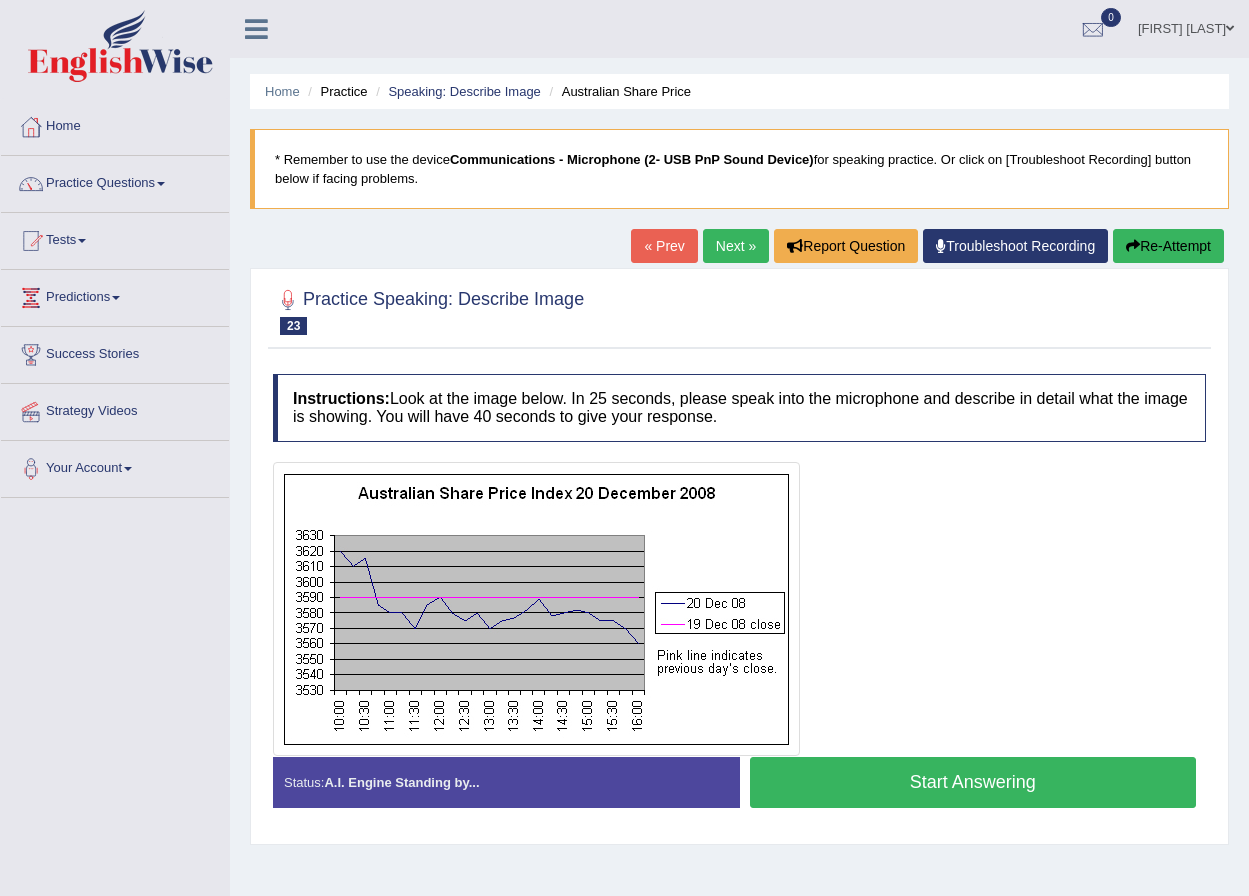 scroll, scrollTop: 0, scrollLeft: 0, axis: both 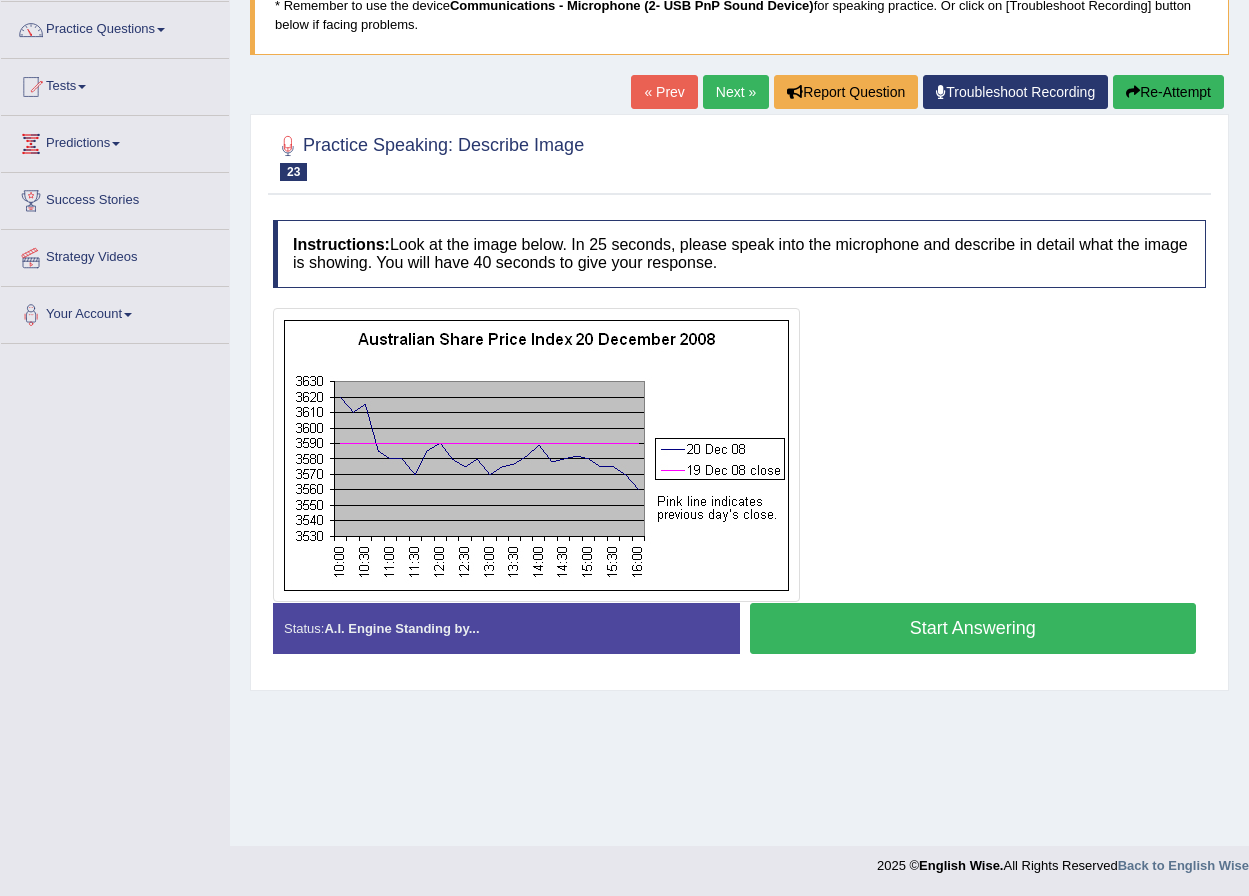 click on "Next »" at bounding box center (736, 92) 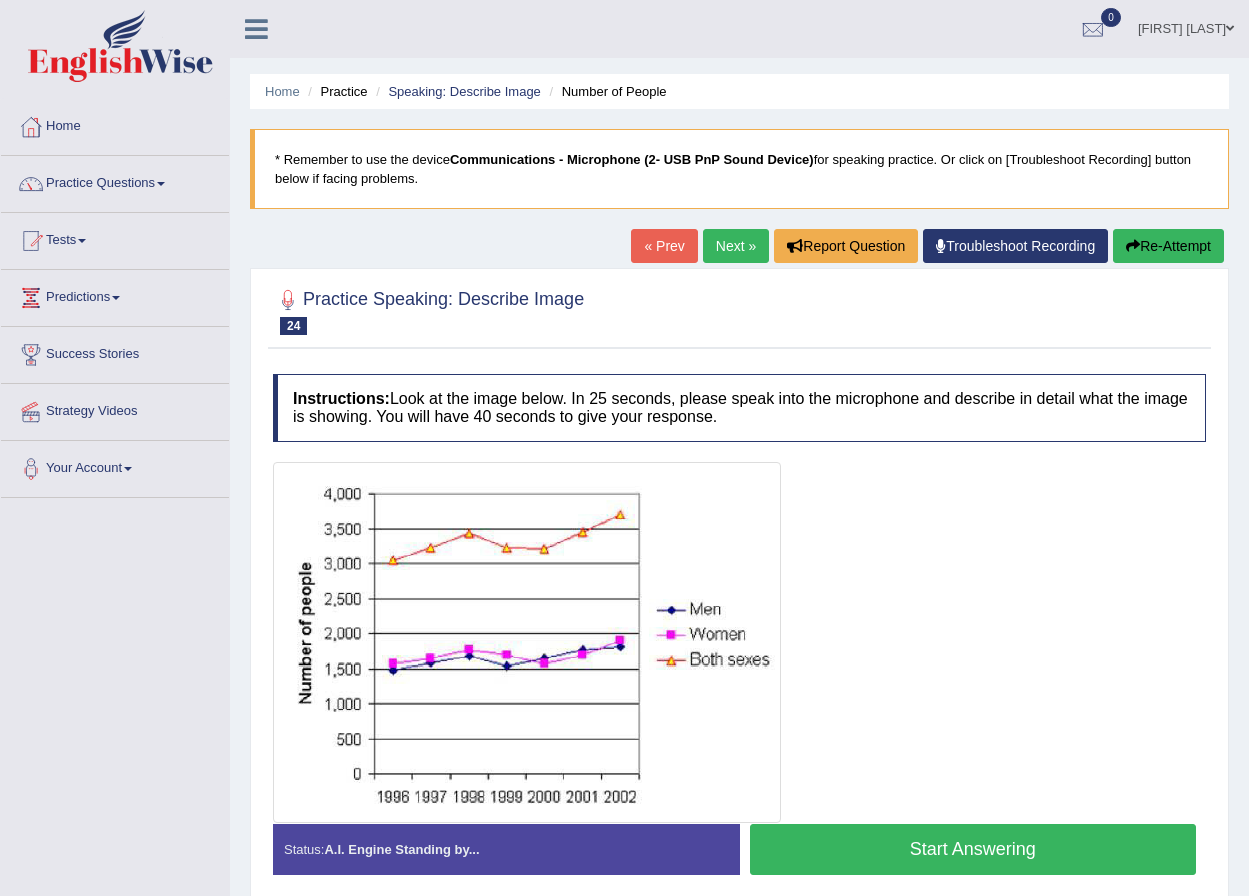 scroll, scrollTop: 0, scrollLeft: 0, axis: both 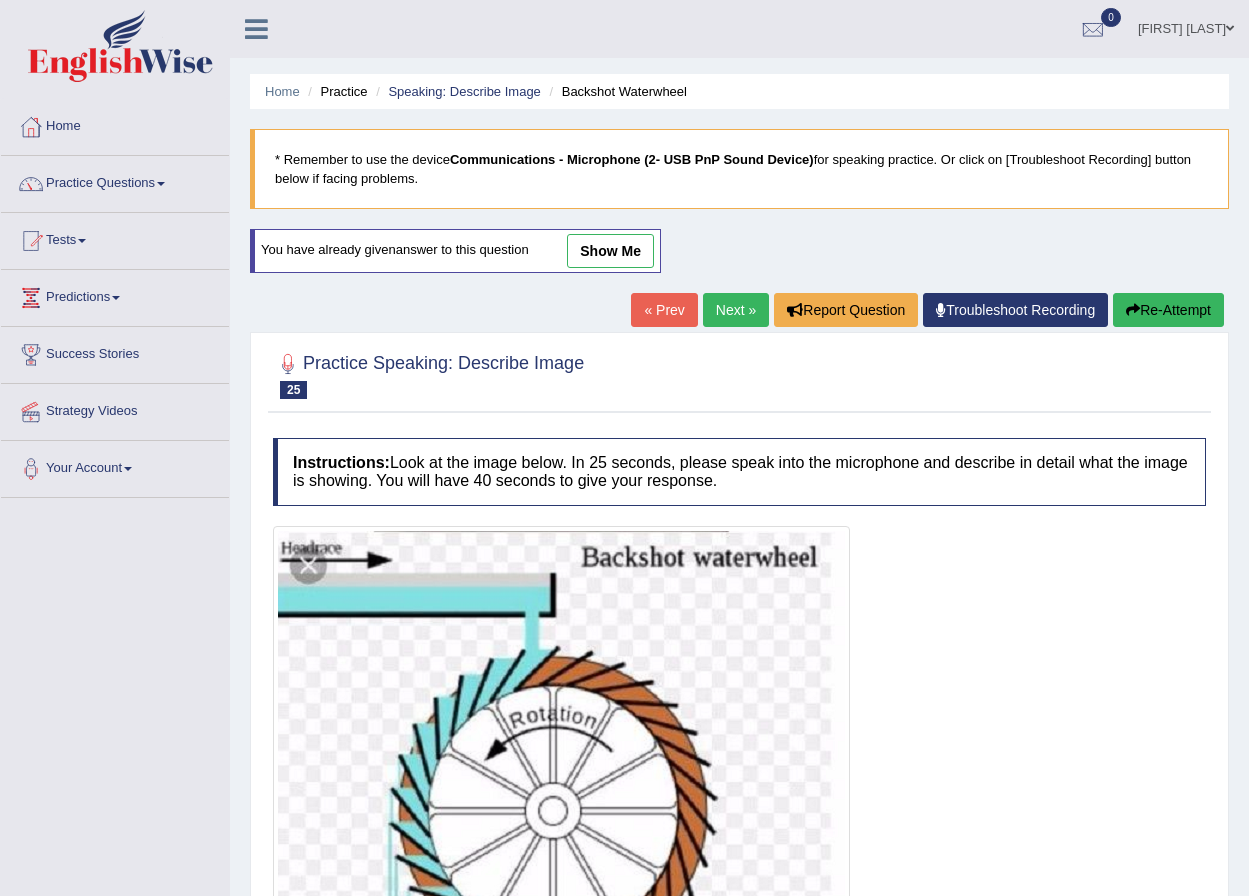 click on "Next »" at bounding box center [736, 310] 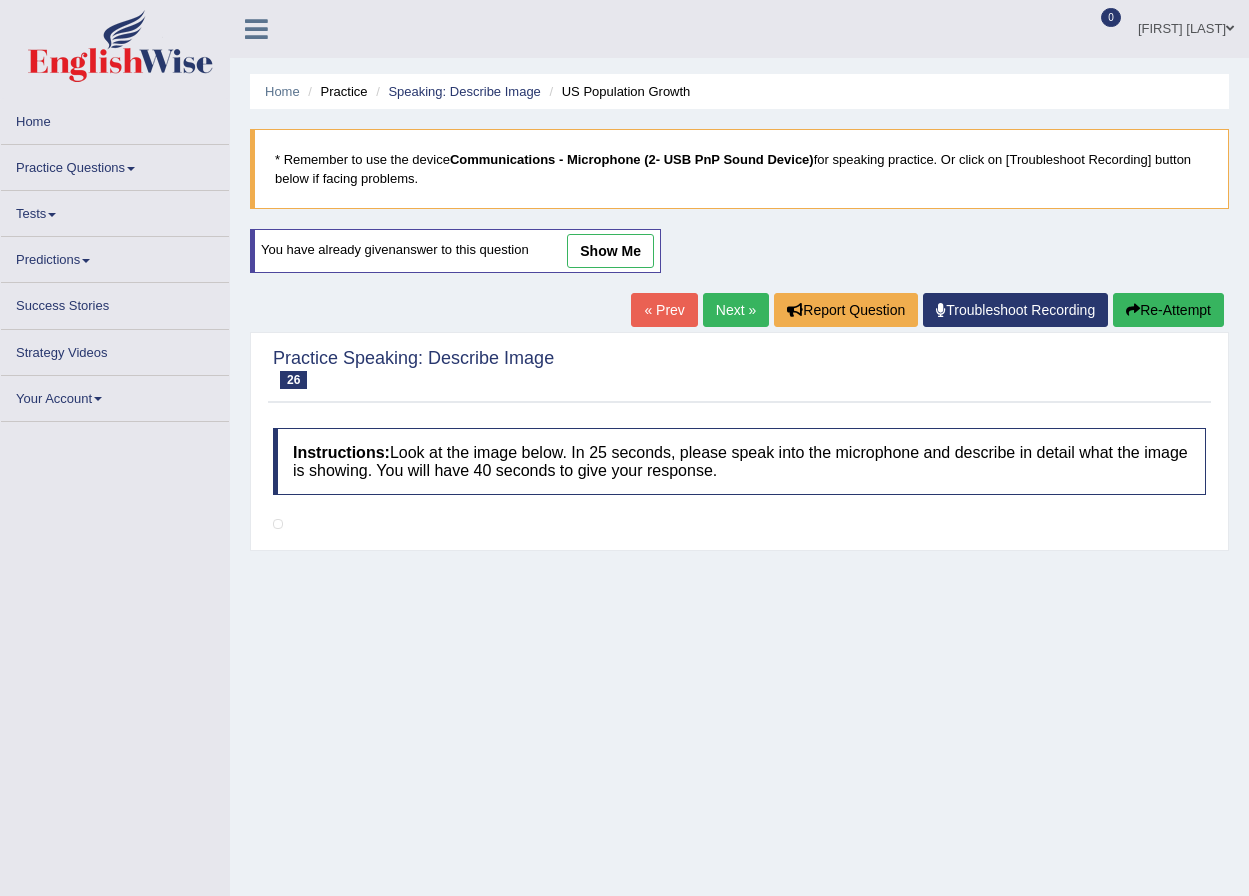 scroll, scrollTop: 0, scrollLeft: 0, axis: both 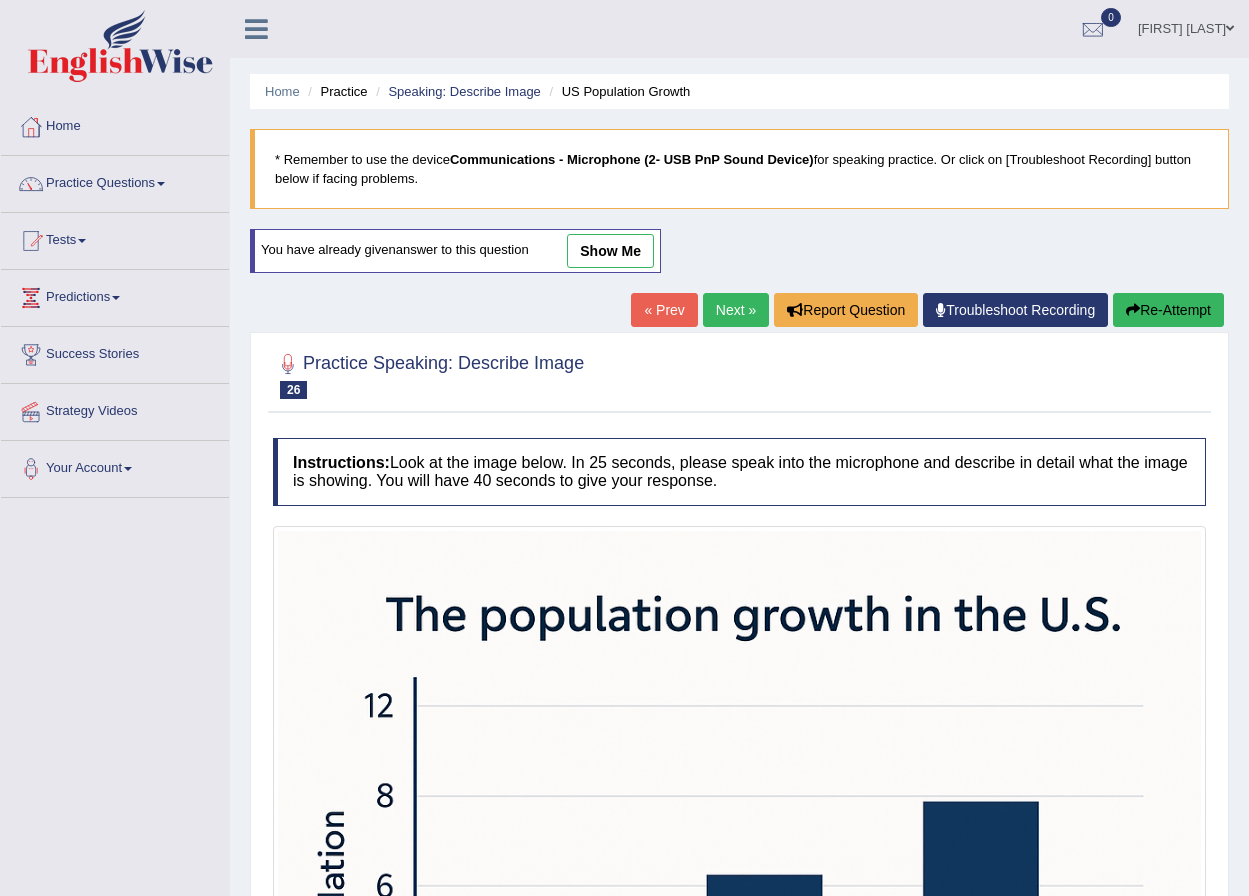 click on "Next »" at bounding box center [736, 310] 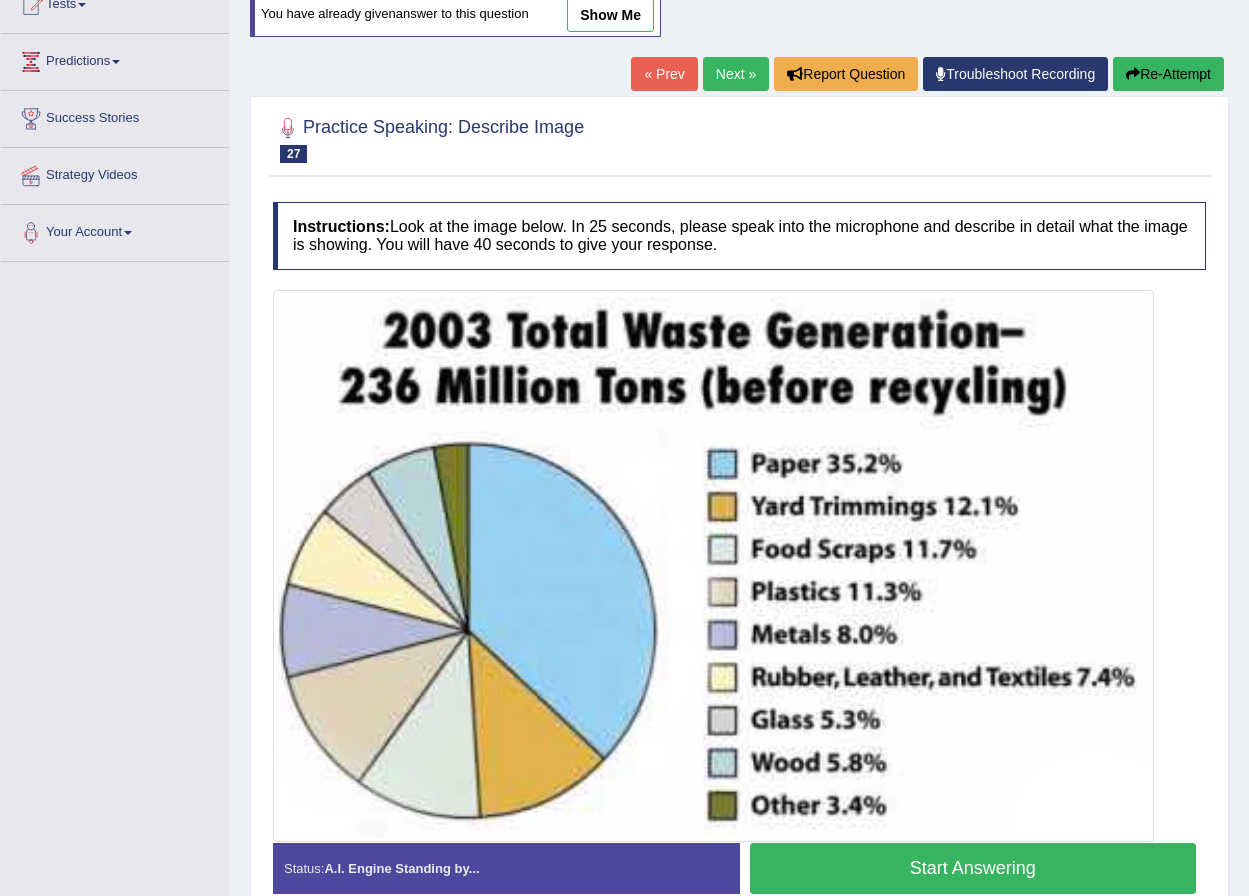 scroll, scrollTop: 236, scrollLeft: 0, axis: vertical 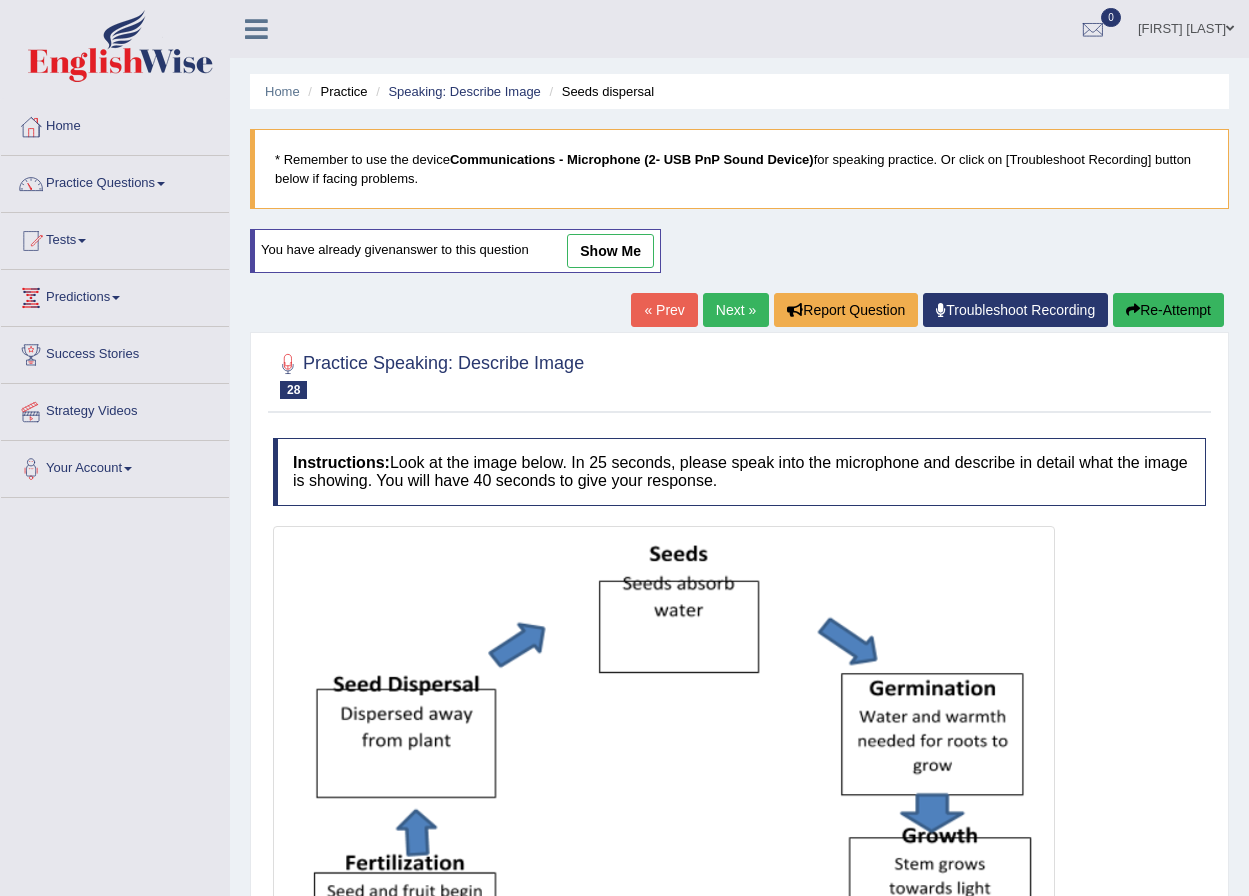 click on "Next »" at bounding box center (736, 310) 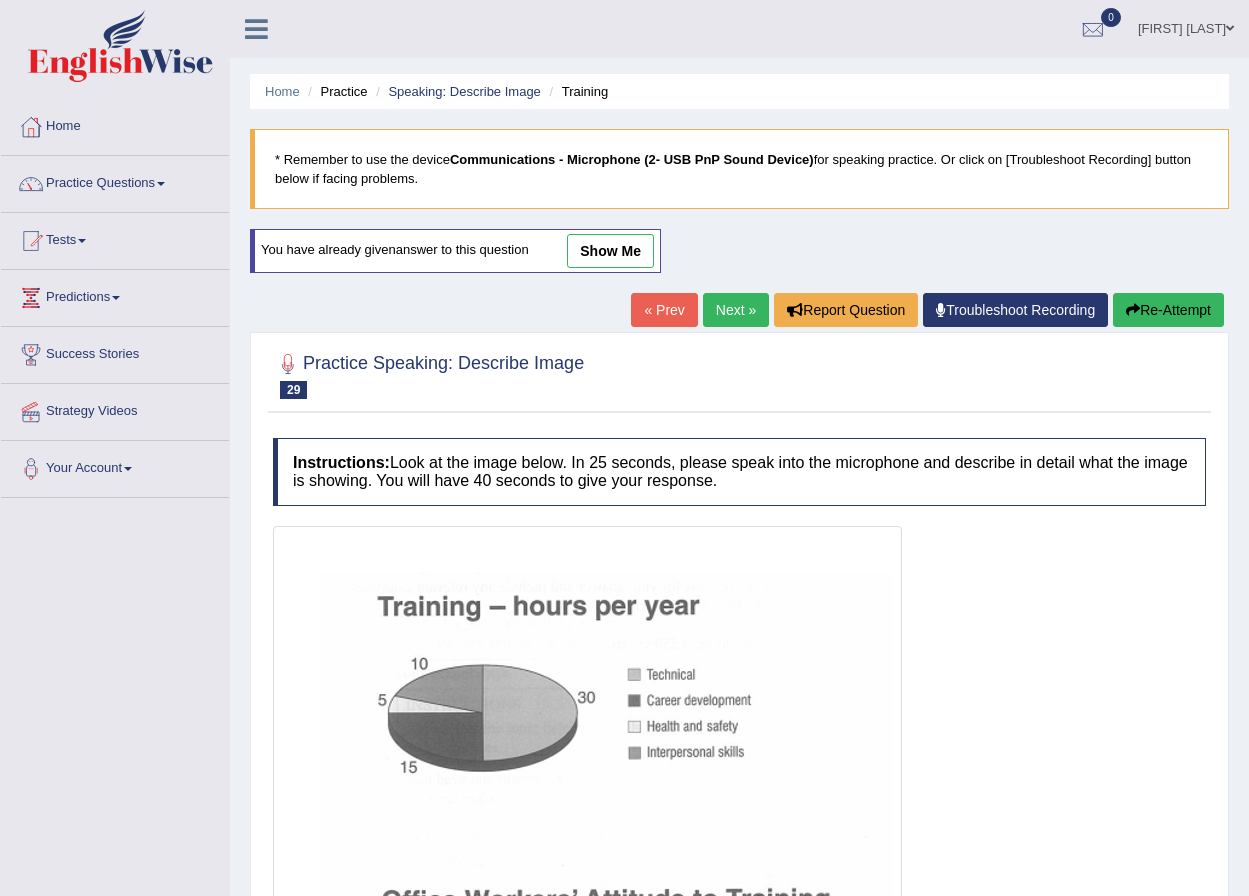 click on "« Prev" at bounding box center (664, 310) 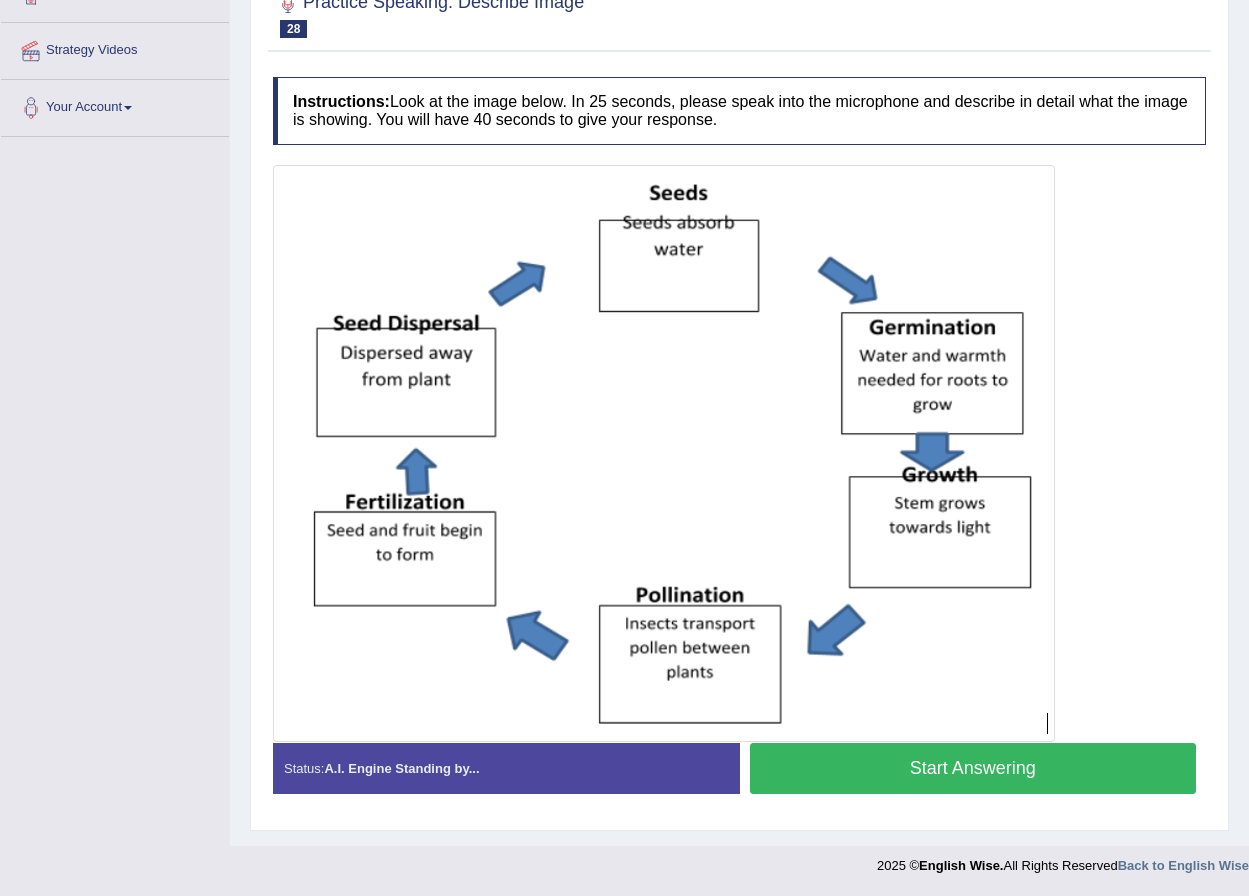 scroll, scrollTop: 361, scrollLeft: 0, axis: vertical 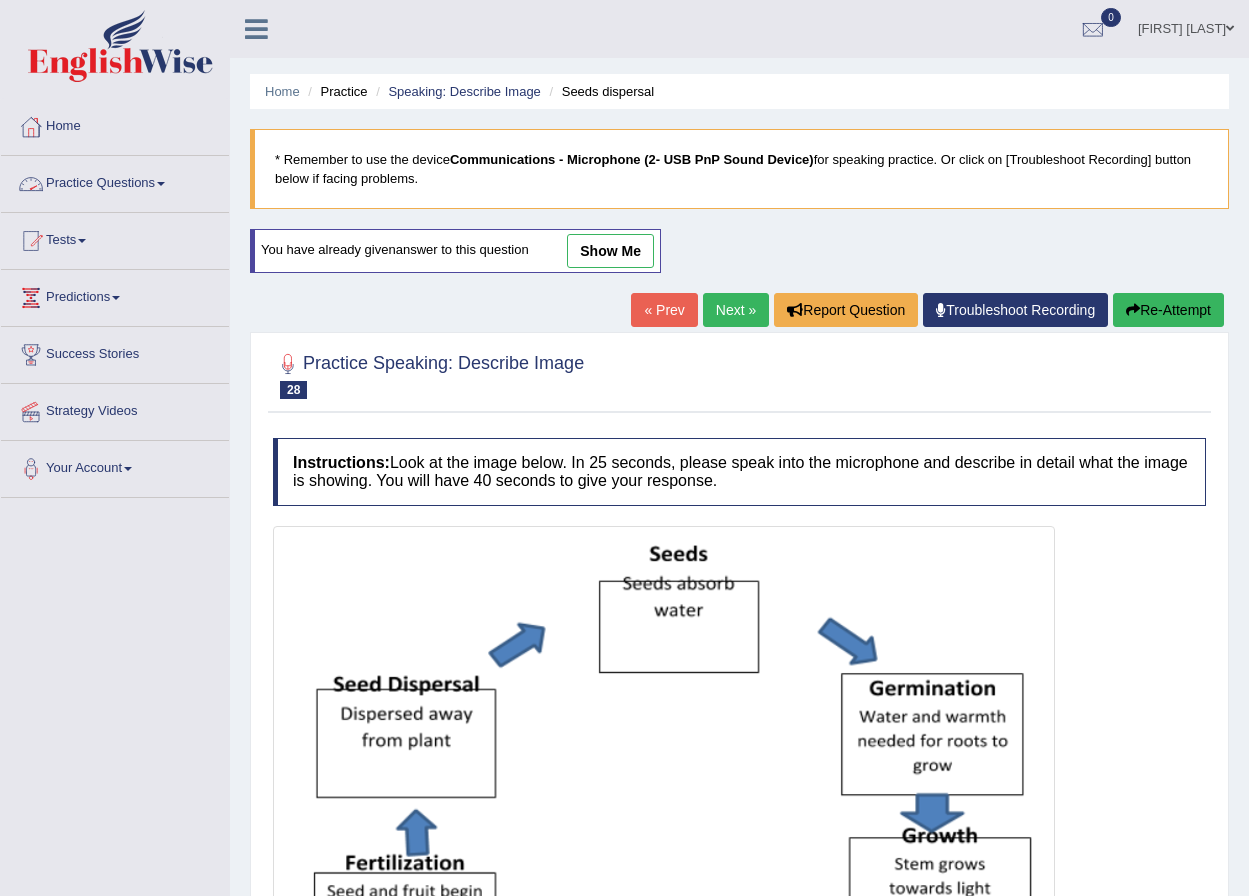 click on "Practice Questions" at bounding box center [115, 181] 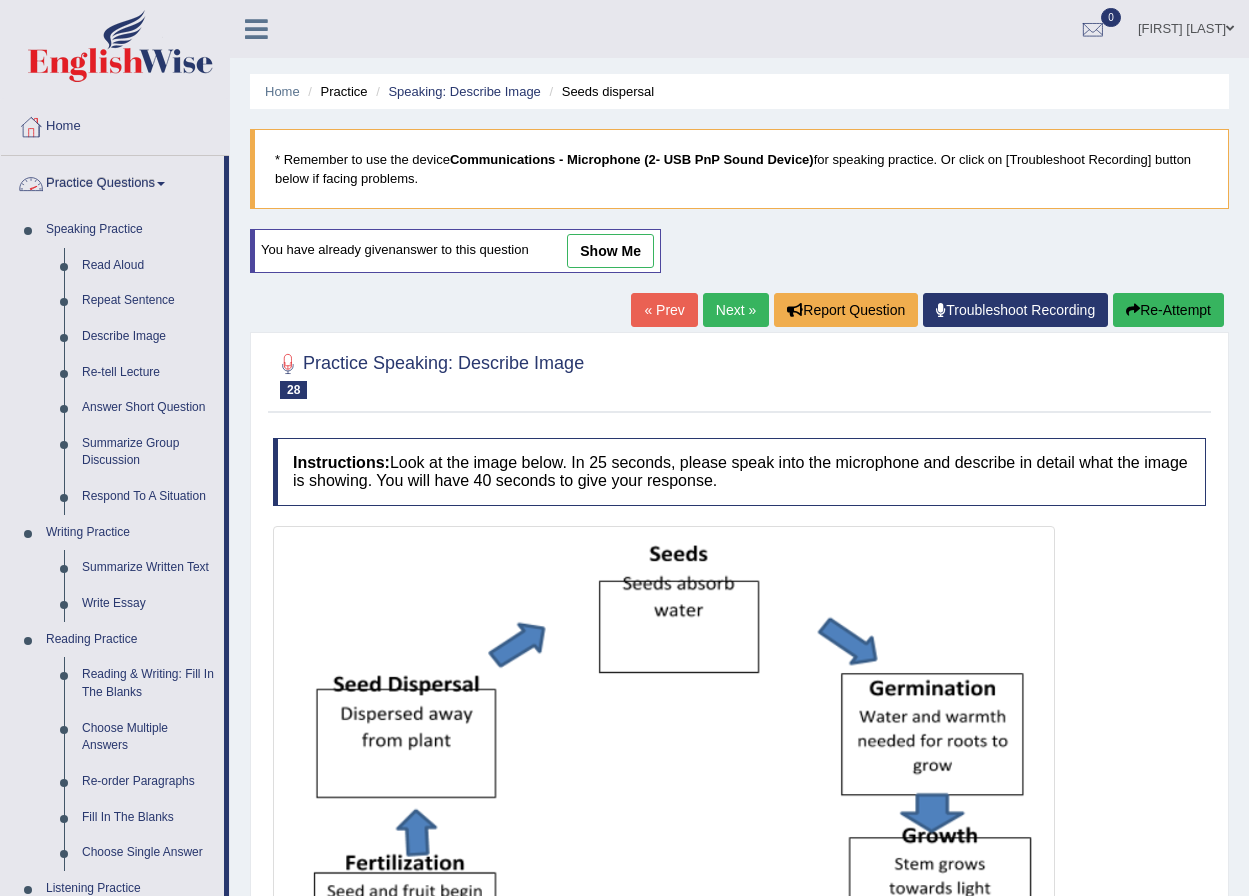 click on "Practice Questions" at bounding box center [112, 181] 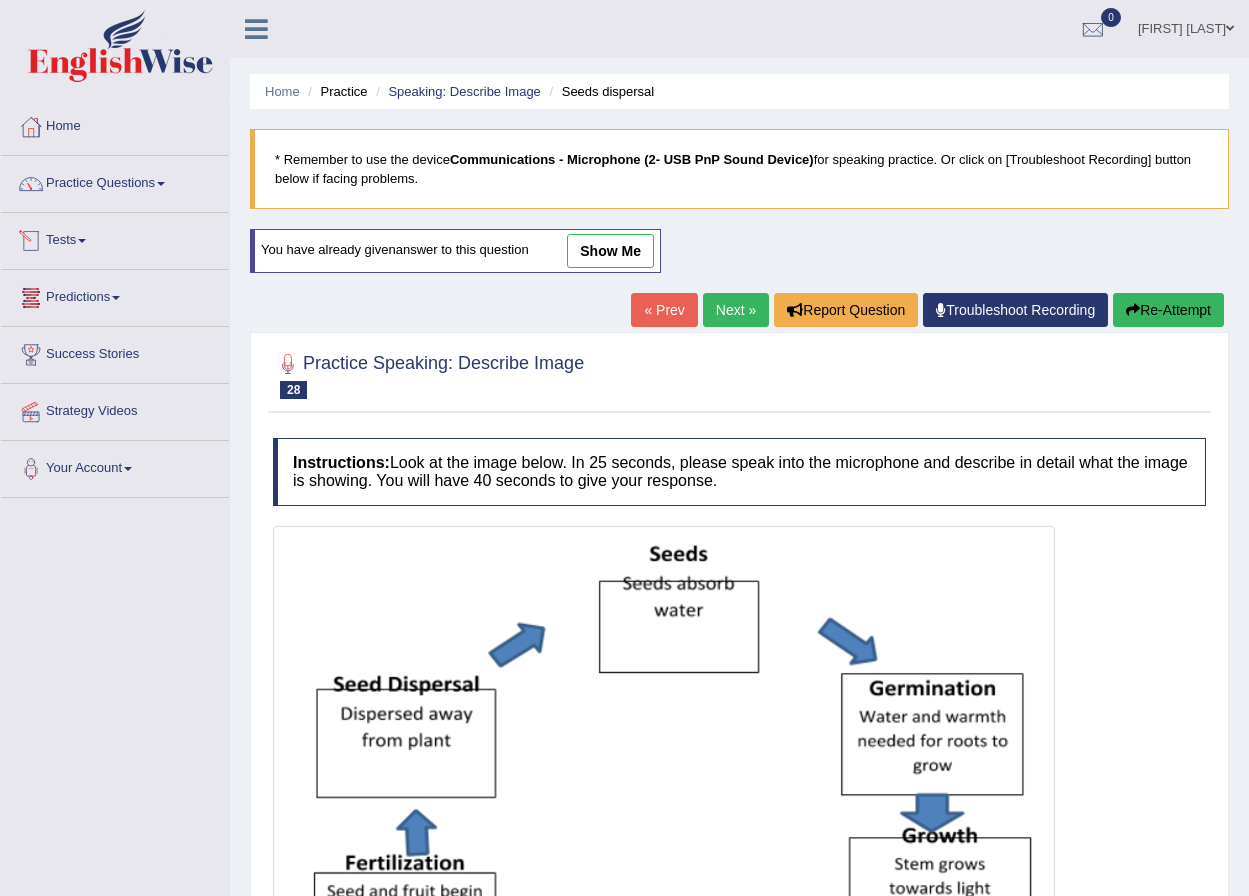 click on "Tests" at bounding box center [115, 238] 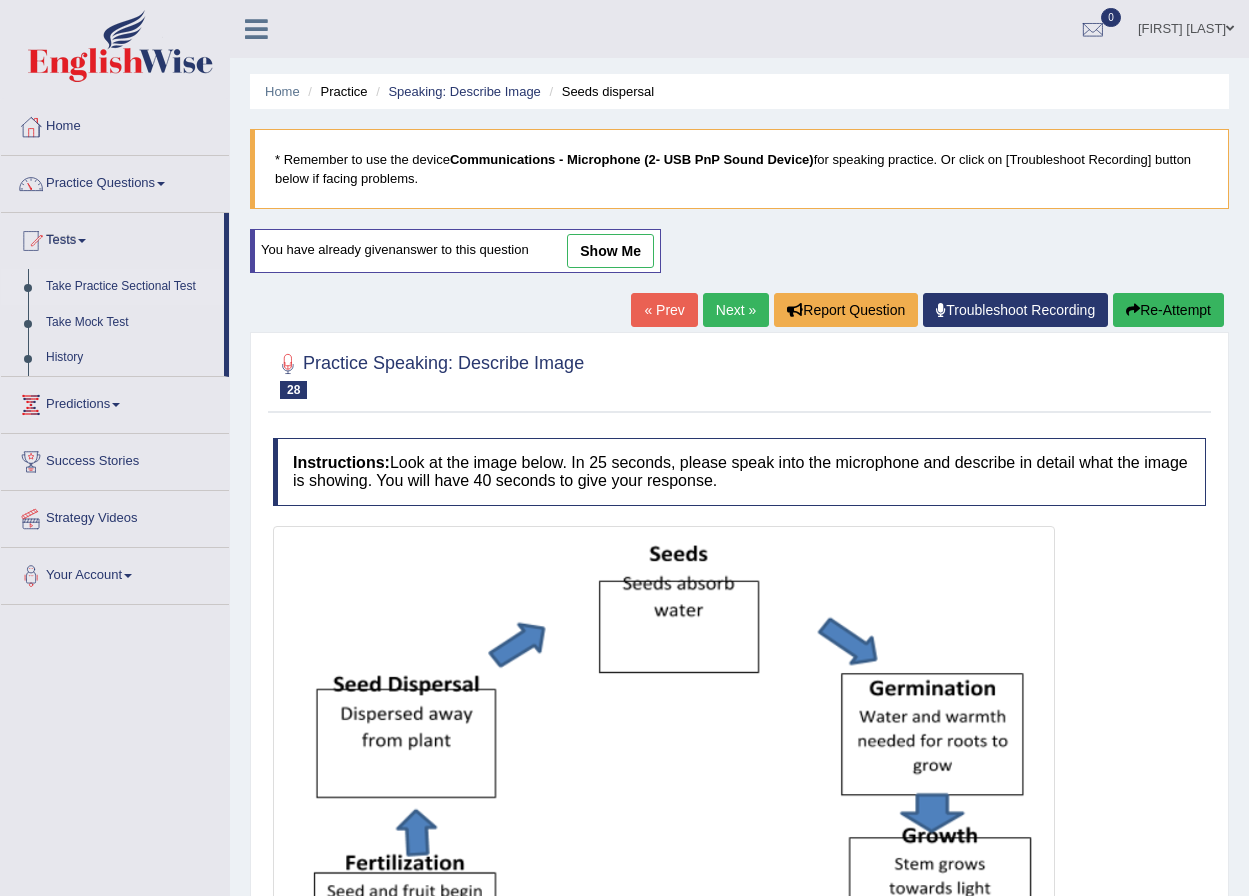 click on "Take Practice Sectional Test" at bounding box center (130, 287) 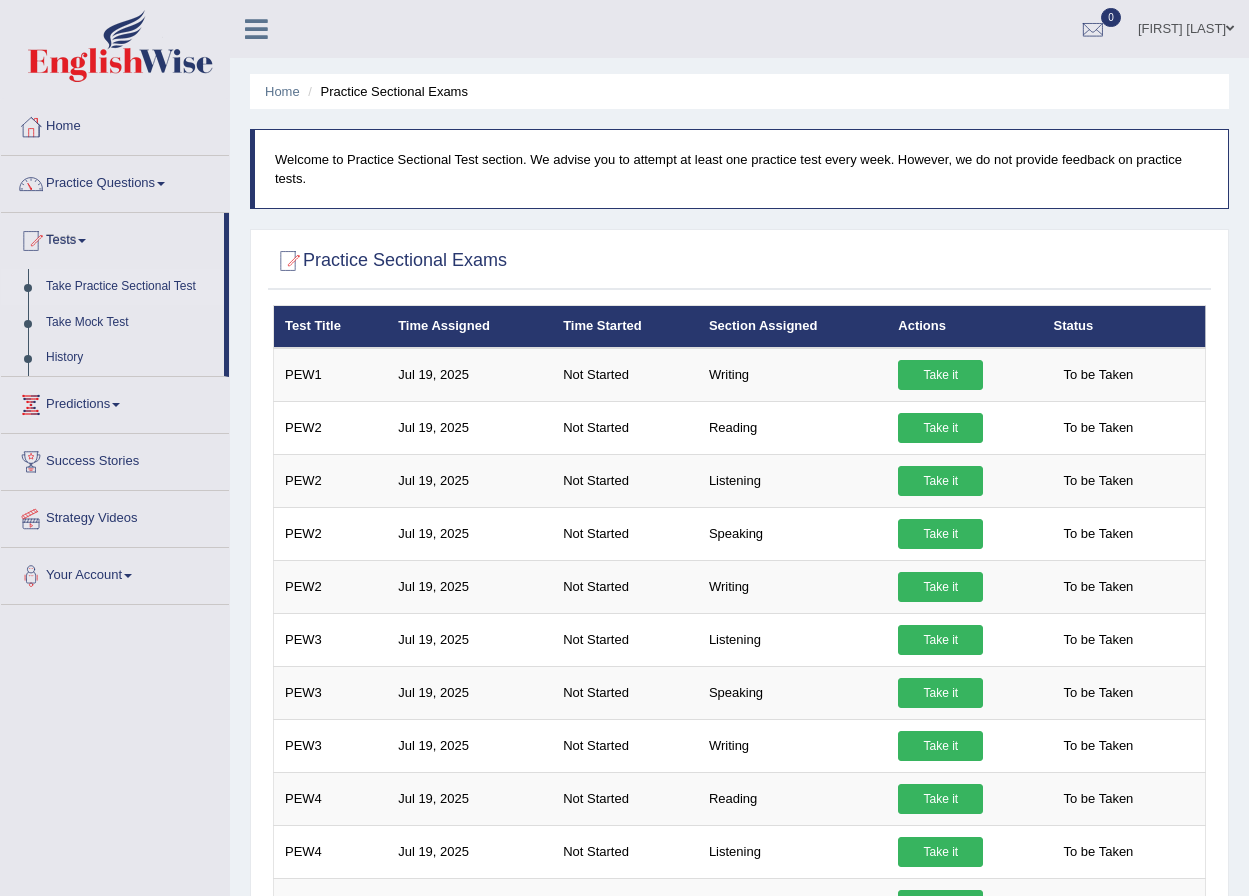 scroll, scrollTop: 0, scrollLeft: 0, axis: both 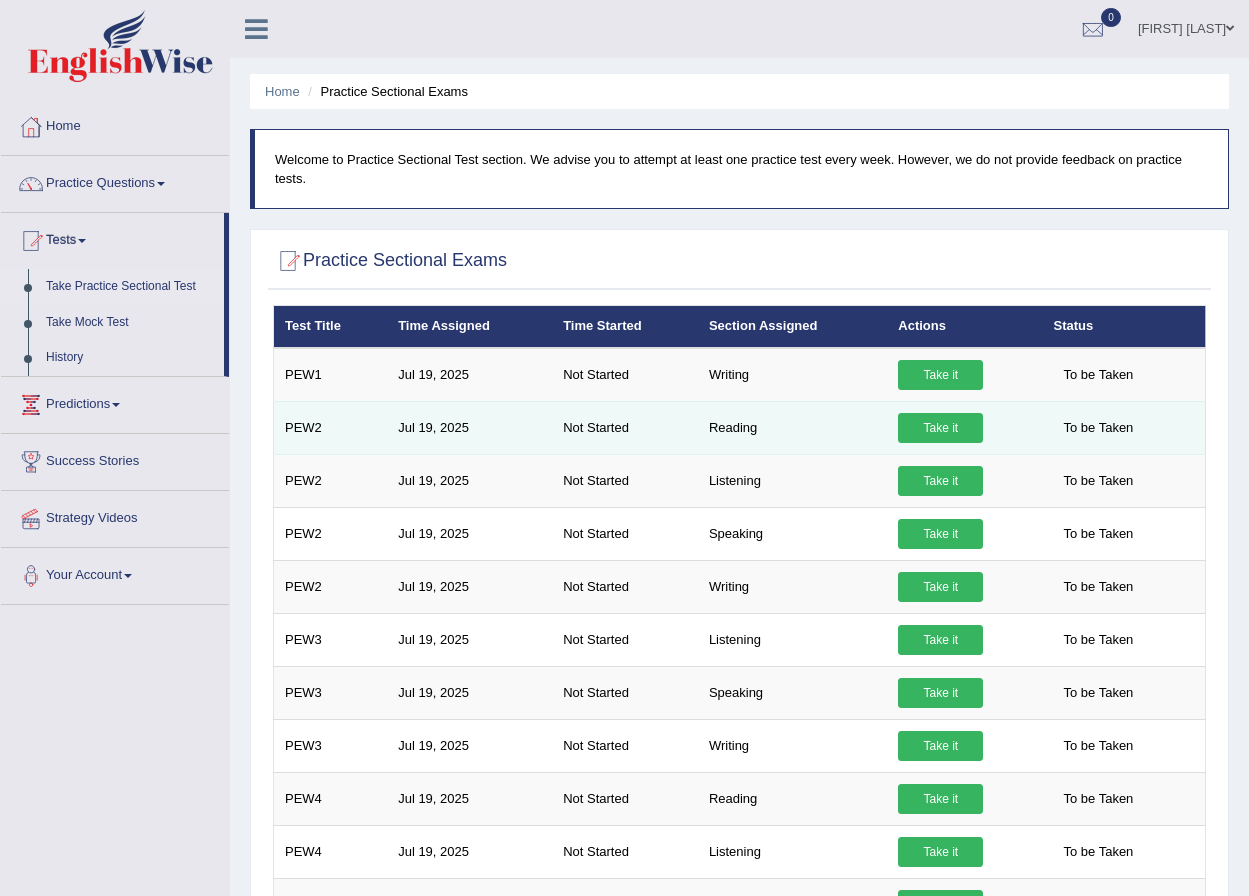 click on "Take it" at bounding box center [940, 428] 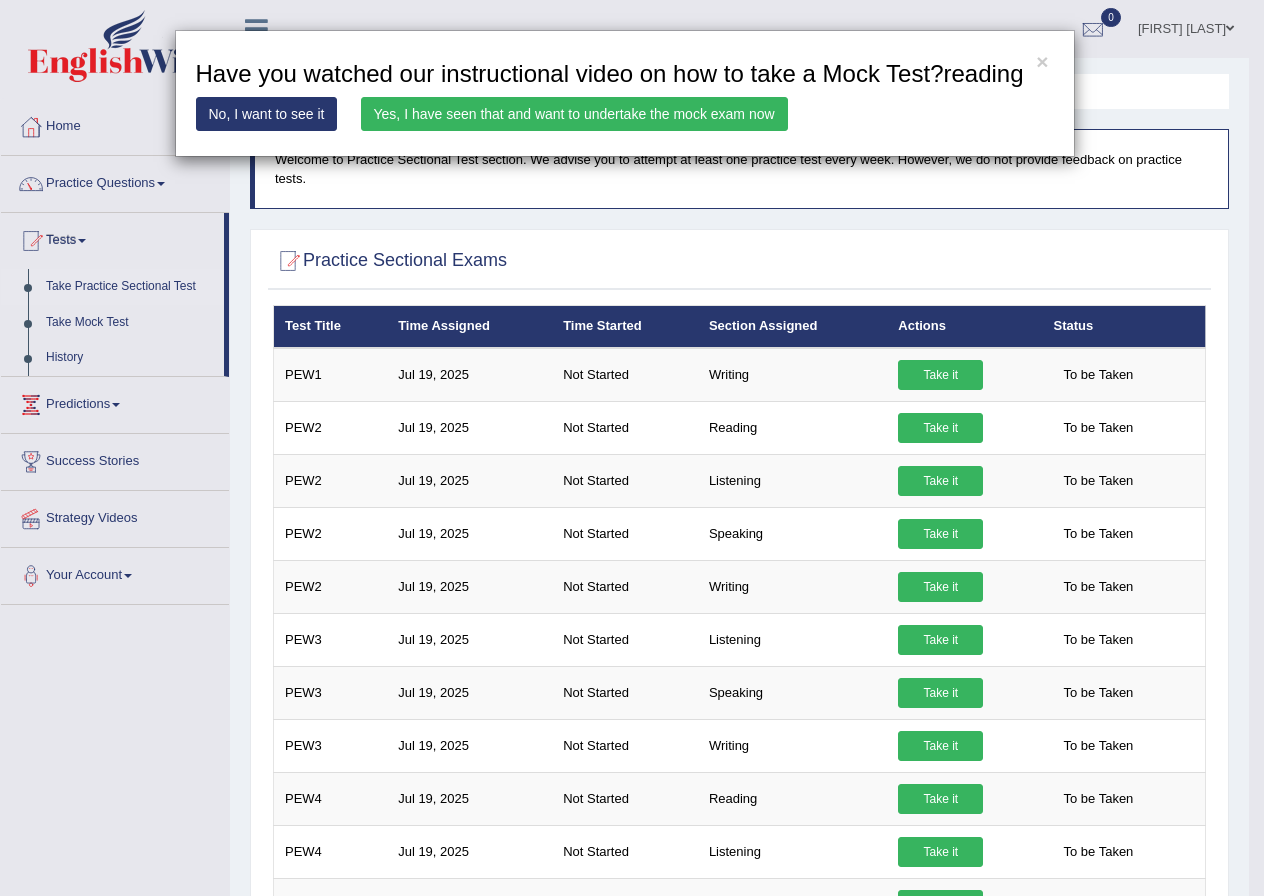 click on "Yes, I have seen that and want to undertake the mock exam now" at bounding box center [574, 114] 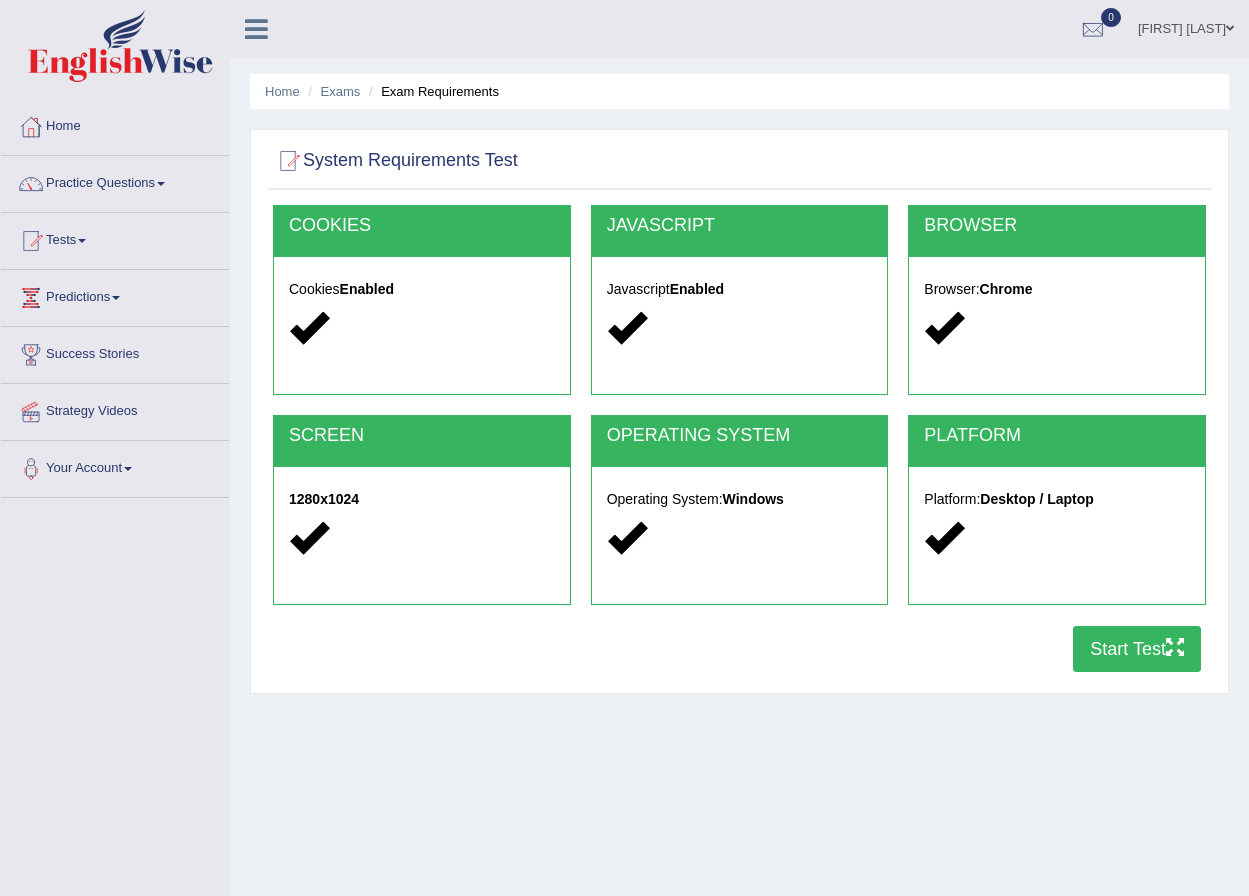 scroll, scrollTop: 0, scrollLeft: 0, axis: both 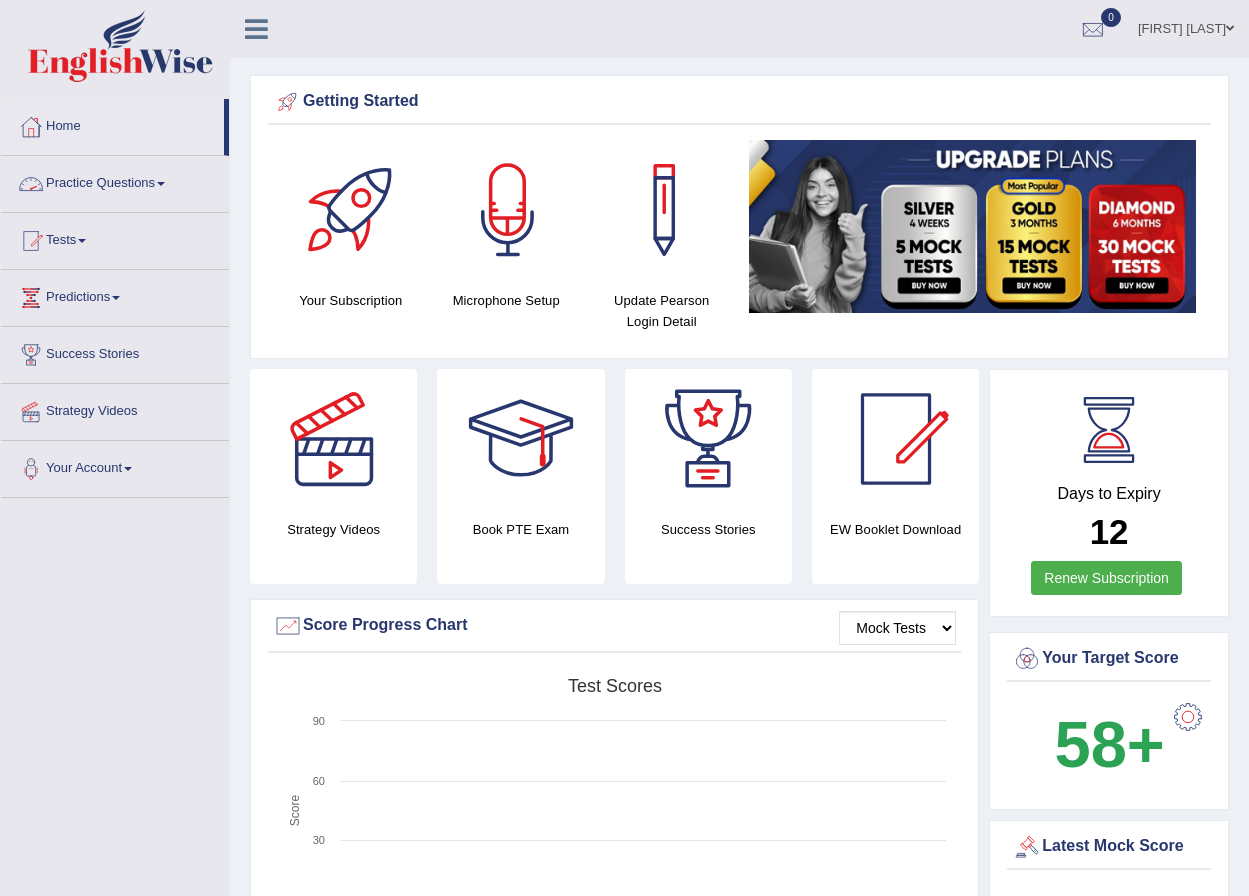 click at bounding box center [161, 184] 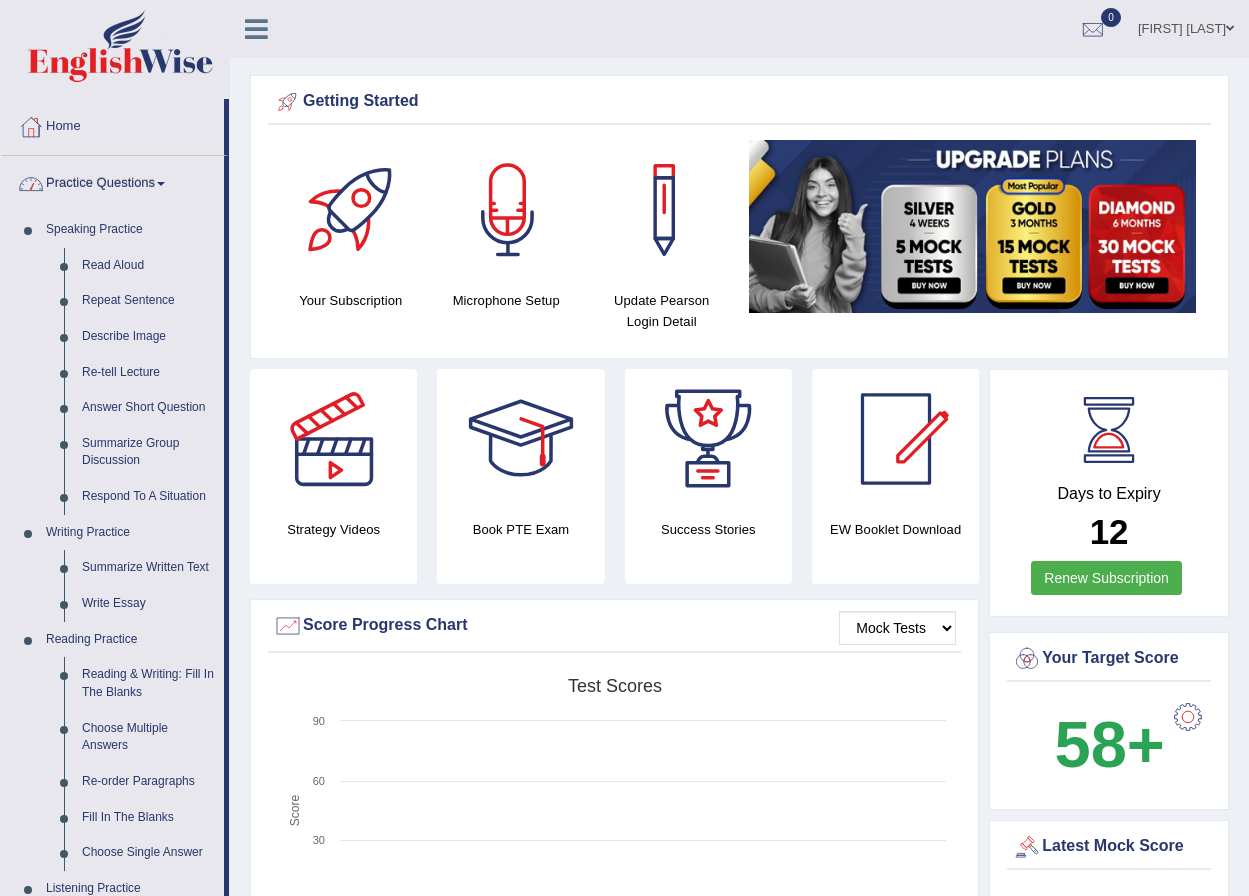 click on "Practice Questions" at bounding box center [112, 181] 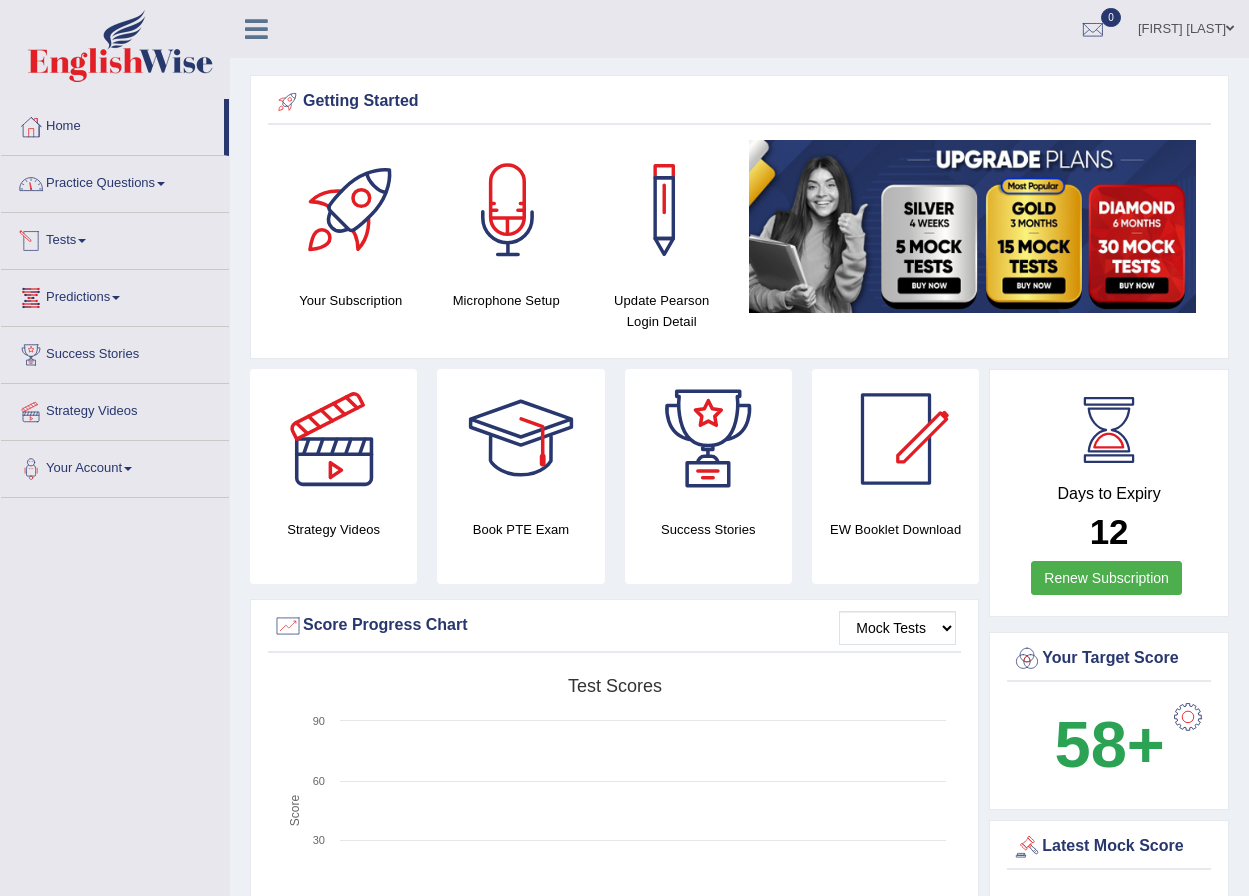 click on "Tests" at bounding box center [115, 238] 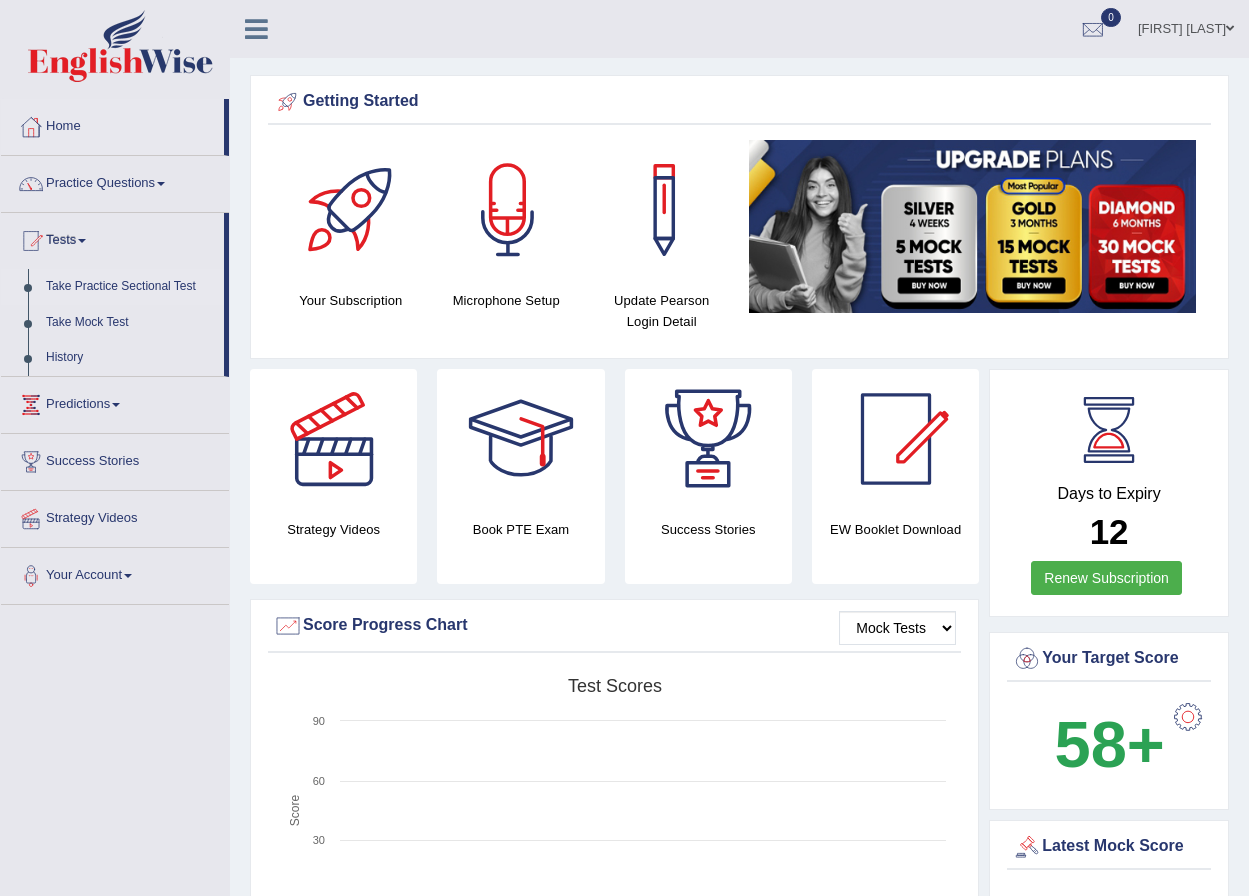 click on "Take Practice Sectional Test" at bounding box center (130, 287) 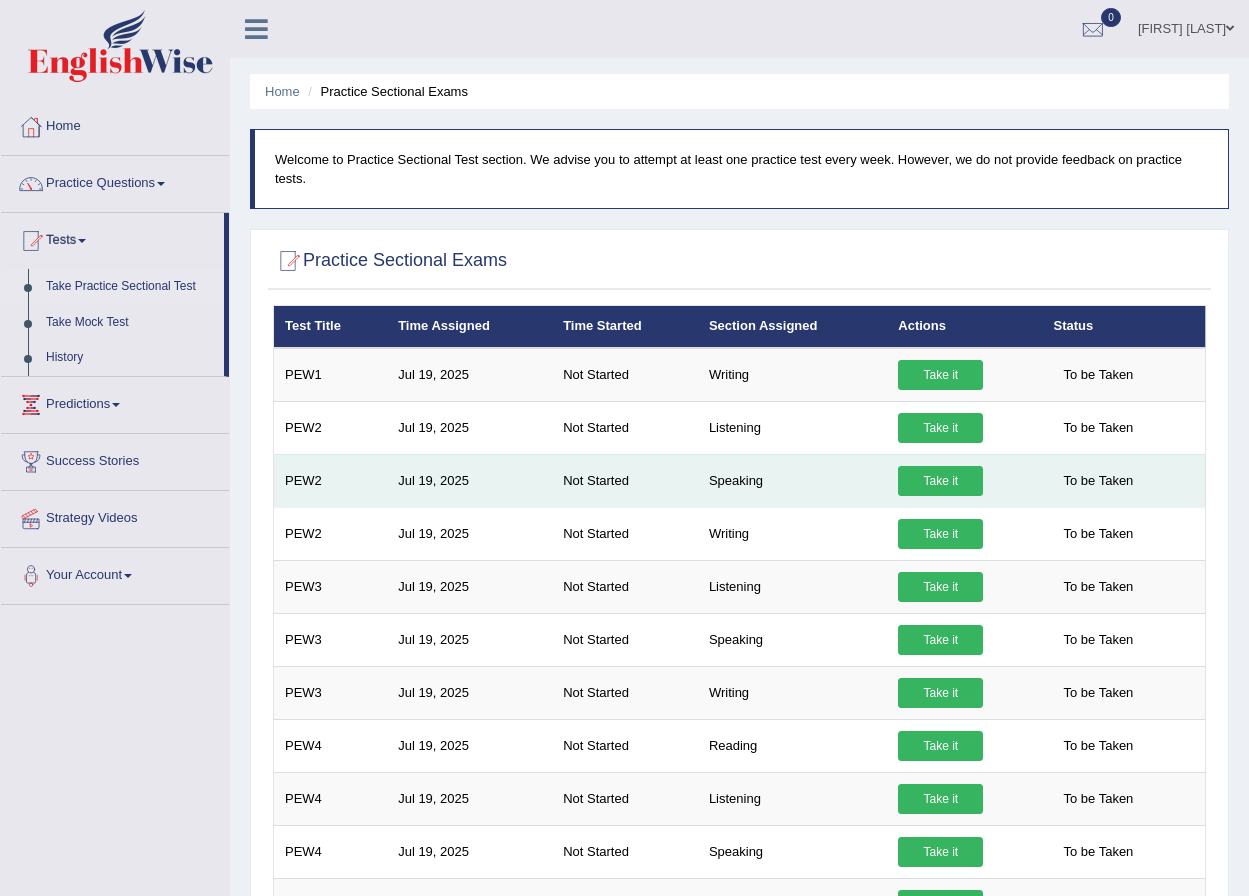scroll, scrollTop: 0, scrollLeft: 0, axis: both 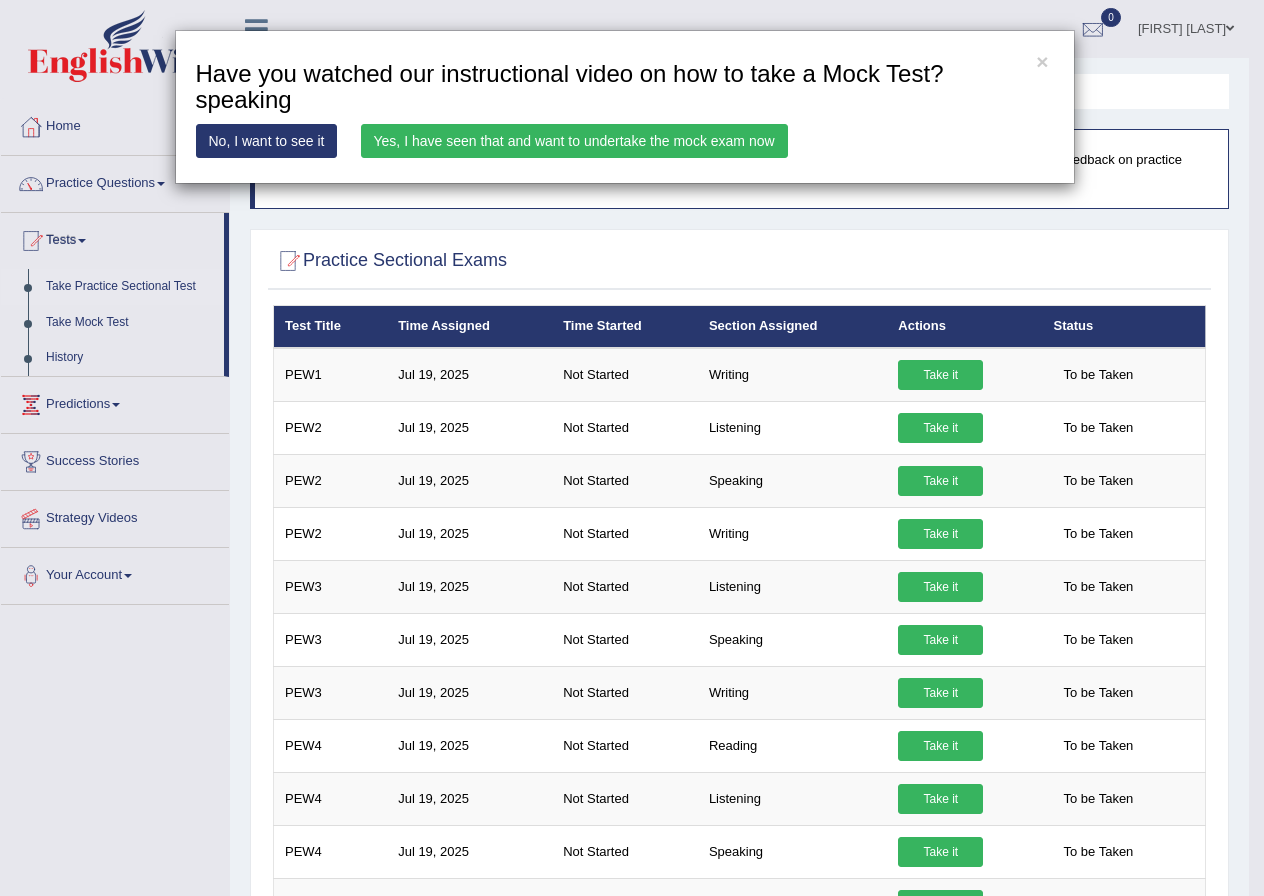 click on "Yes, I have seen that and want to undertake the mock exam now" at bounding box center [574, 141] 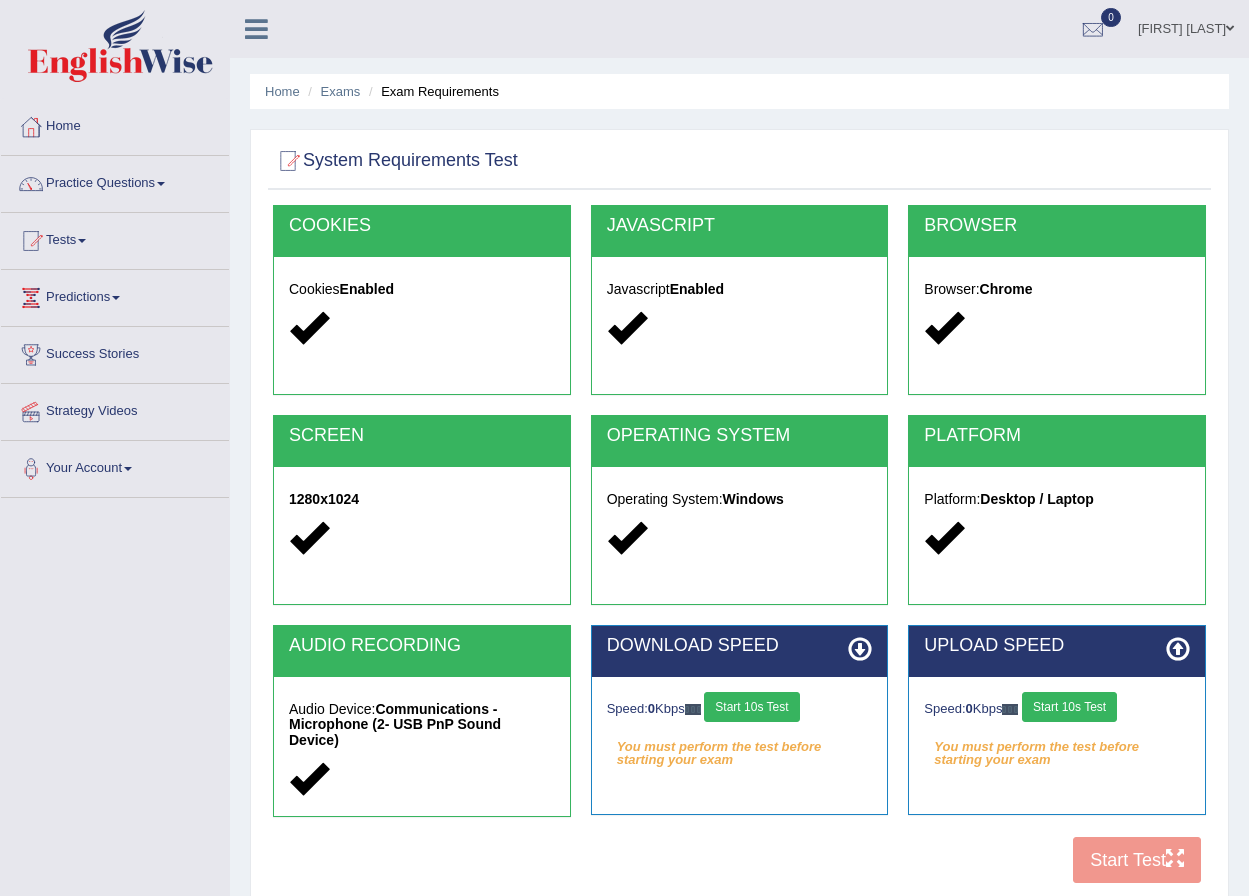 scroll, scrollTop: 154, scrollLeft: 0, axis: vertical 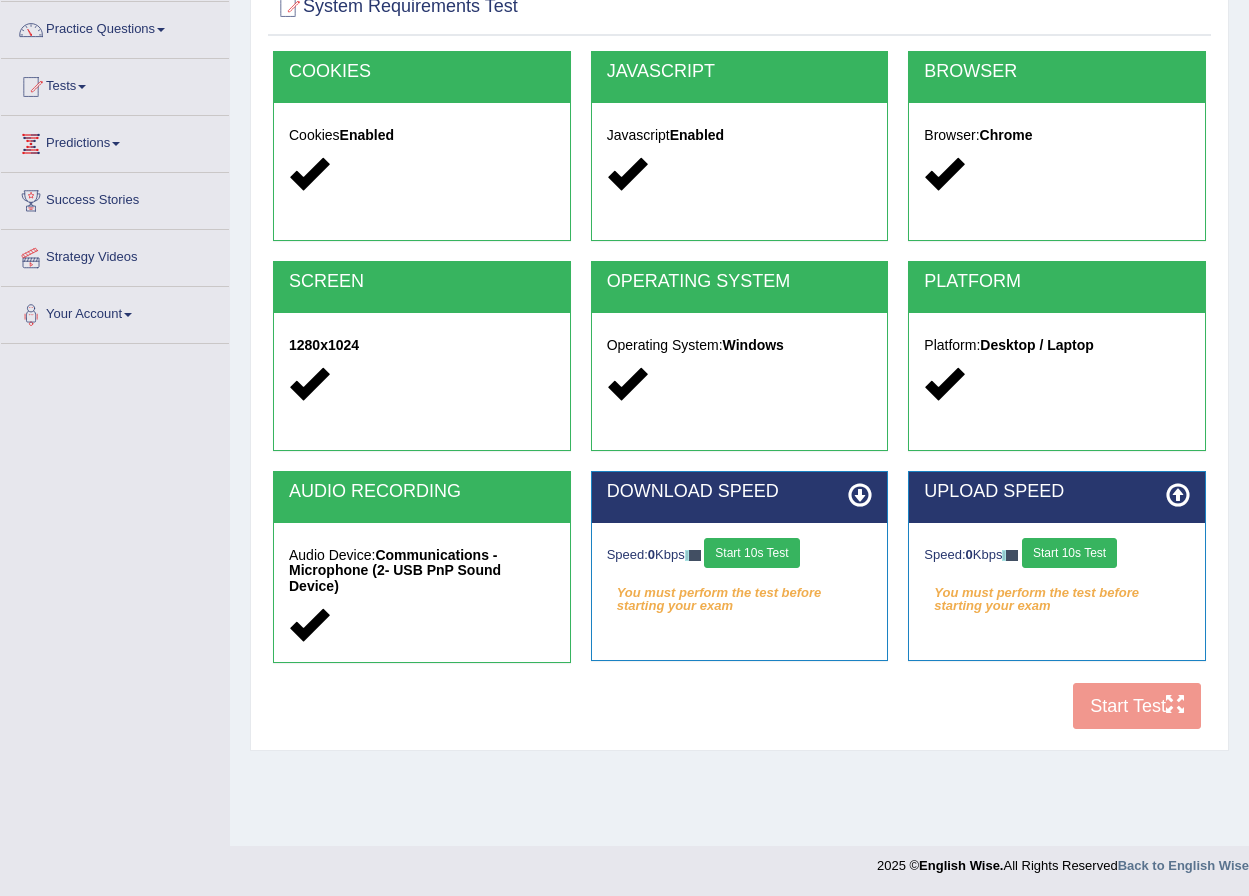 click on "Start 10s Test" at bounding box center [751, 553] 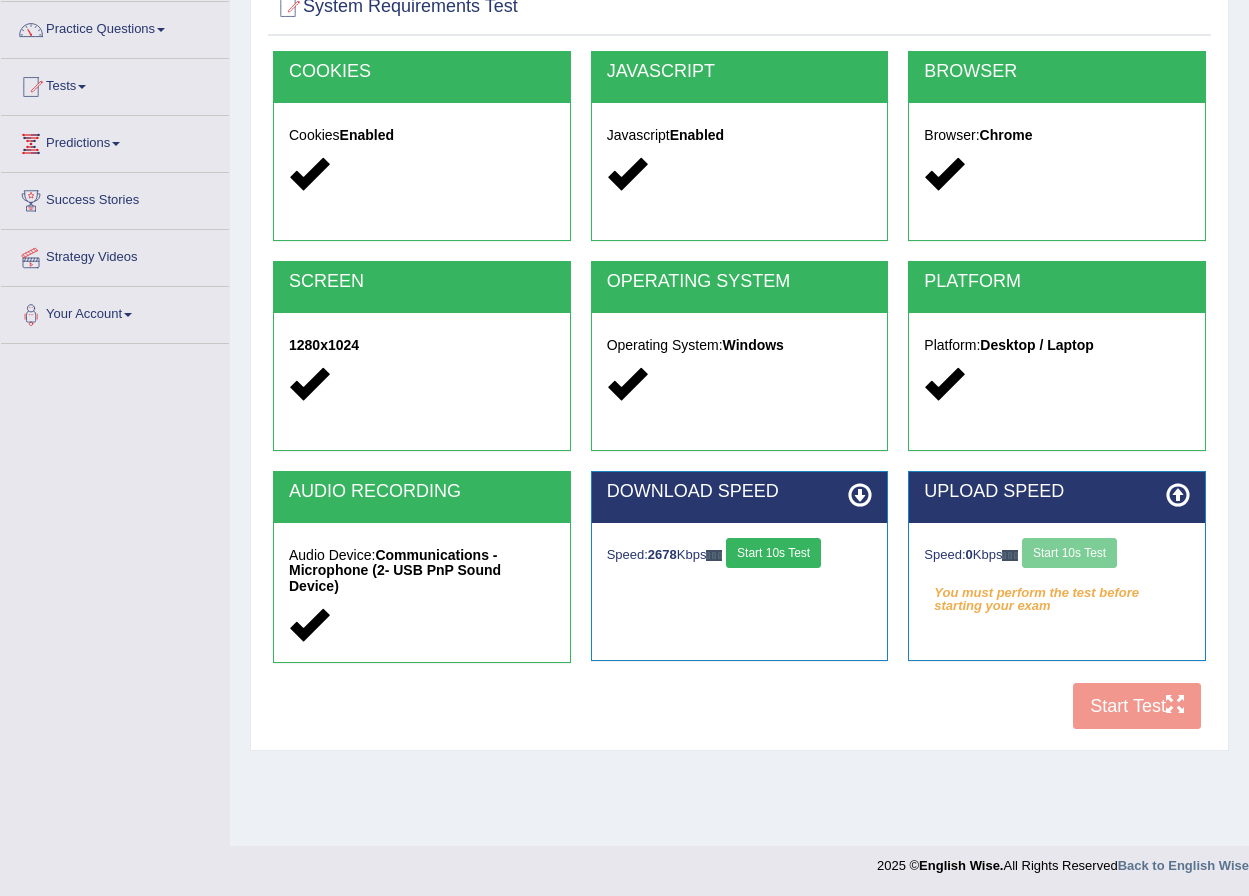 click on "Speed:  0  Kbps    Start 10s Test" at bounding box center [1057, 555] 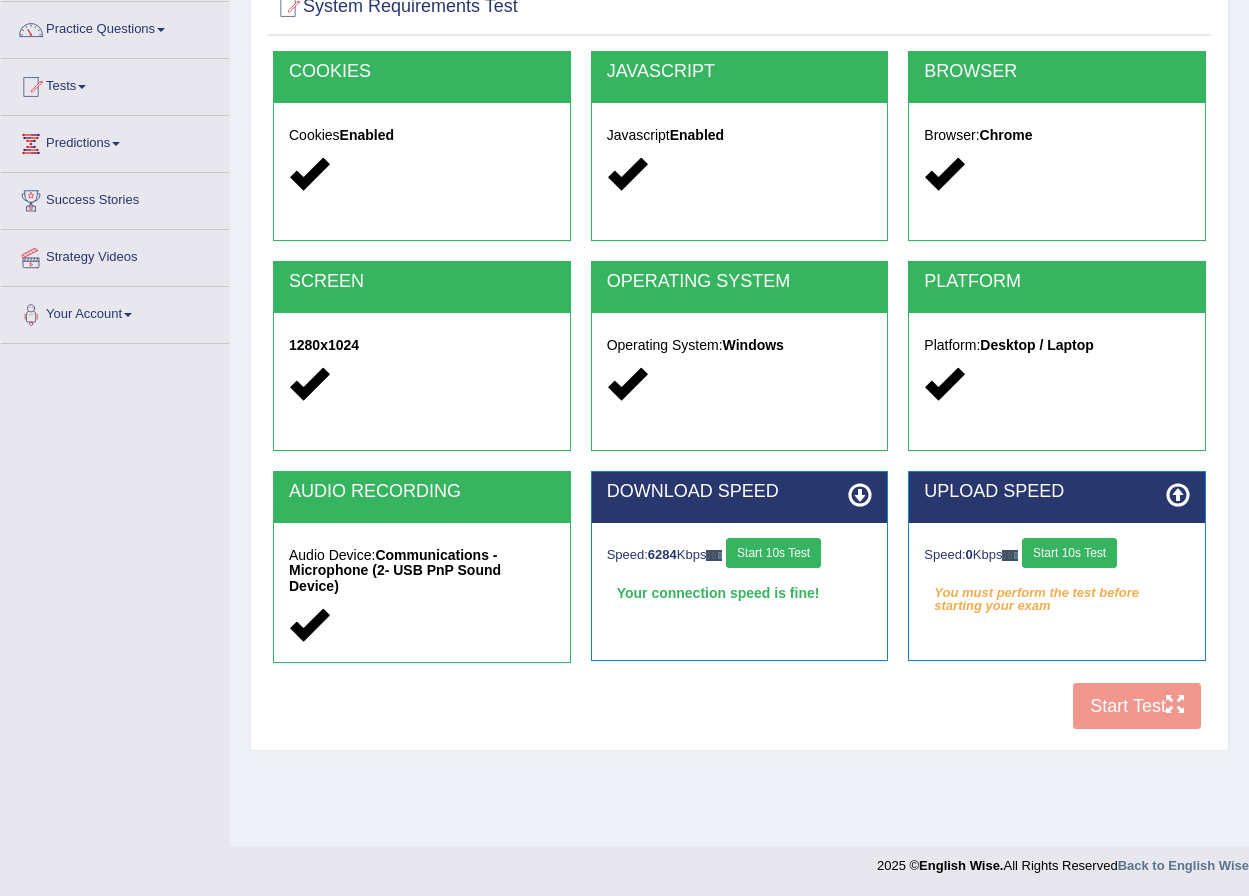 click on "Start 10s Test" at bounding box center (1069, 553) 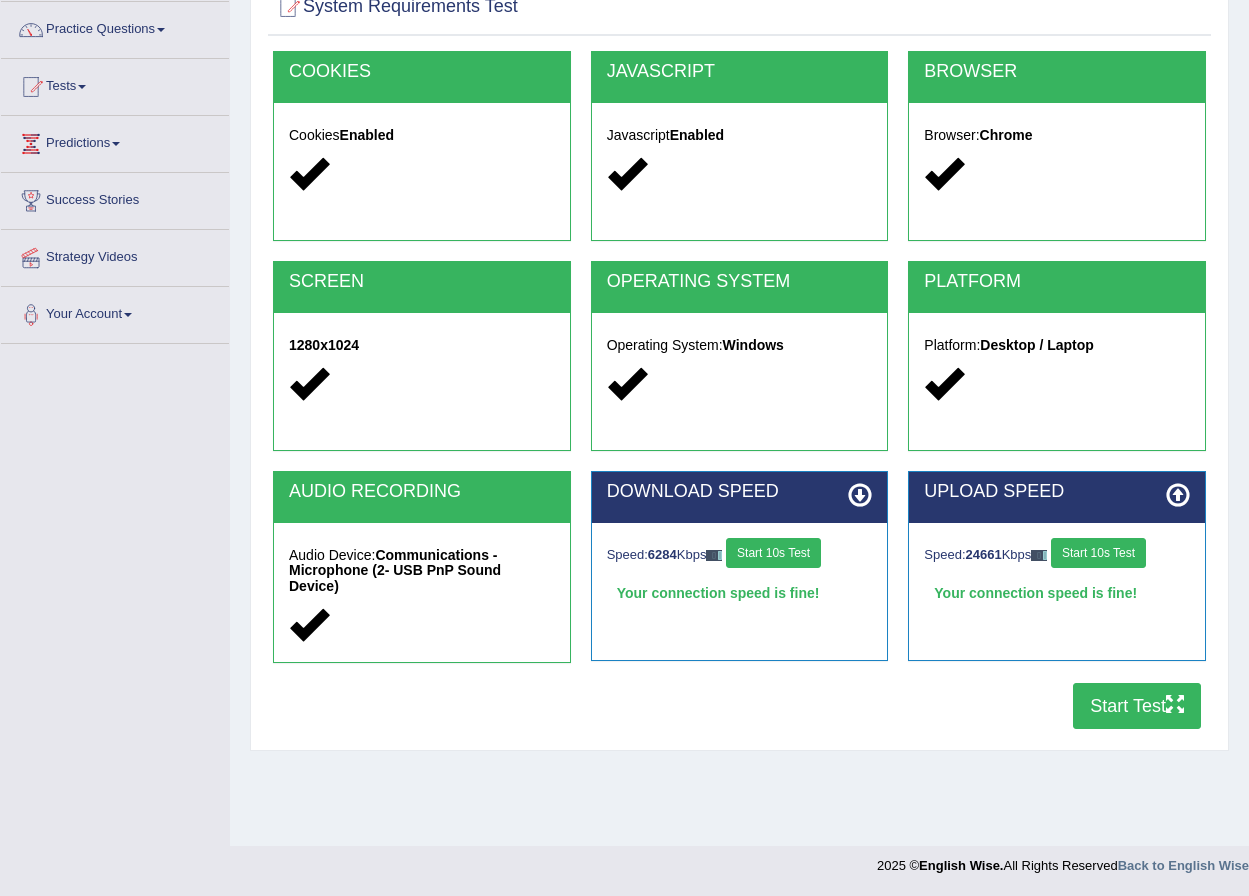click on "Start Test" at bounding box center (1137, 706) 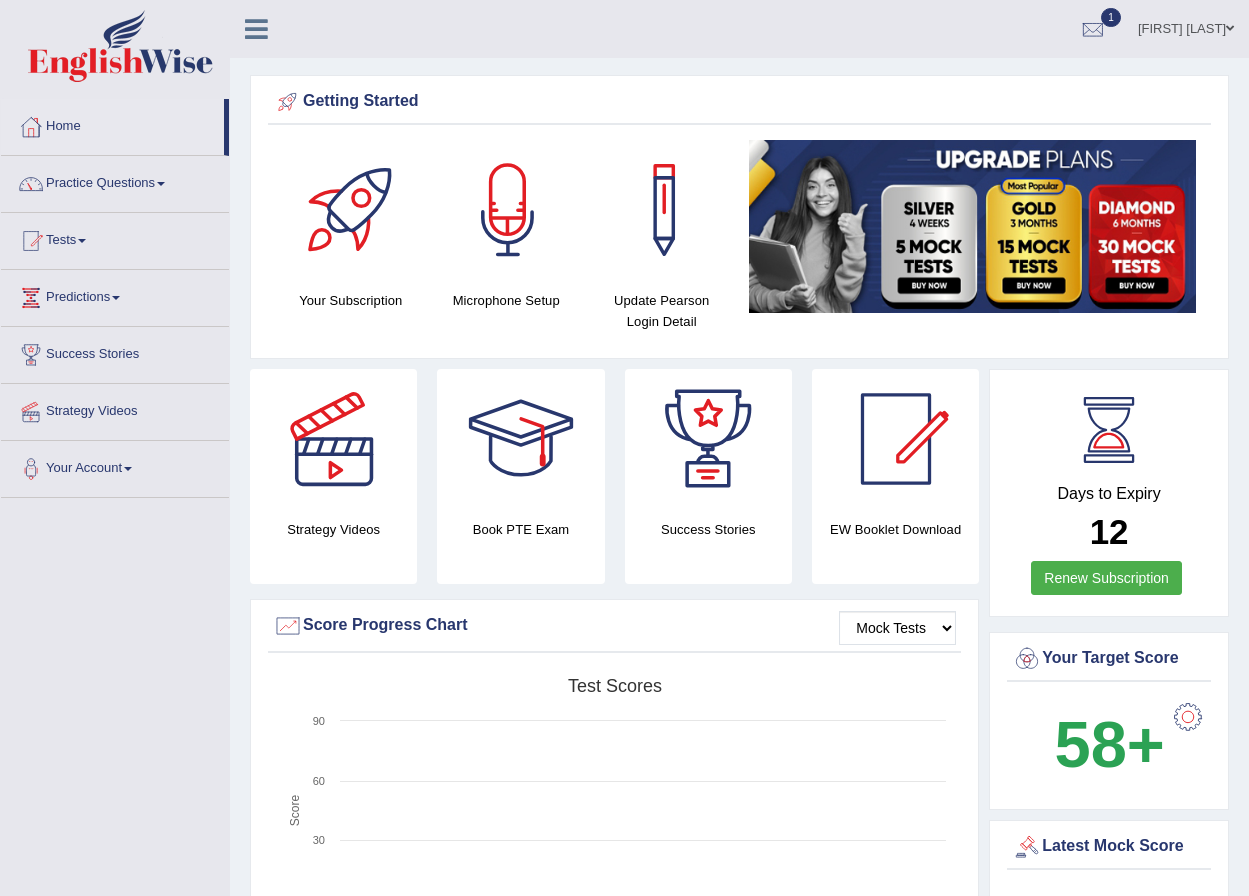 scroll, scrollTop: 0, scrollLeft: 0, axis: both 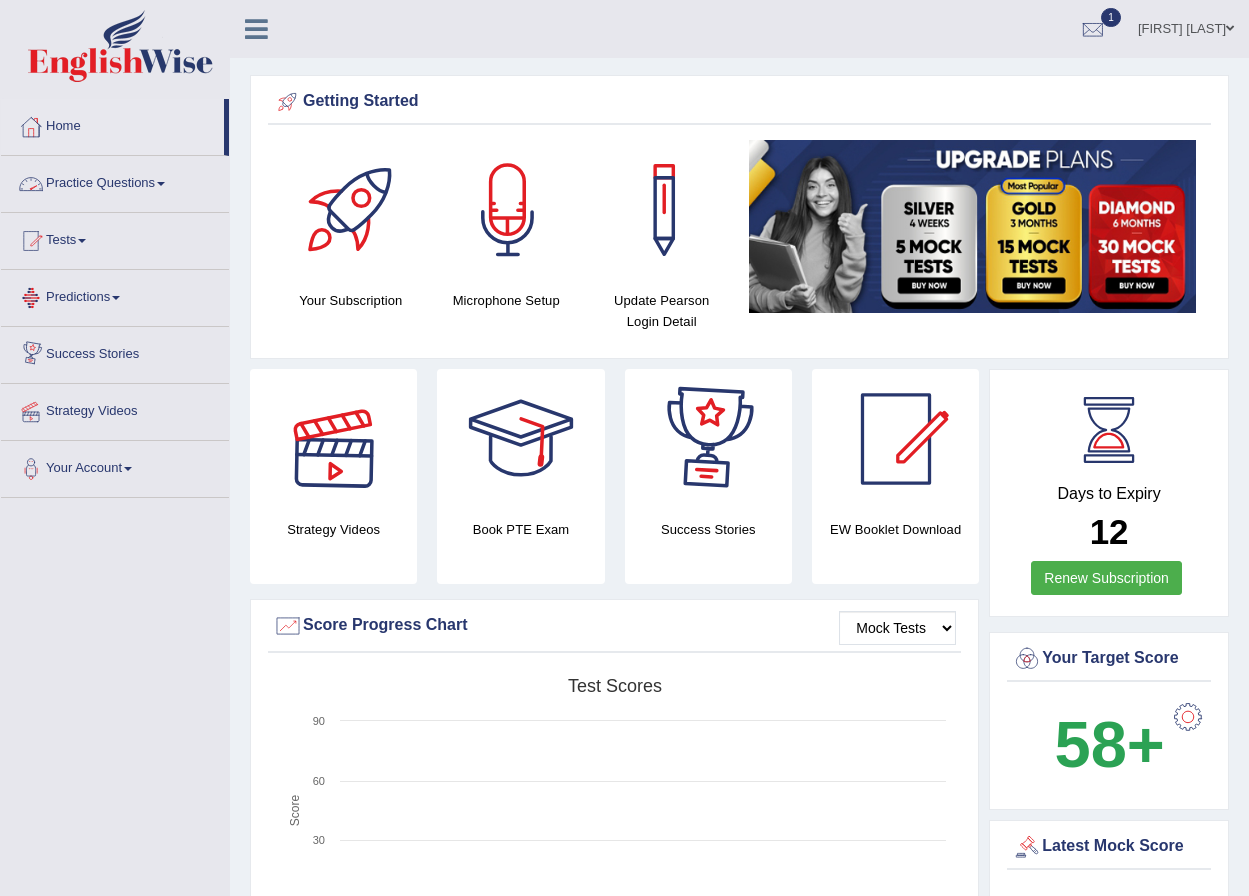 click on "Practice Questions" at bounding box center [115, 181] 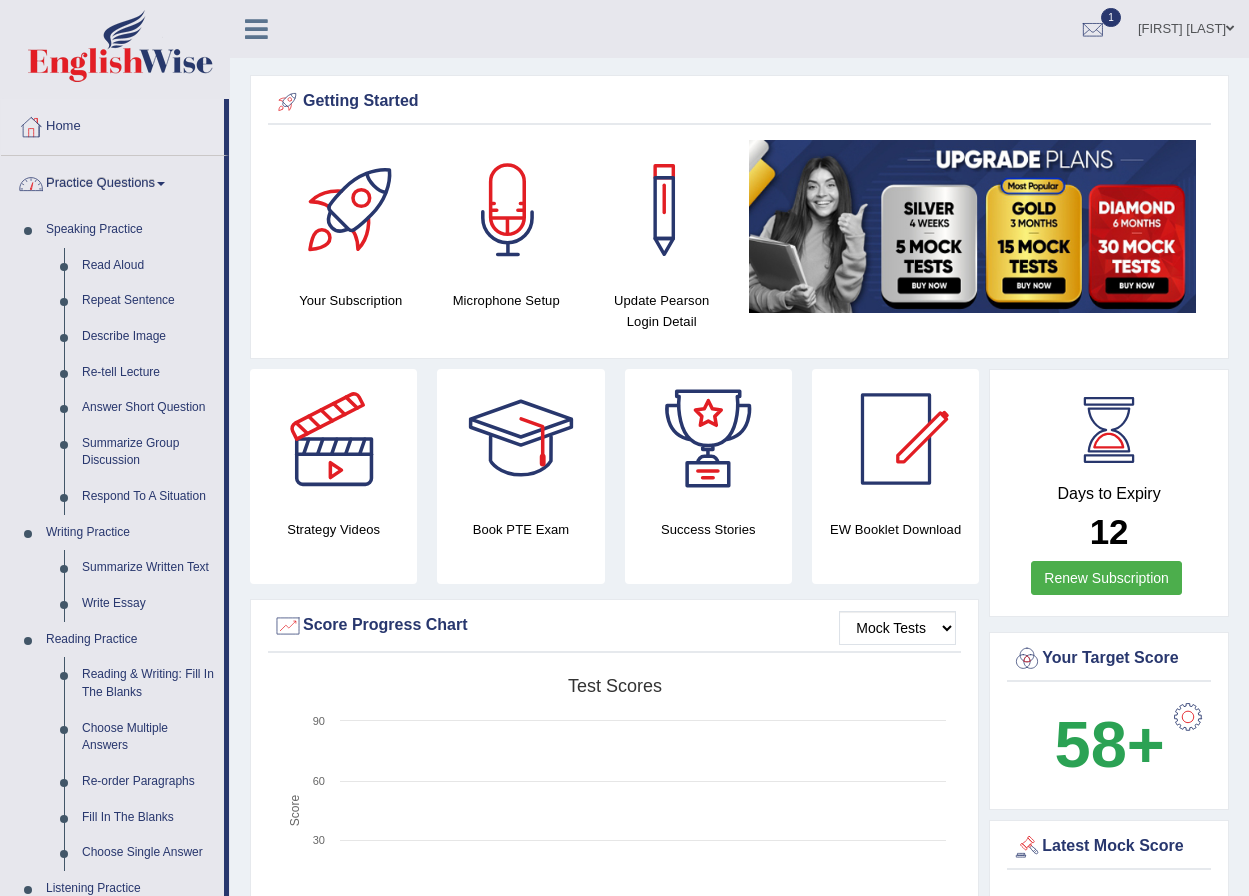 click on "Practice Questions" at bounding box center [112, 181] 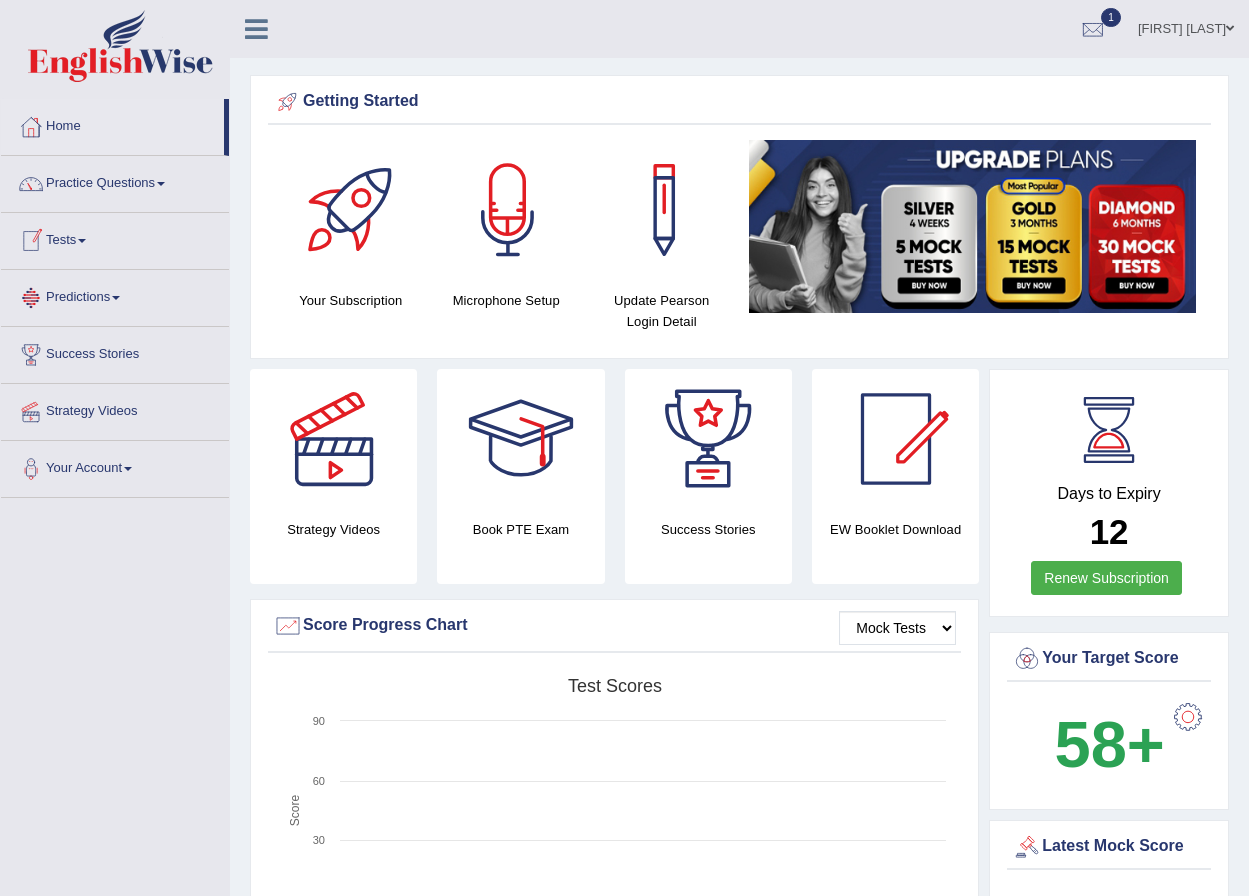 click on "Tests" at bounding box center [115, 238] 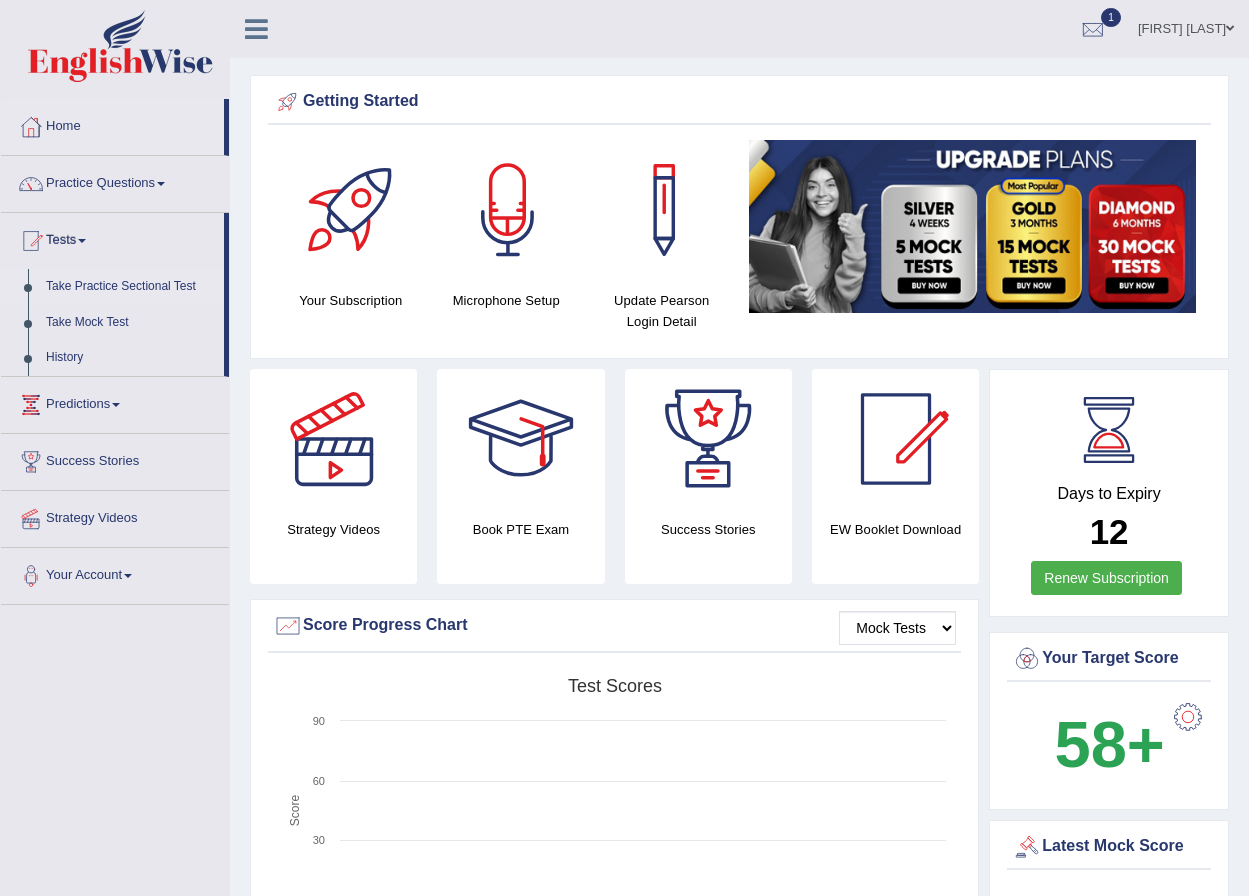 click on "Take Practice Sectional Test" at bounding box center (130, 287) 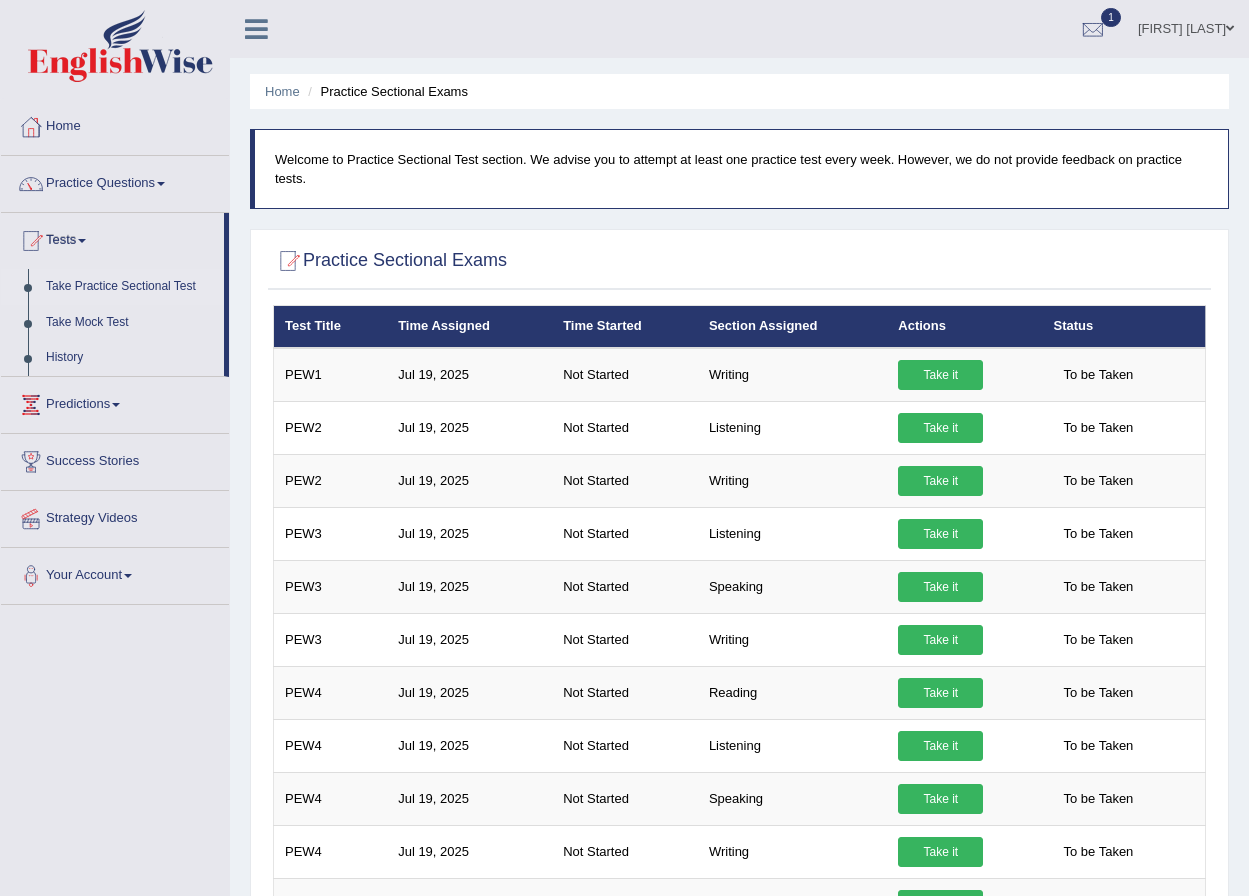 scroll, scrollTop: 900, scrollLeft: 0, axis: vertical 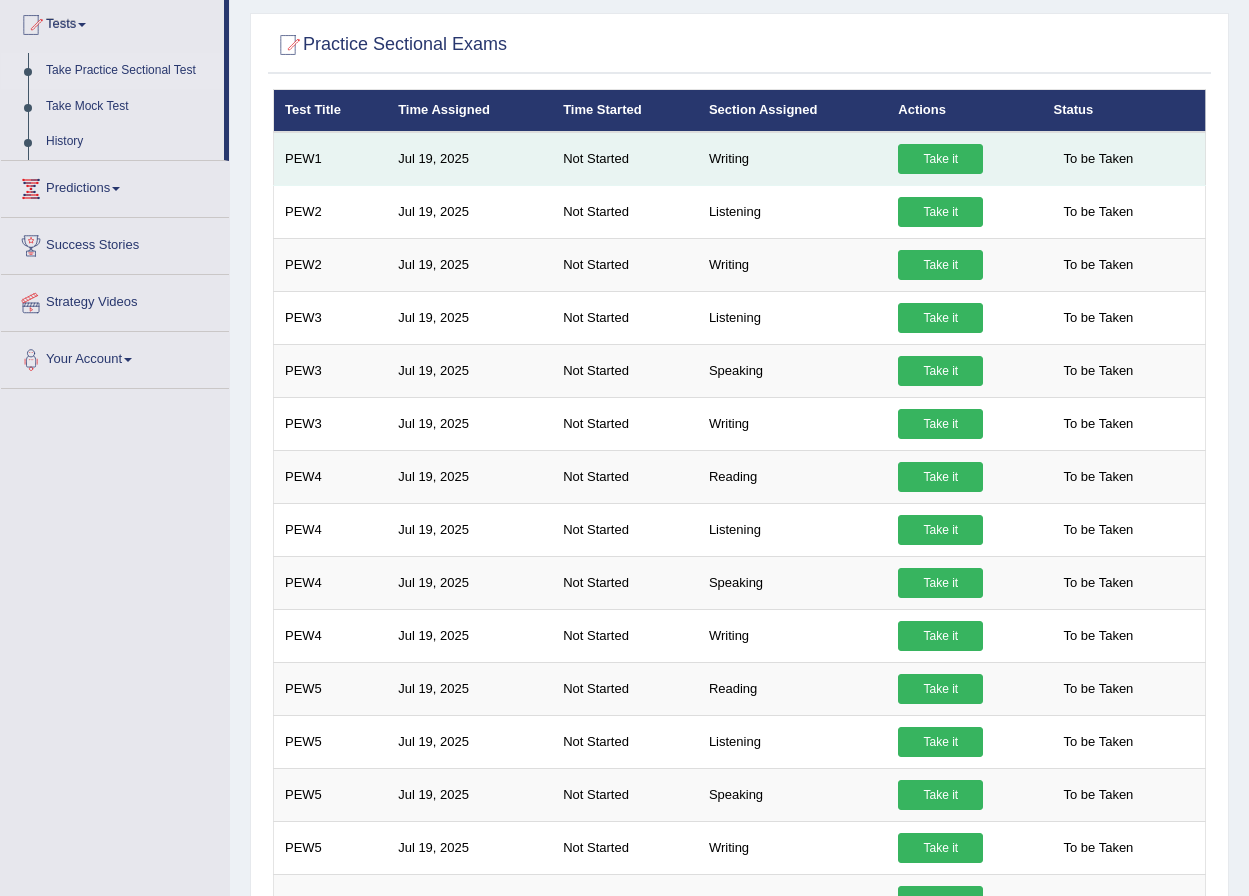 click on "Take it" at bounding box center [940, 159] 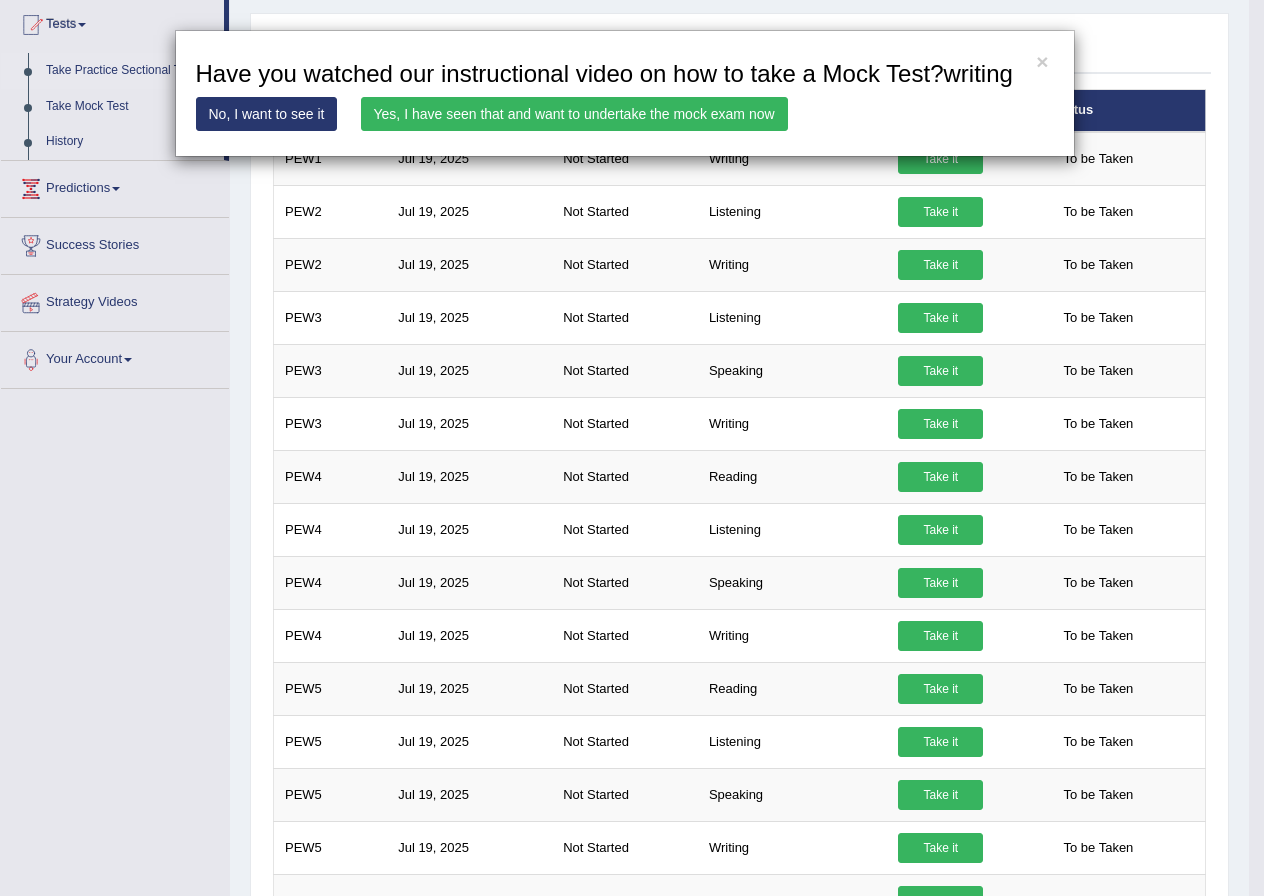 click on "No, I want to see it" at bounding box center [267, 114] 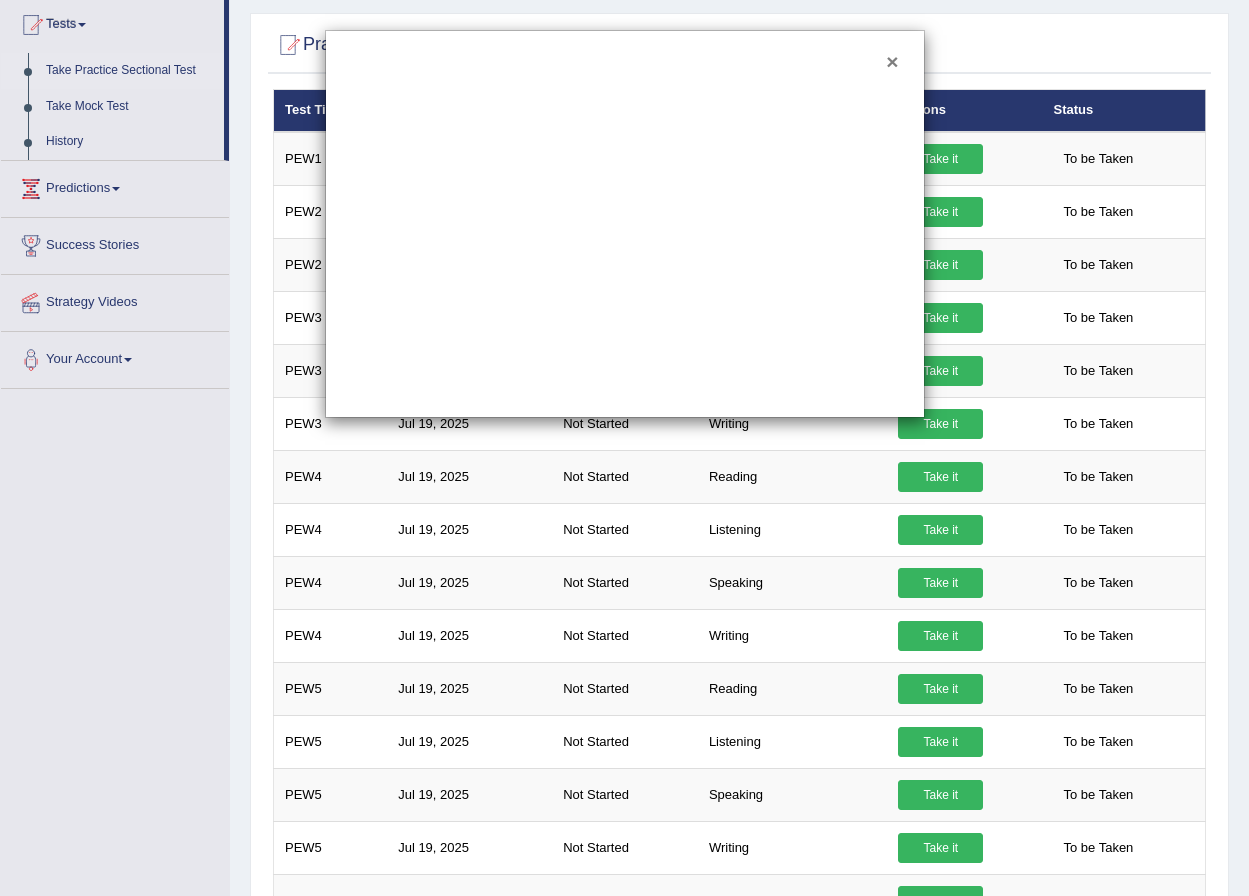click on "×" at bounding box center (892, 61) 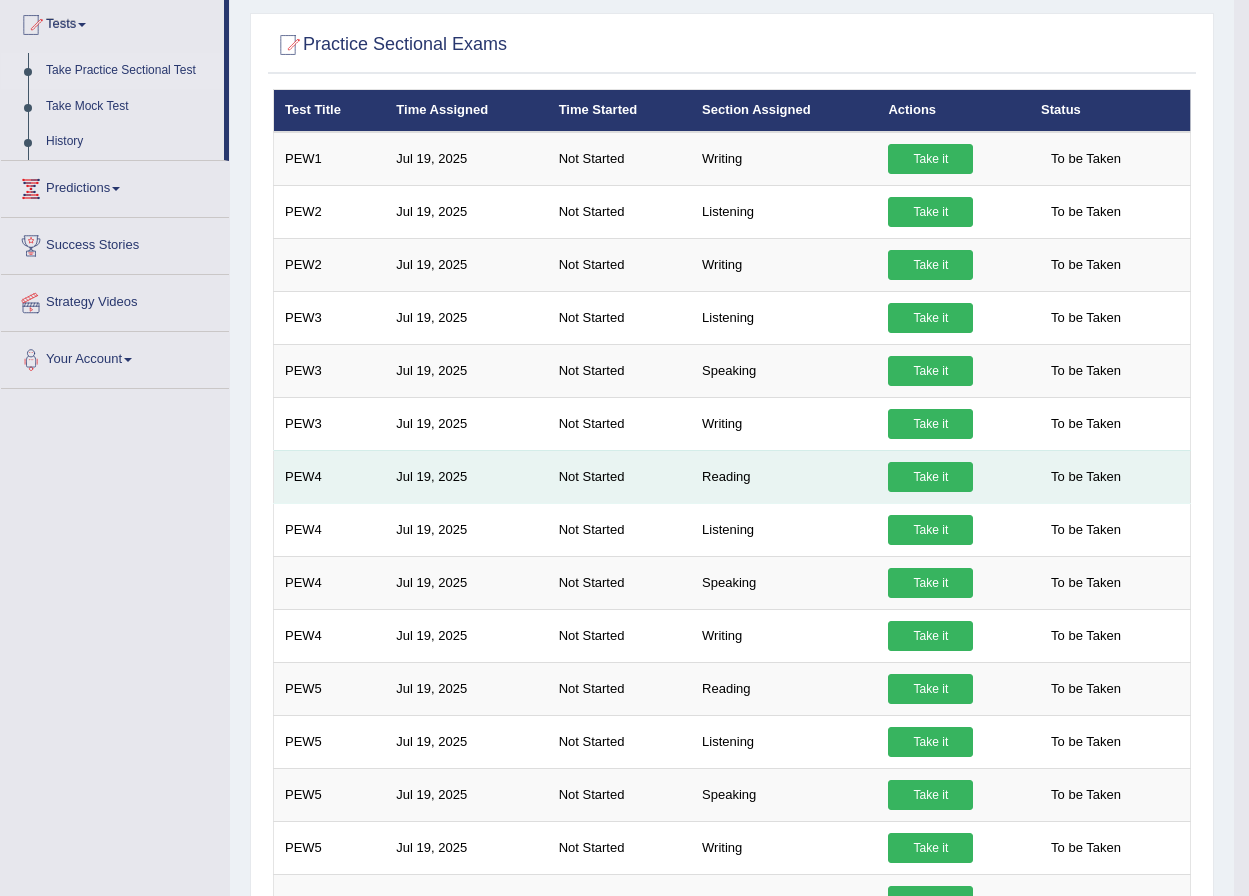 click on "Take it" at bounding box center (930, 477) 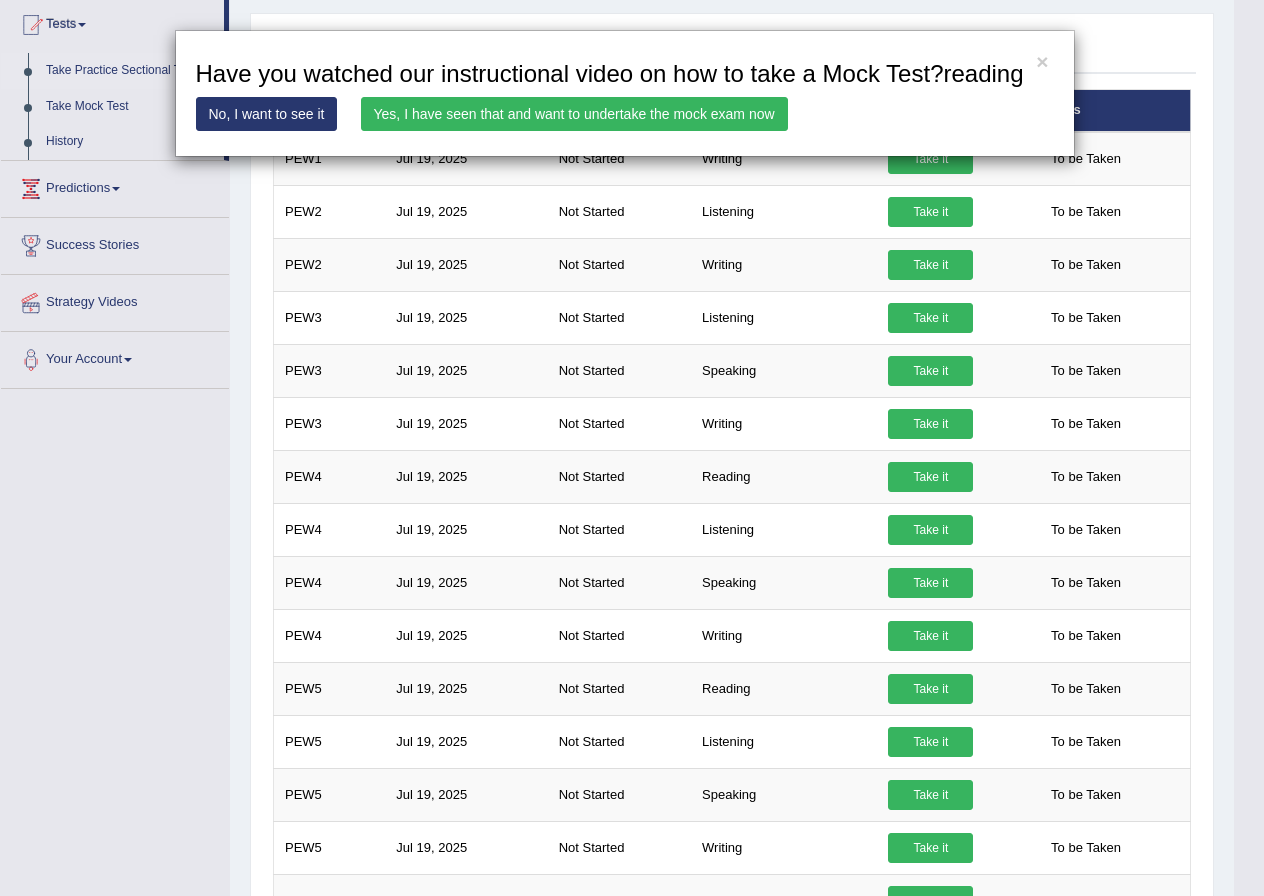 click on "Yes, I have seen that and want to undertake the mock exam now" at bounding box center [574, 114] 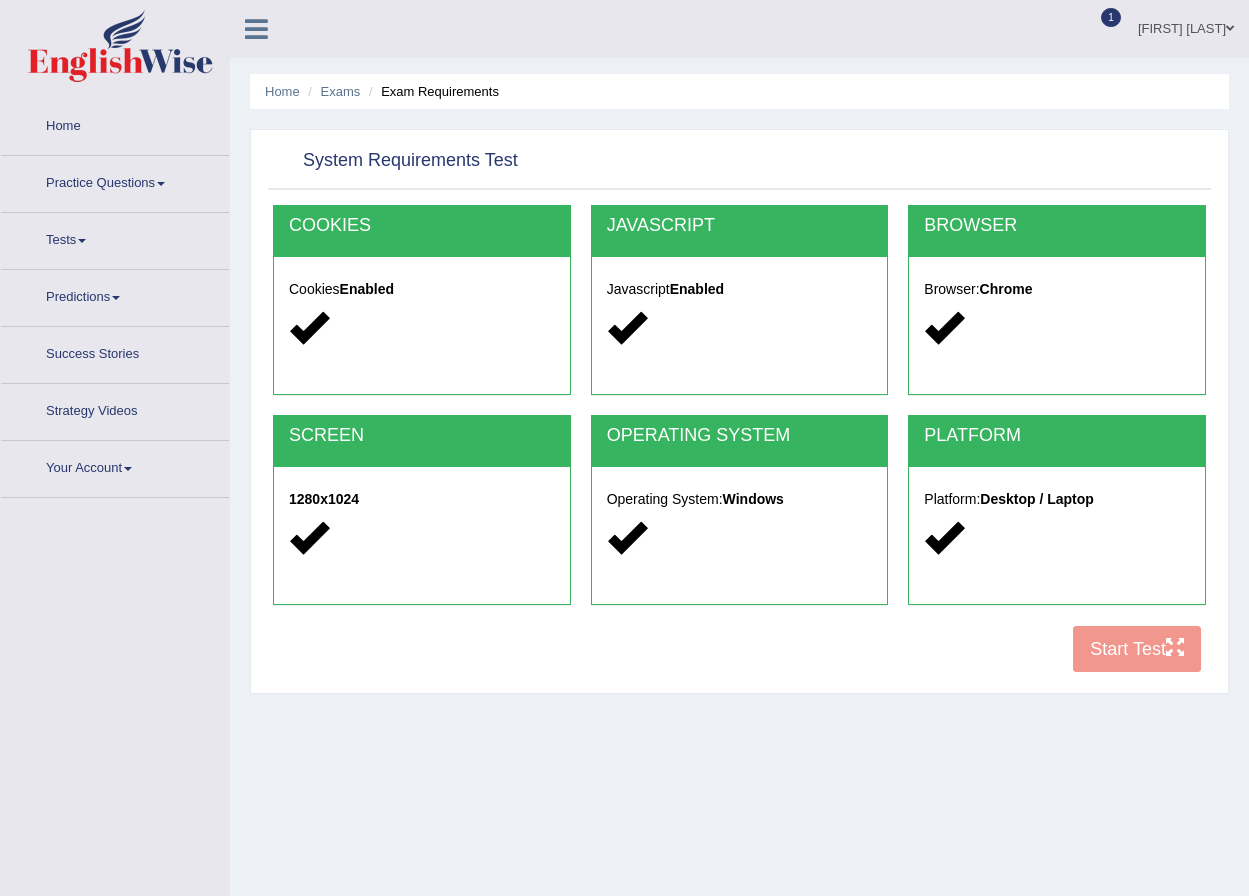 scroll, scrollTop: 0, scrollLeft: 0, axis: both 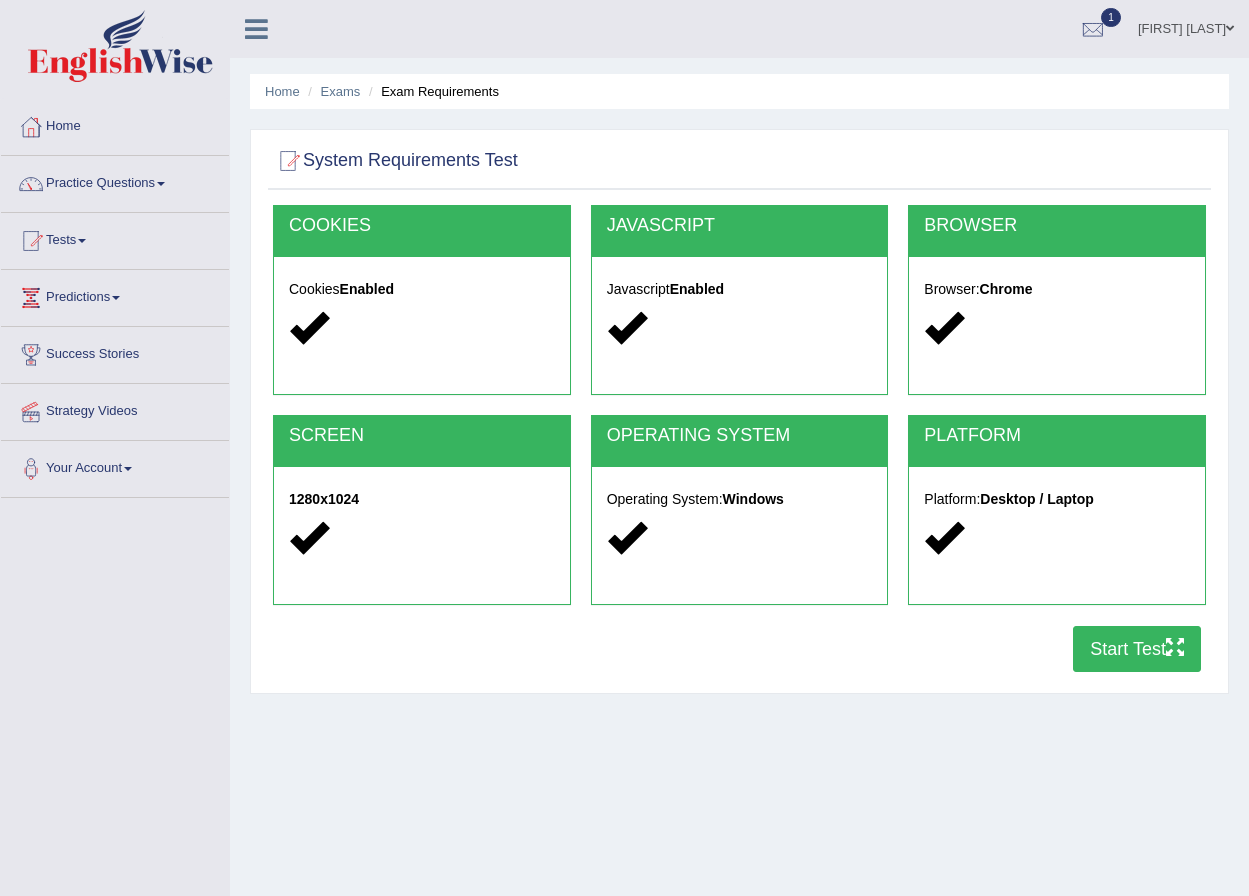 click on "Start Test" at bounding box center (1137, 649) 